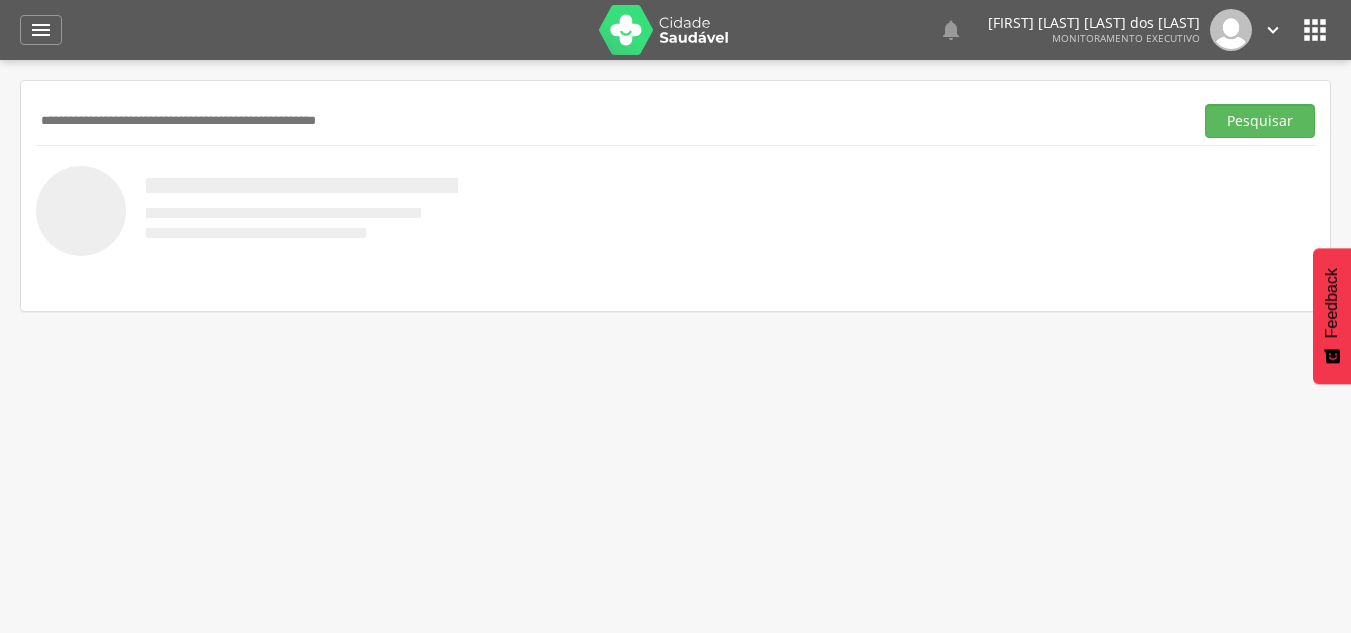 scroll, scrollTop: 0, scrollLeft: 0, axis: both 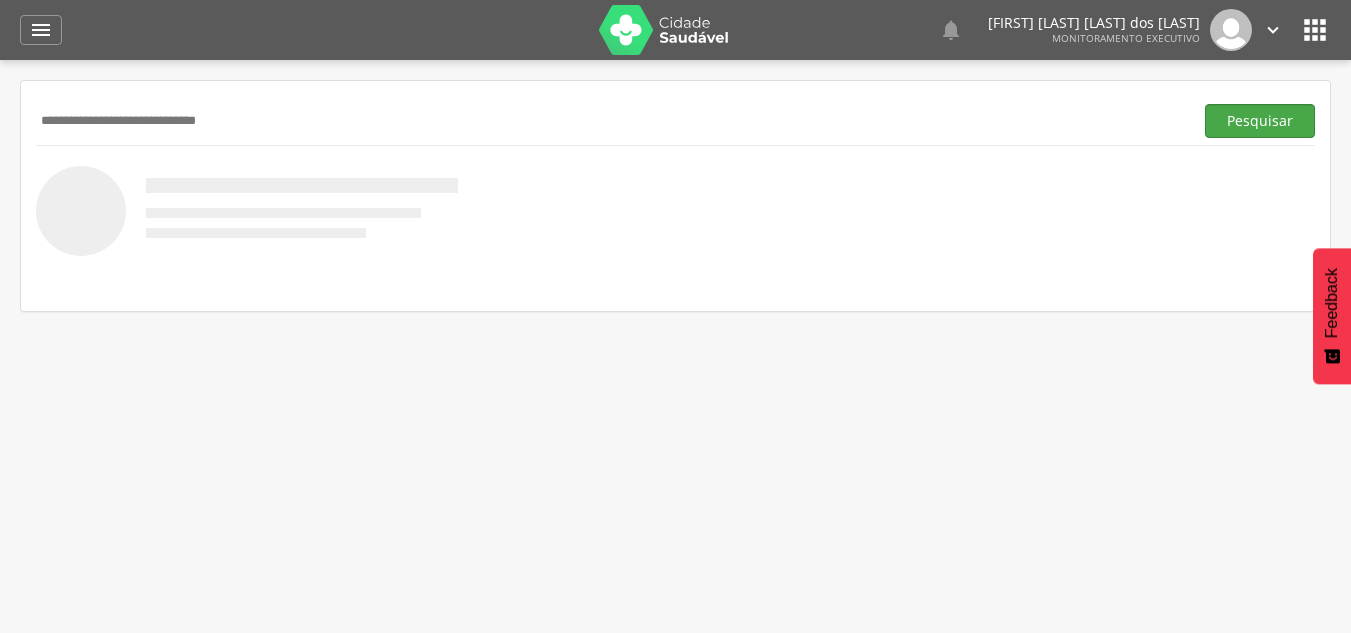 type on "**********" 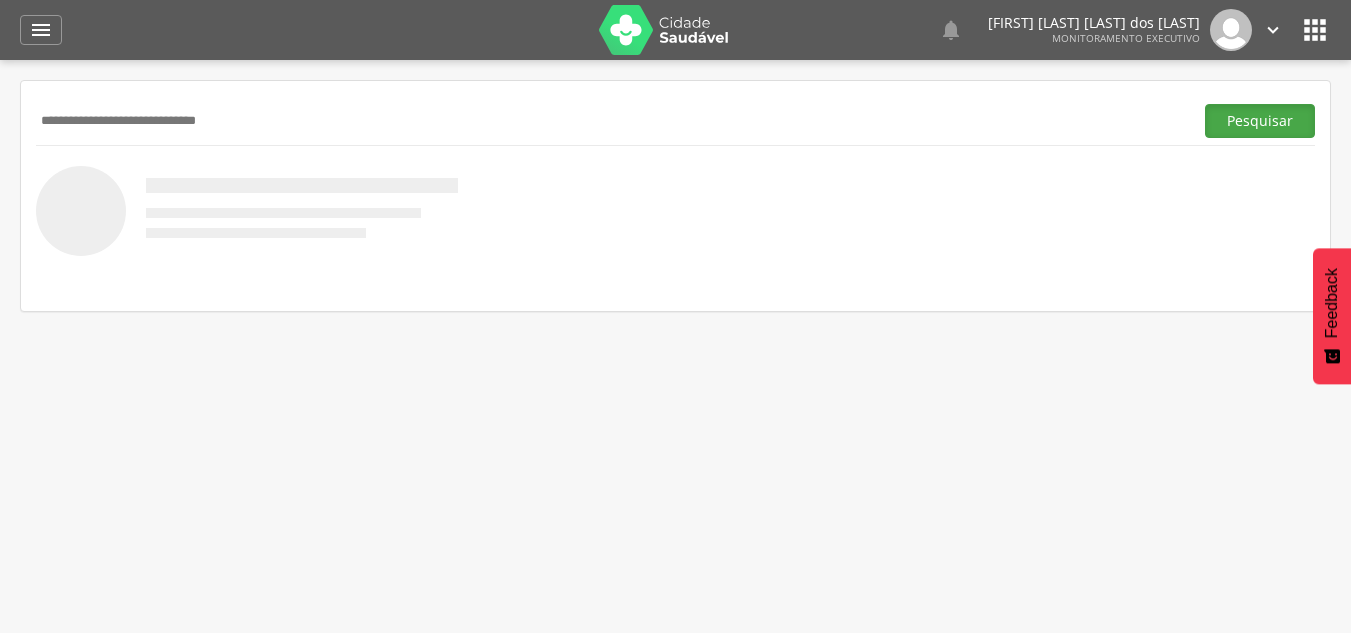 click on "Pesquisar" at bounding box center (1260, 121) 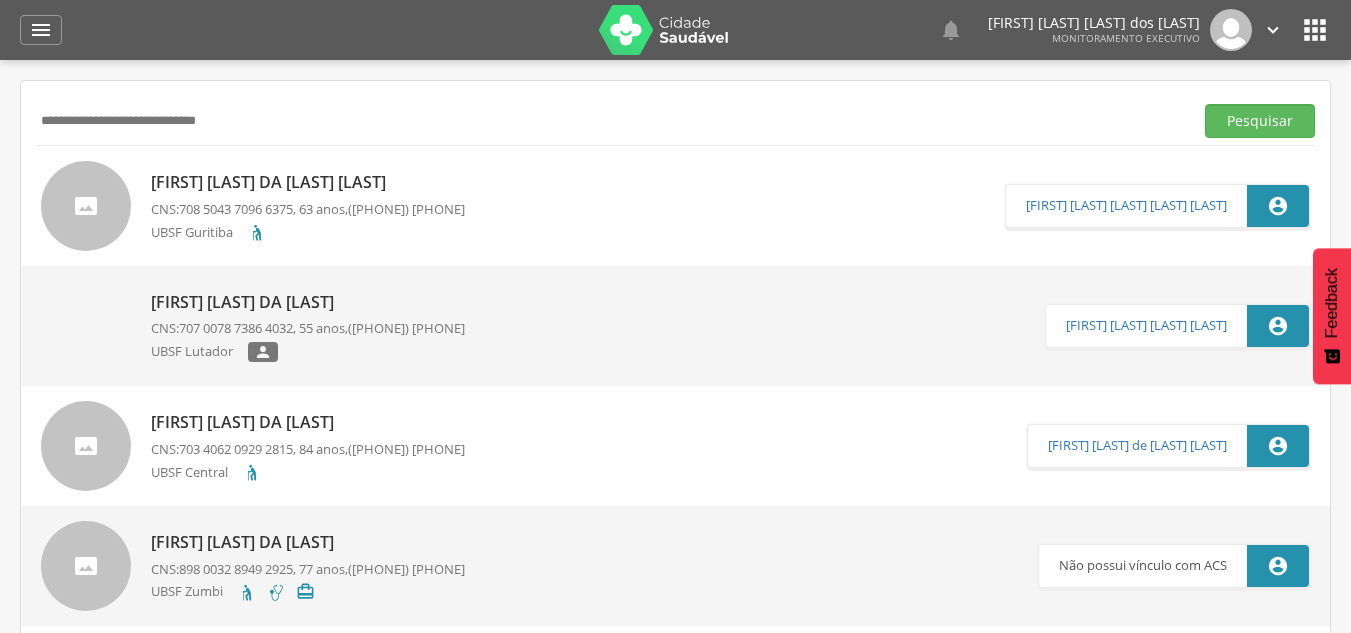 click on "[FIRST] [LAST] da [LAST] [LAST]" at bounding box center [308, 182] 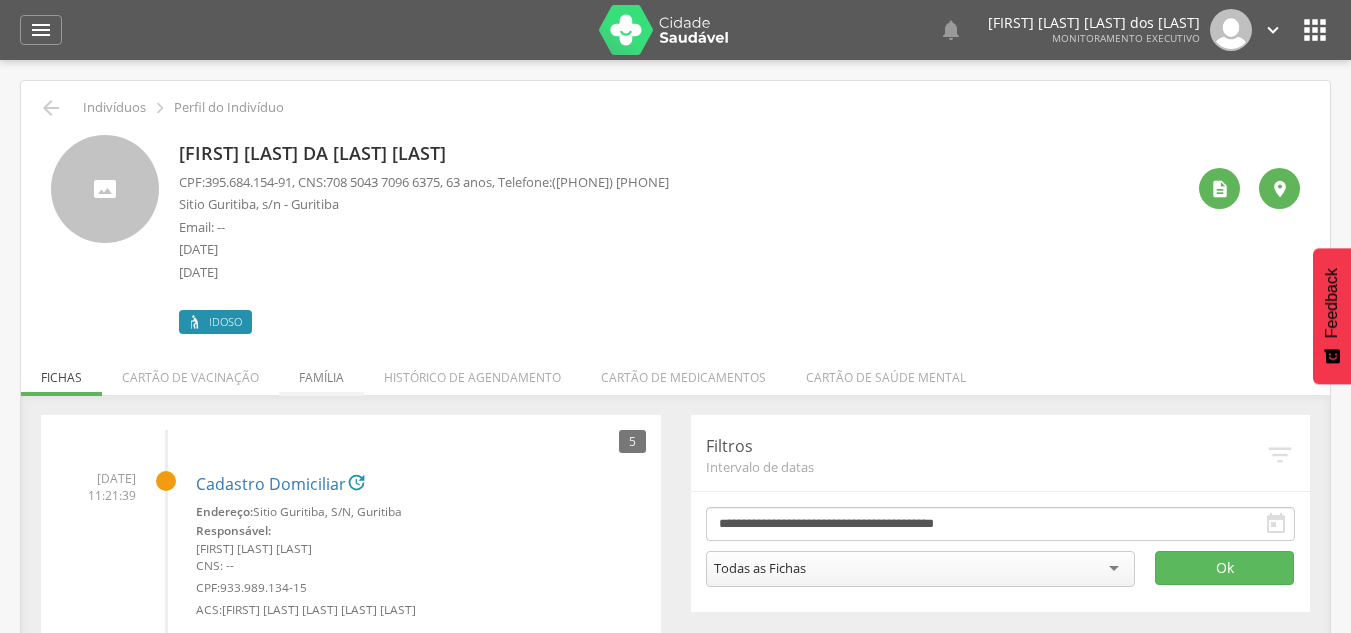 click on "Família" at bounding box center [321, 372] 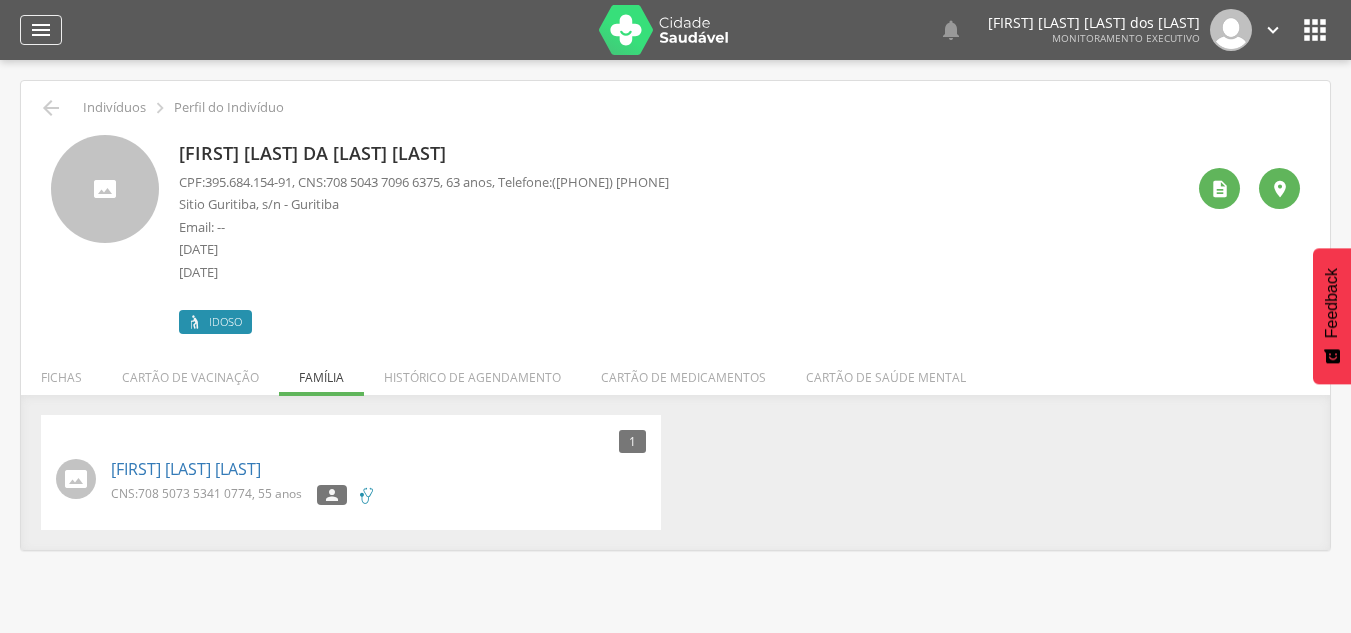 click on "" at bounding box center (41, 30) 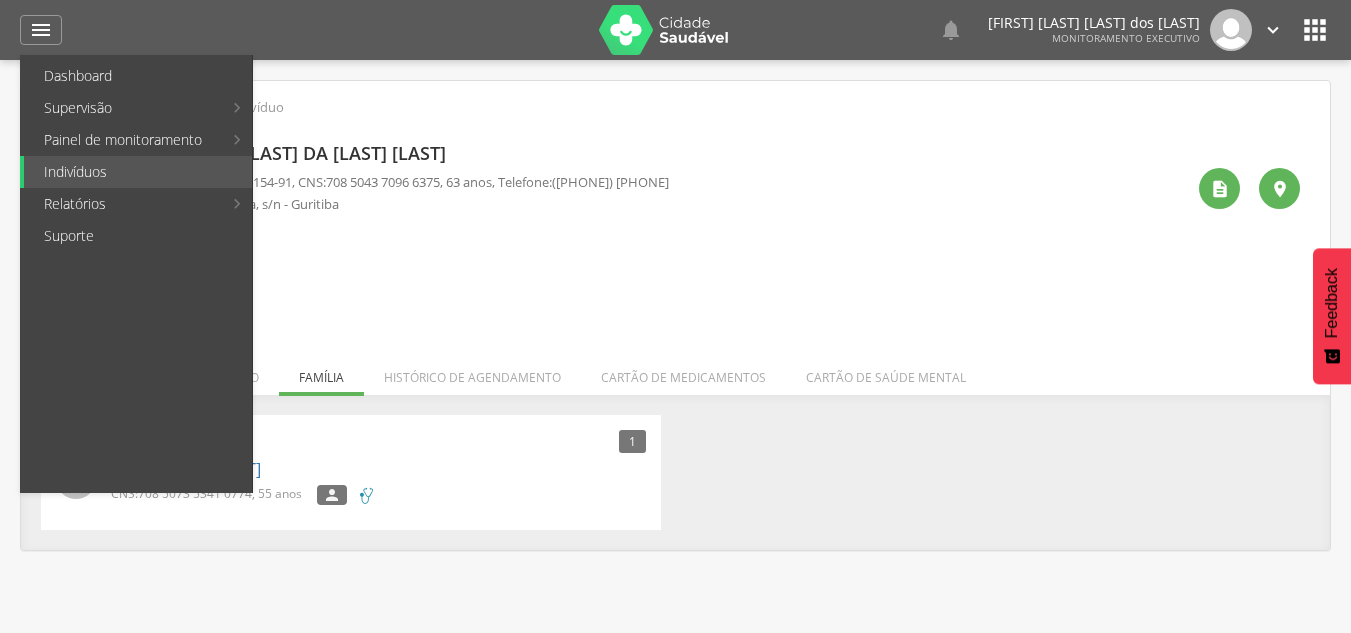 click on "1
Nenhum outro membro da família cadastrado.
[FIRST] [LAST] [LAST] CNS: [CNS], [AGE] anos " at bounding box center [675, 472] 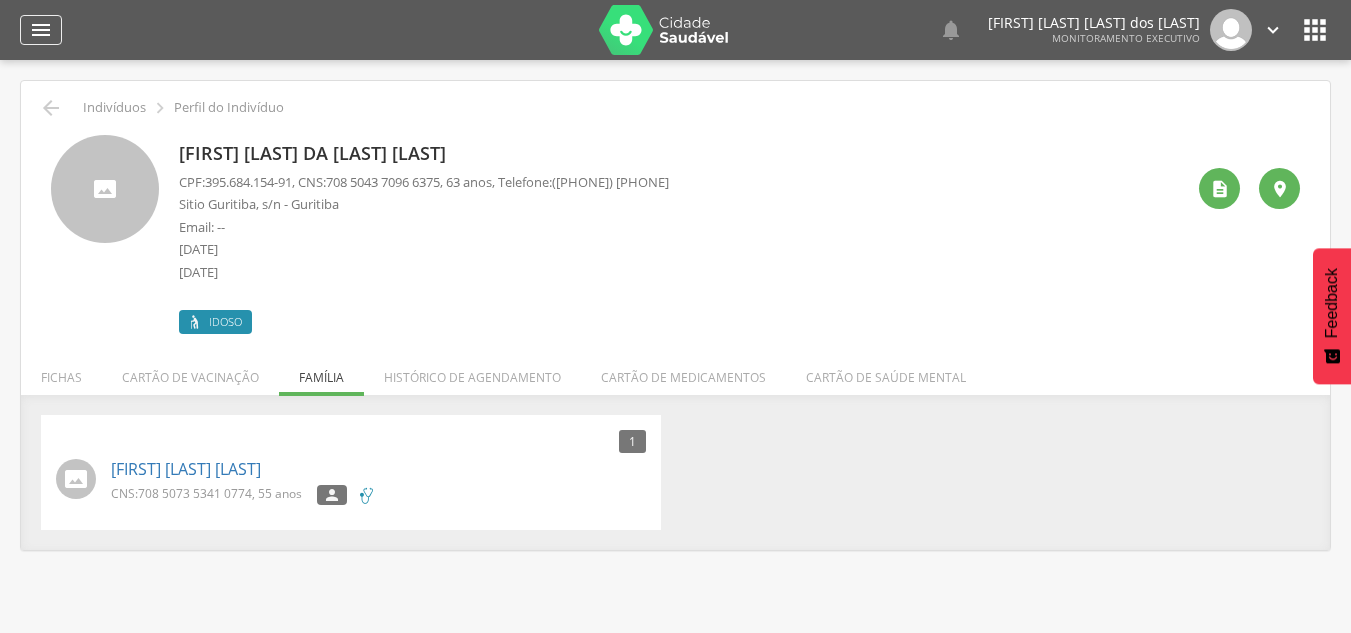click on "" at bounding box center (41, 30) 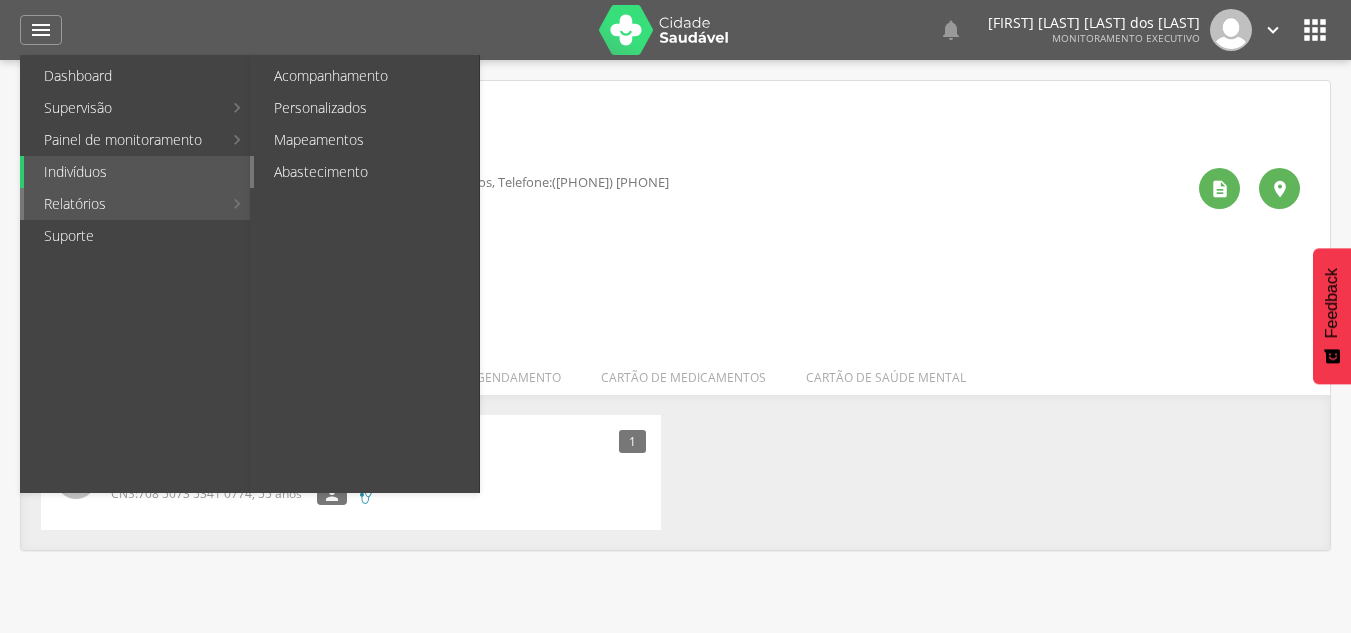 click on "Abastecimento" at bounding box center [366, 172] 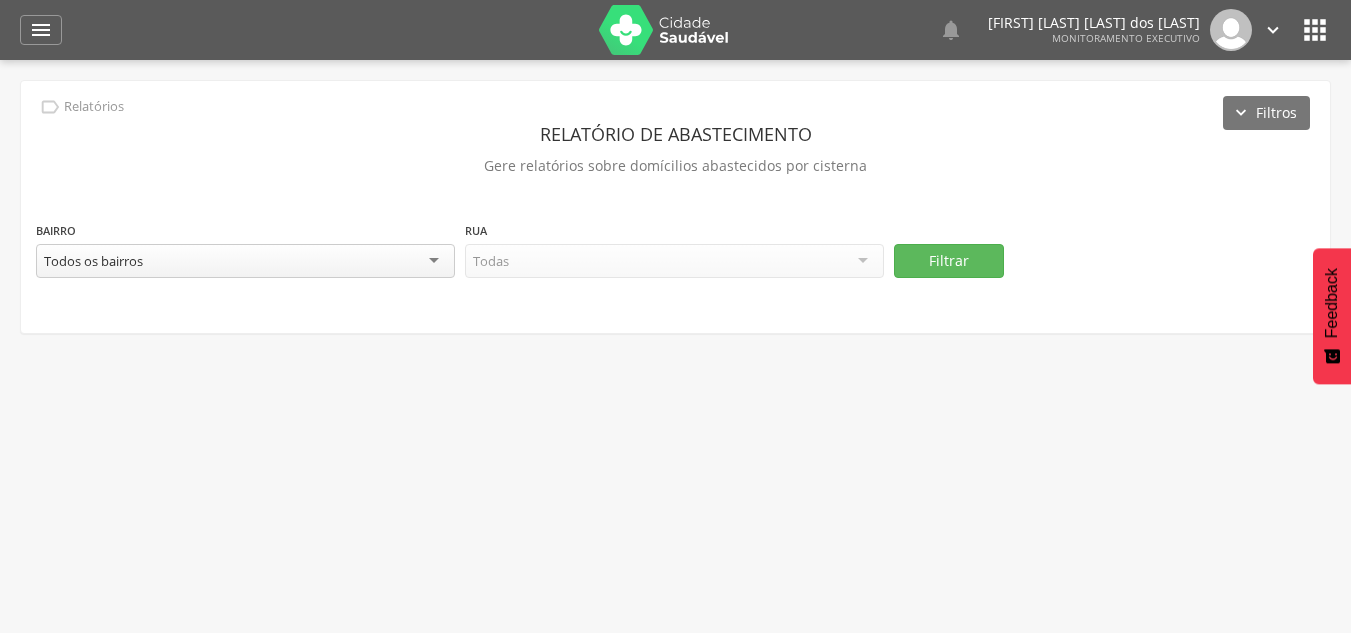 click on "Todos os bairros" at bounding box center [245, 261] 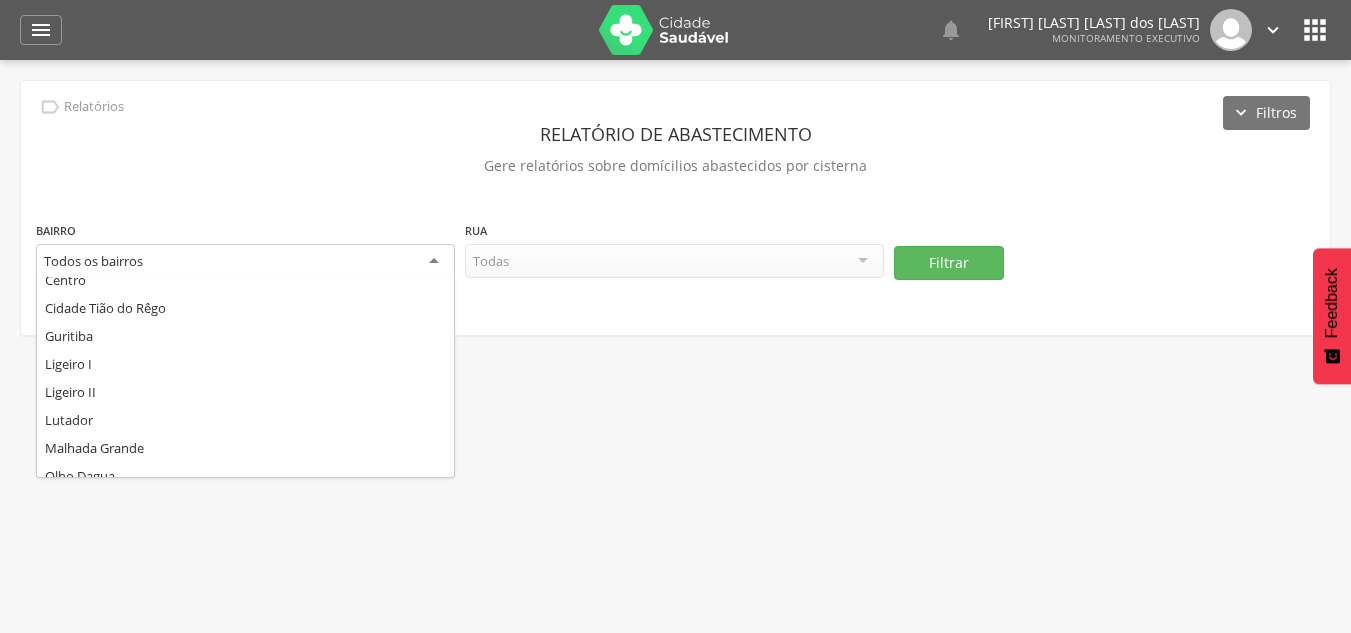 scroll, scrollTop: 200, scrollLeft: 0, axis: vertical 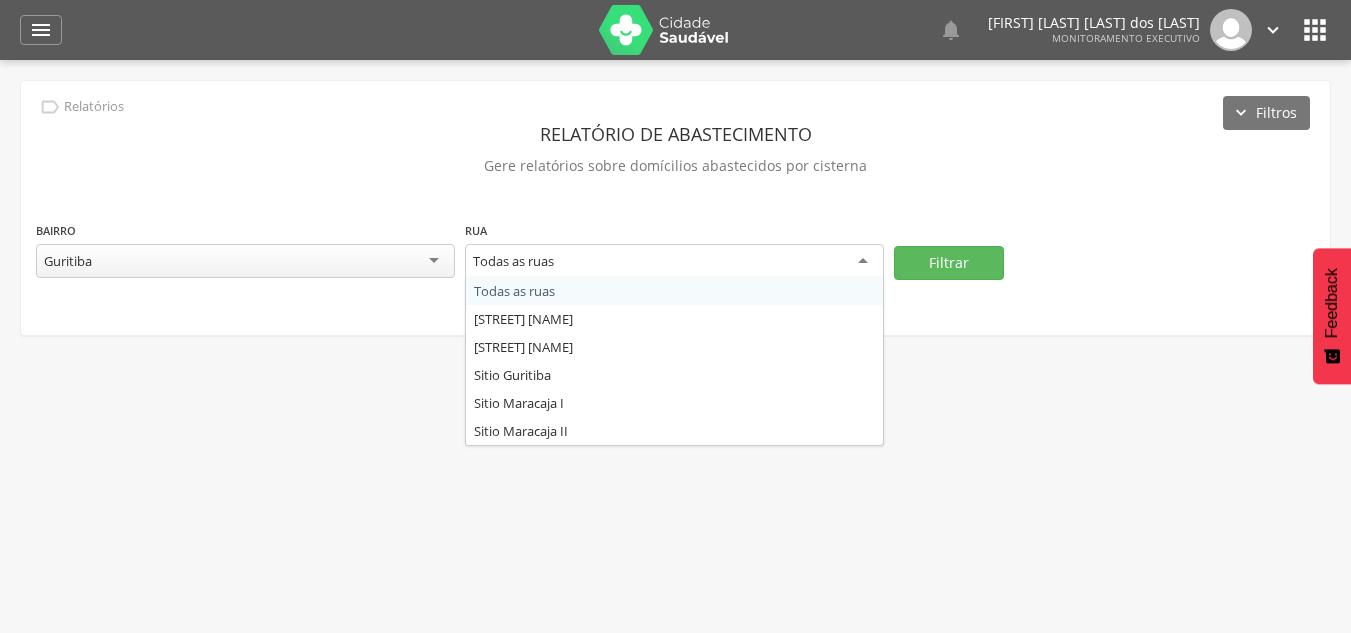 click on "Todas as ruas" at bounding box center (674, 262) 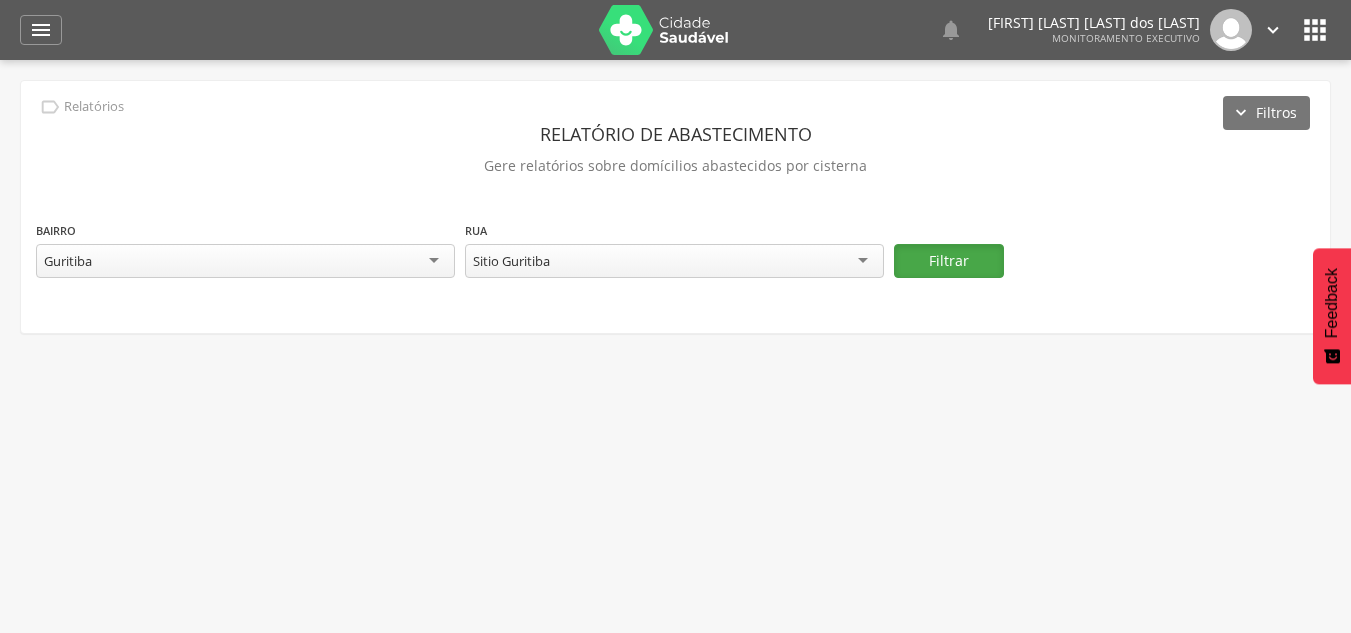 click on "Filtrar" at bounding box center [949, 261] 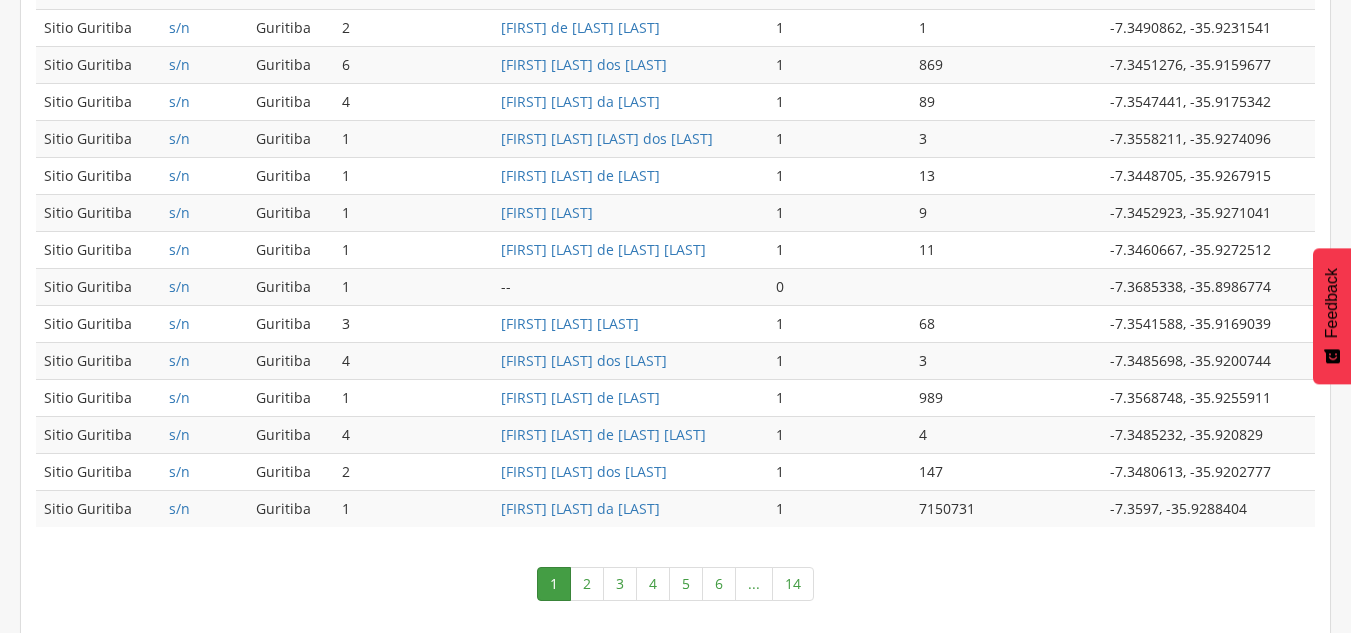scroll, scrollTop: 1036, scrollLeft: 0, axis: vertical 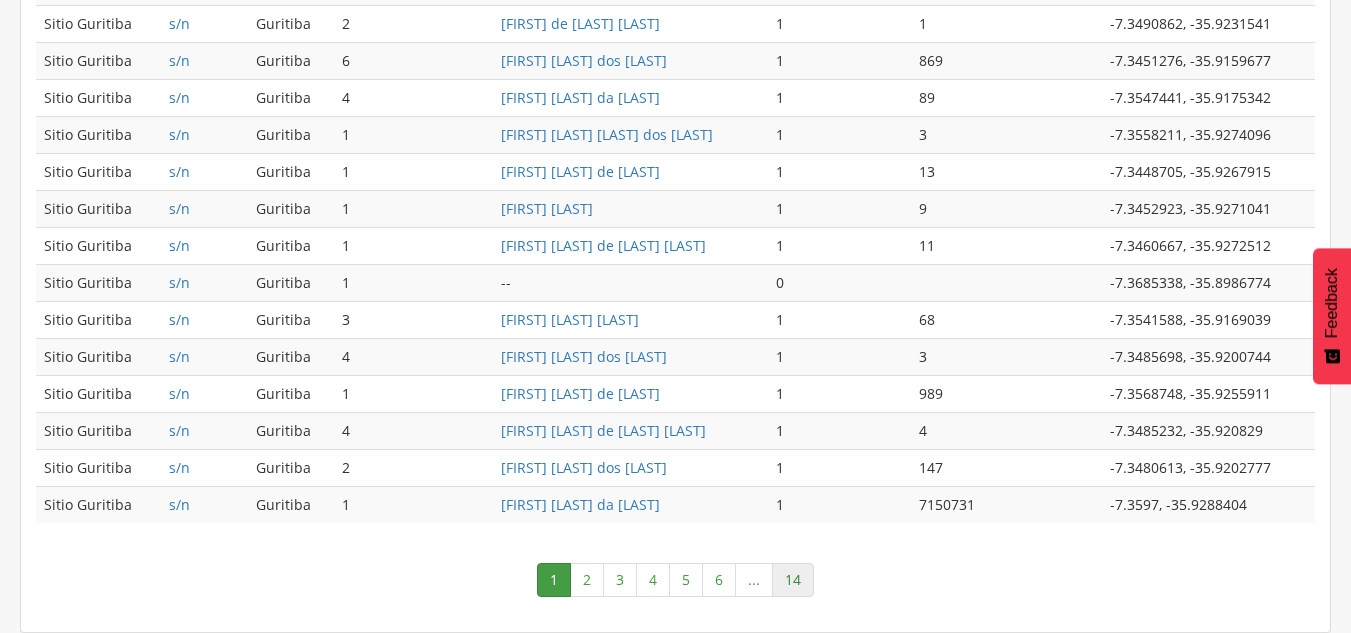 click on "14" at bounding box center (793, 580) 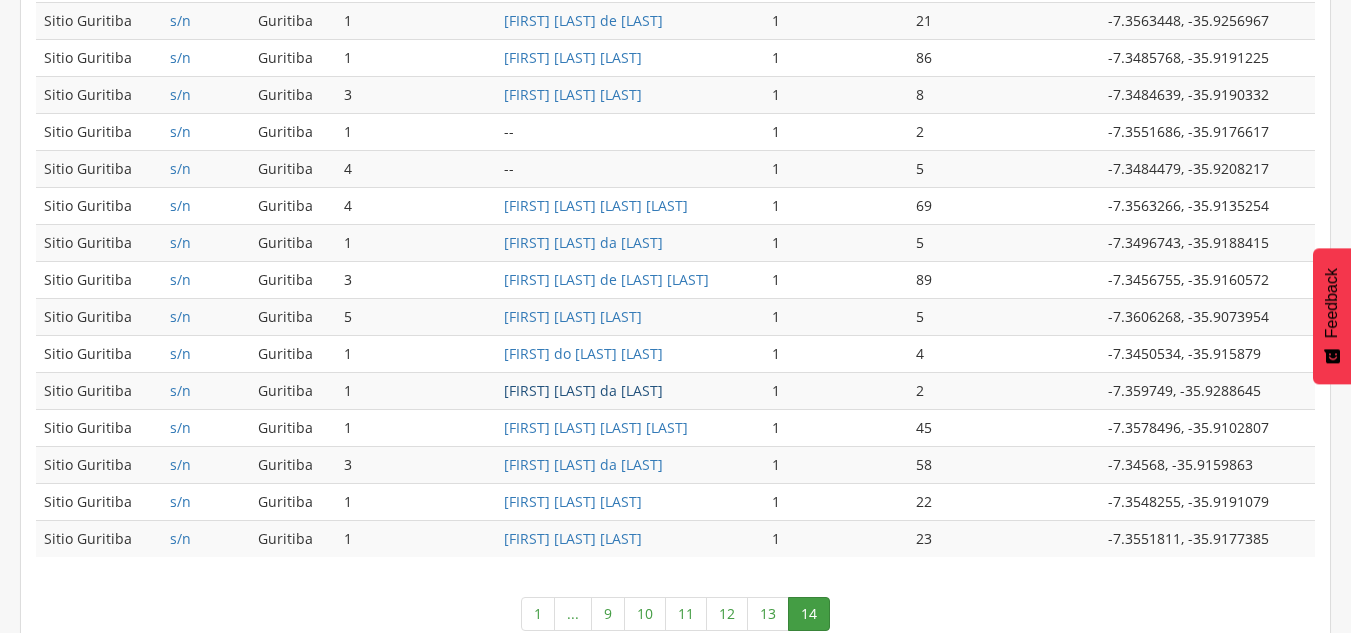 scroll, scrollTop: 1036, scrollLeft: 0, axis: vertical 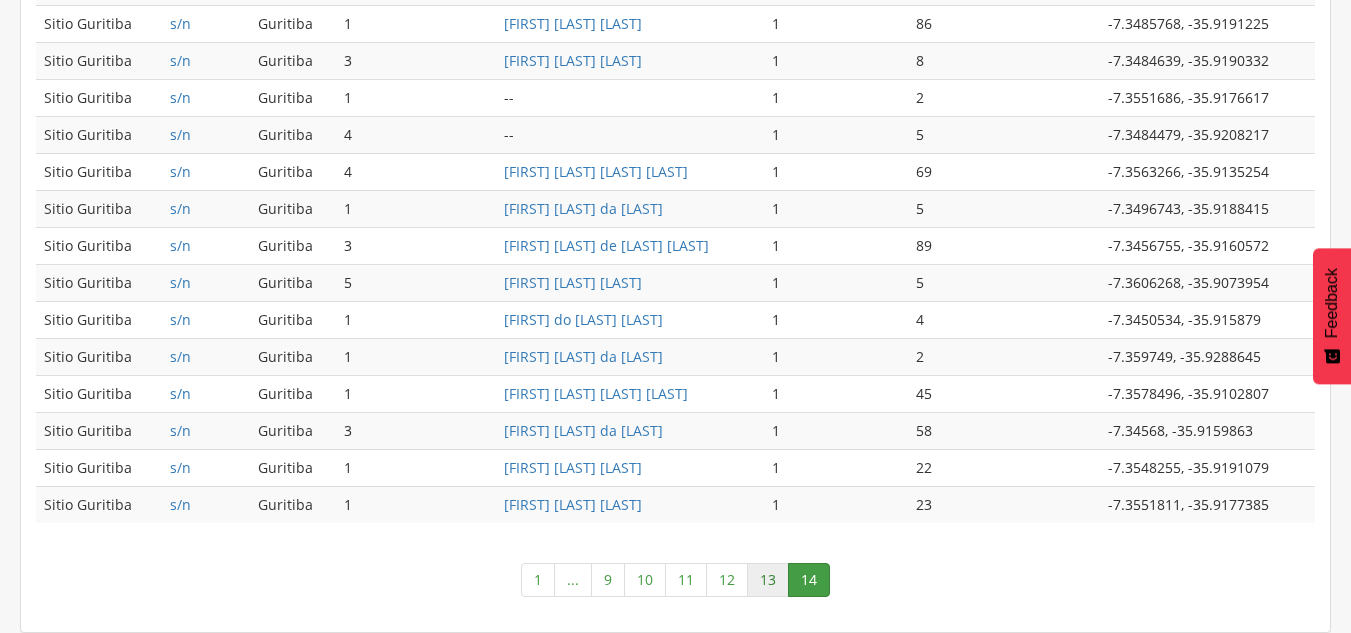 click on "13" at bounding box center (768, 580) 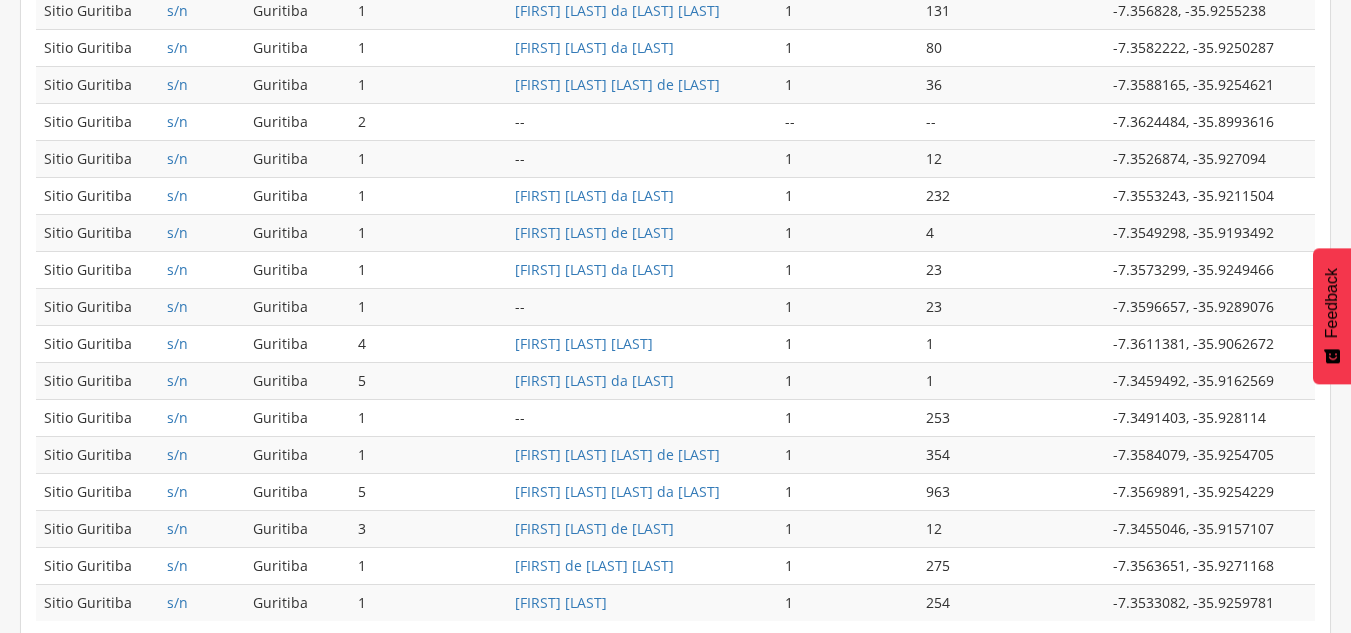 scroll, scrollTop: 1036, scrollLeft: 0, axis: vertical 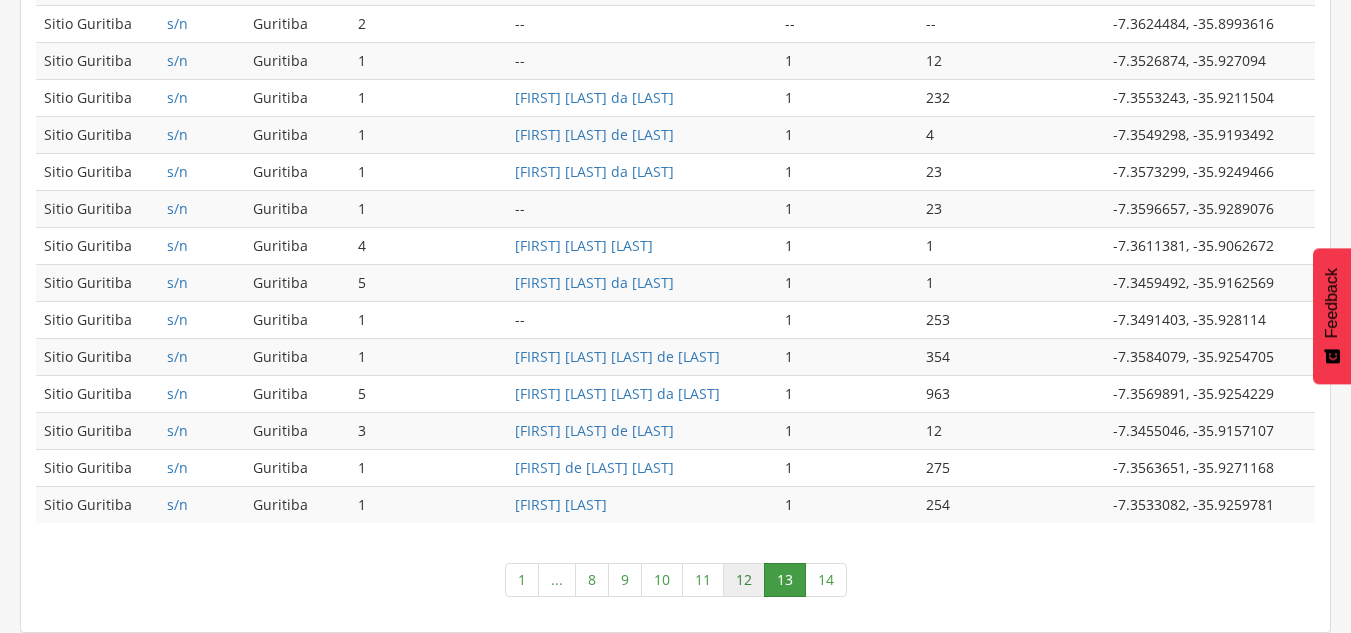 click on "12" at bounding box center (744, 580) 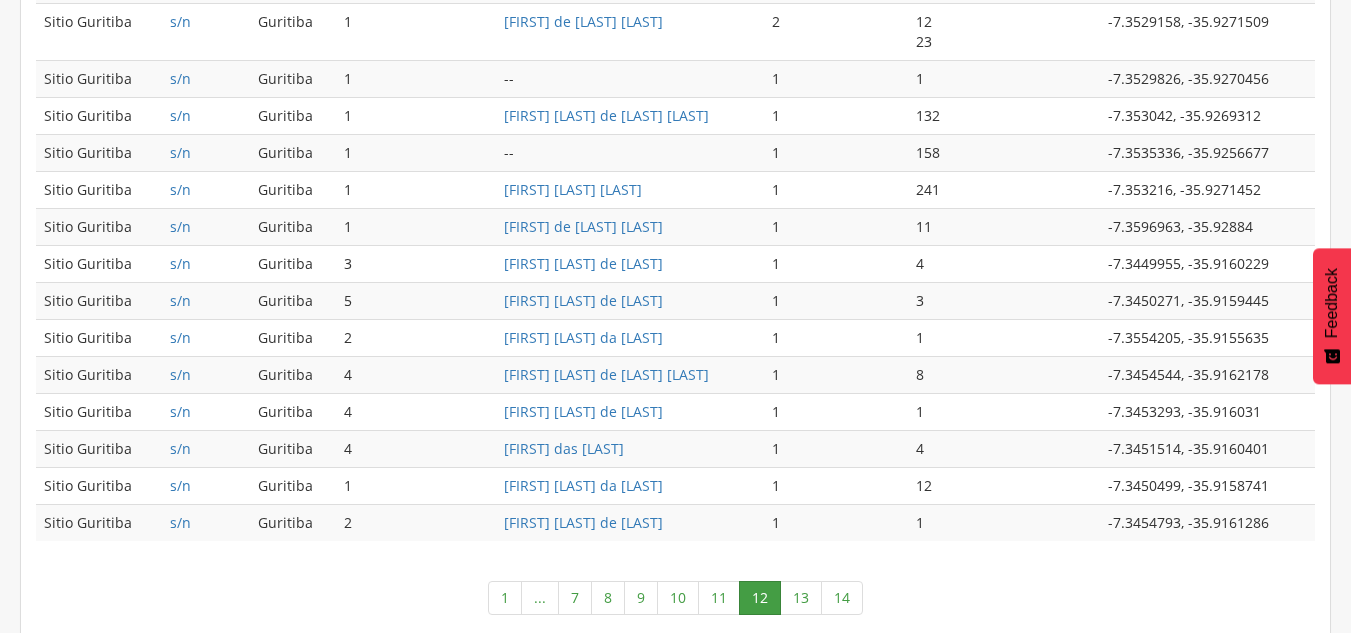 scroll, scrollTop: 1056, scrollLeft: 0, axis: vertical 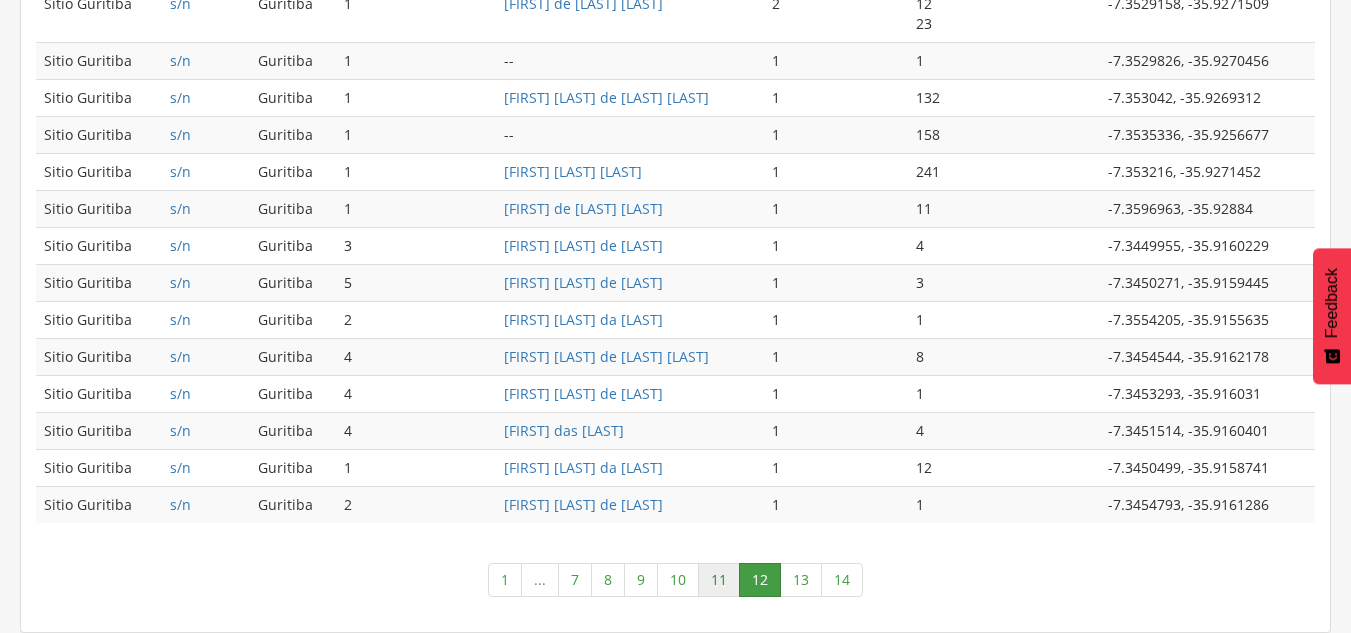 click on "11" at bounding box center (719, 580) 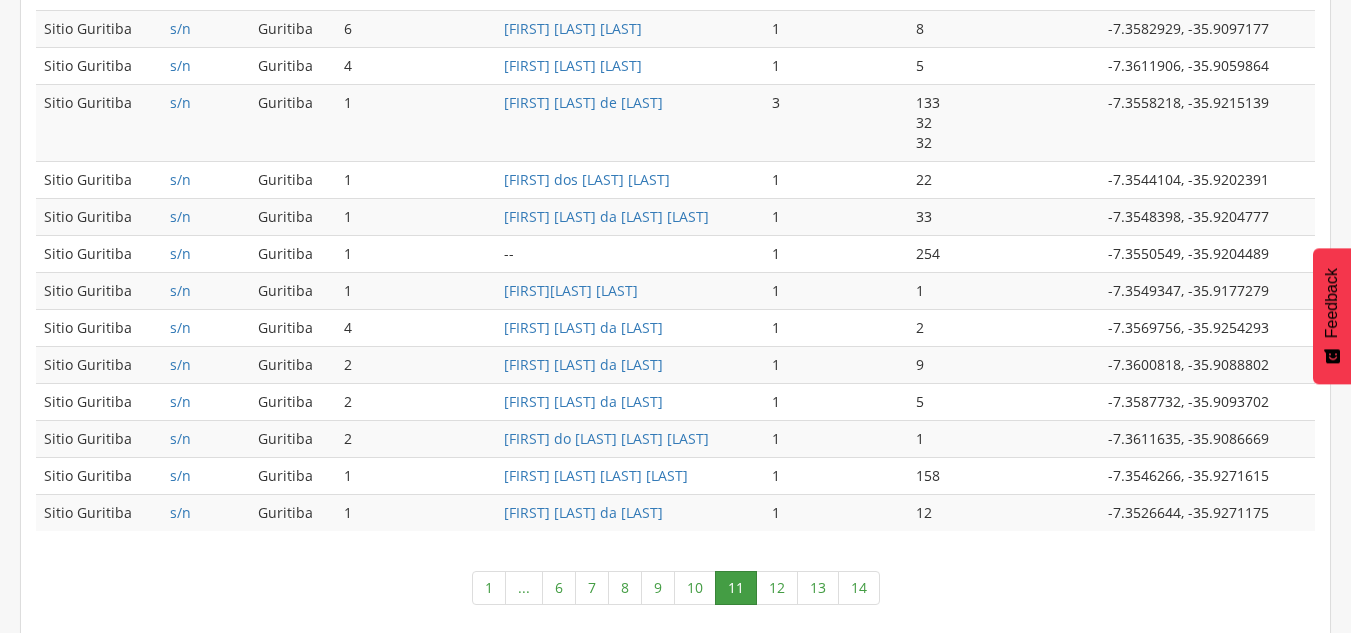 scroll, scrollTop: 1136, scrollLeft: 0, axis: vertical 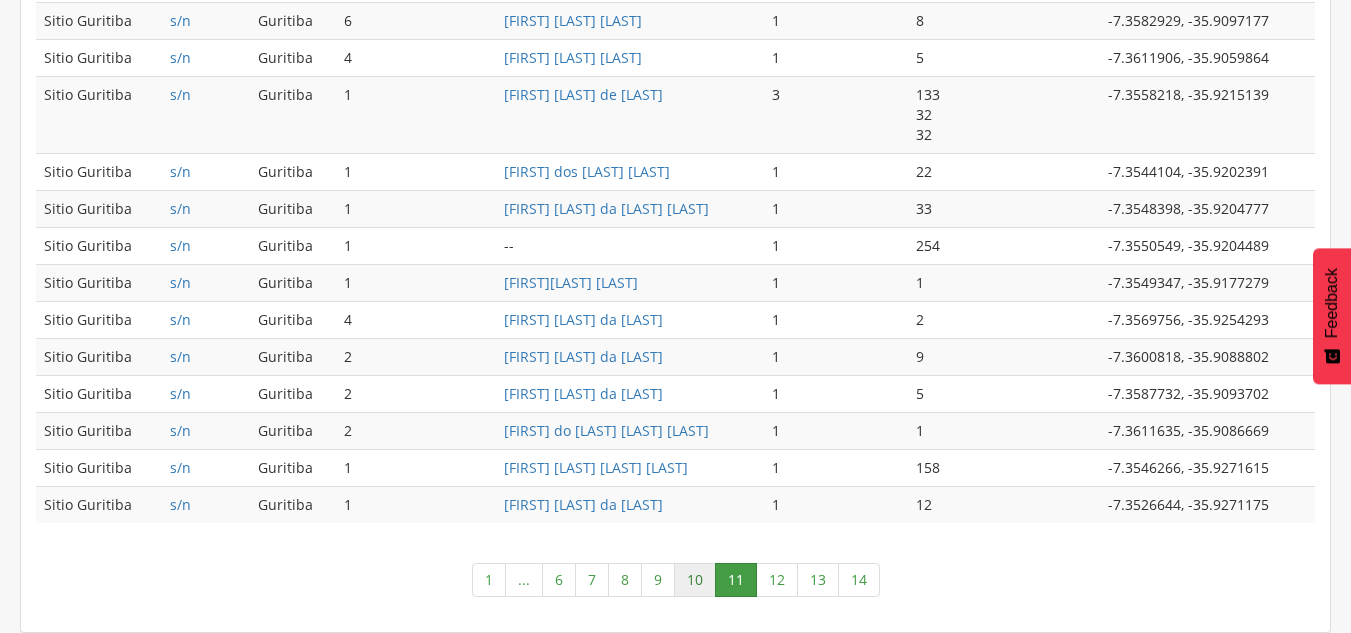 click on "10" at bounding box center [695, 580] 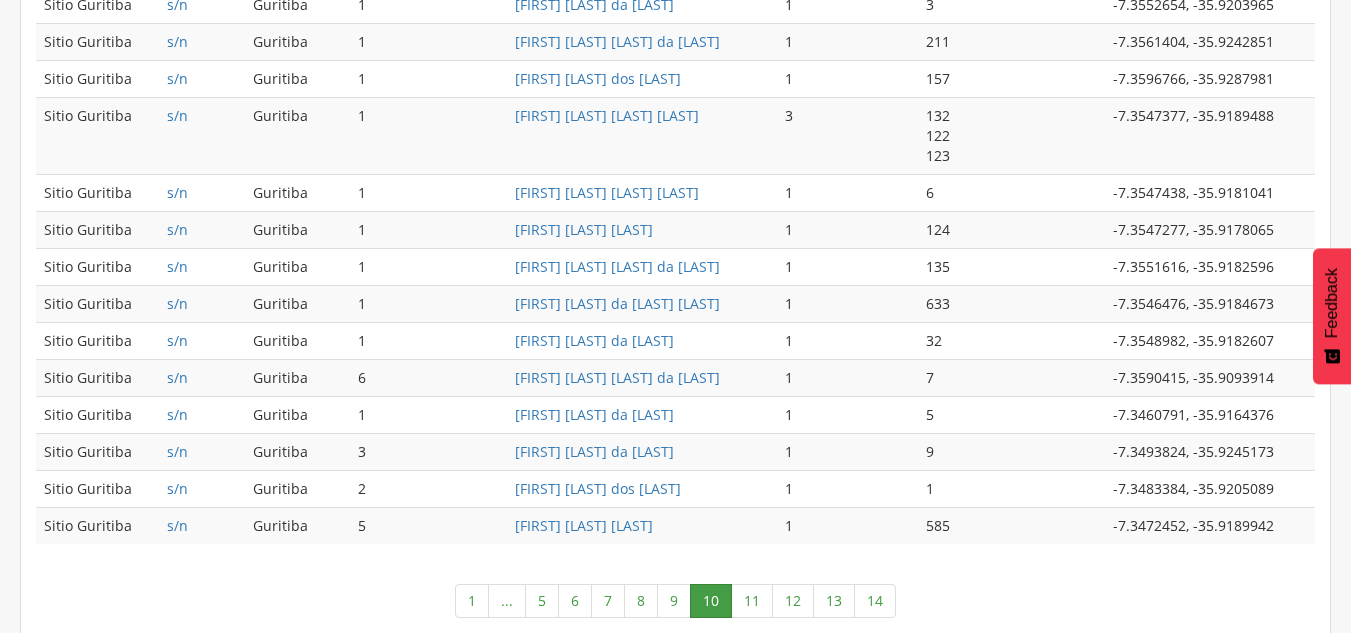 scroll, scrollTop: 1096, scrollLeft: 0, axis: vertical 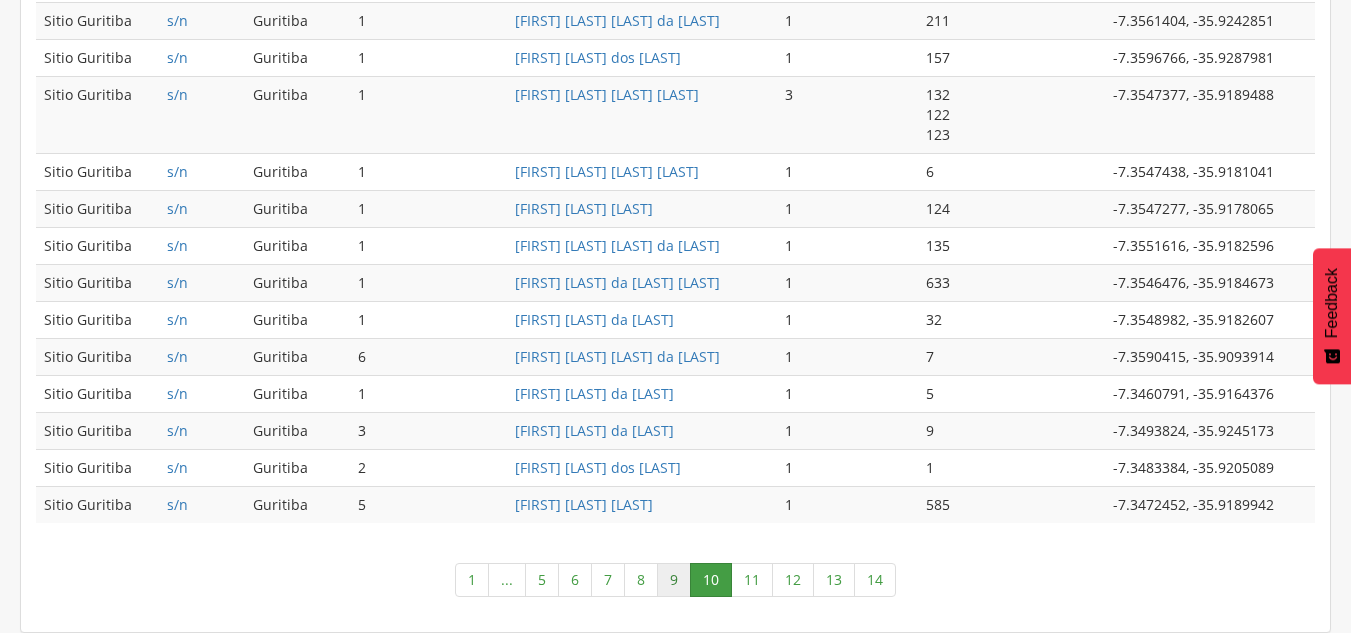 click on "9" at bounding box center (674, 580) 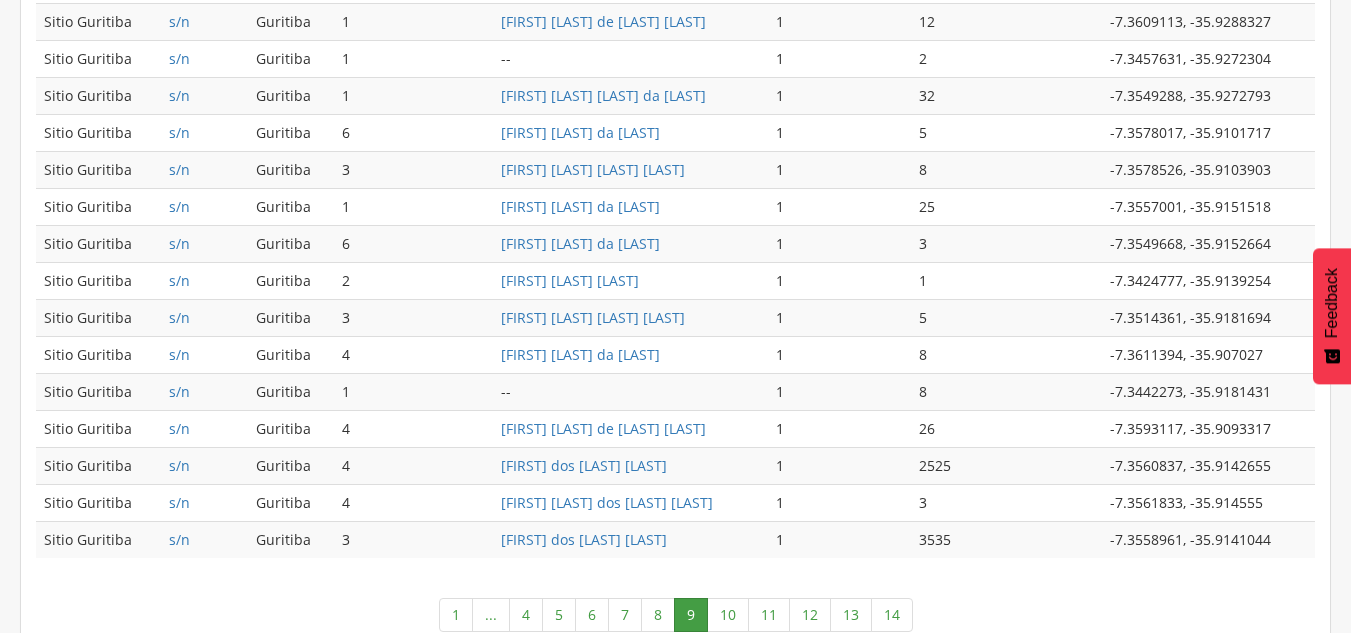 scroll, scrollTop: 1036, scrollLeft: 0, axis: vertical 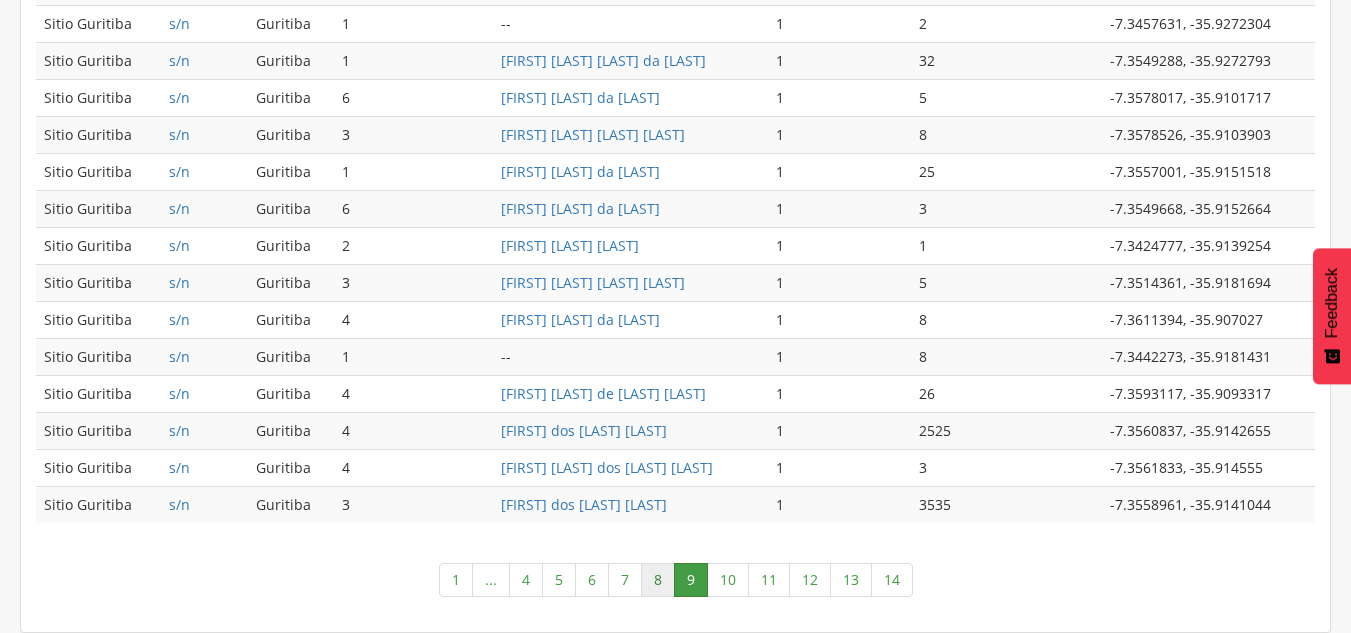 click on "8" at bounding box center [658, 580] 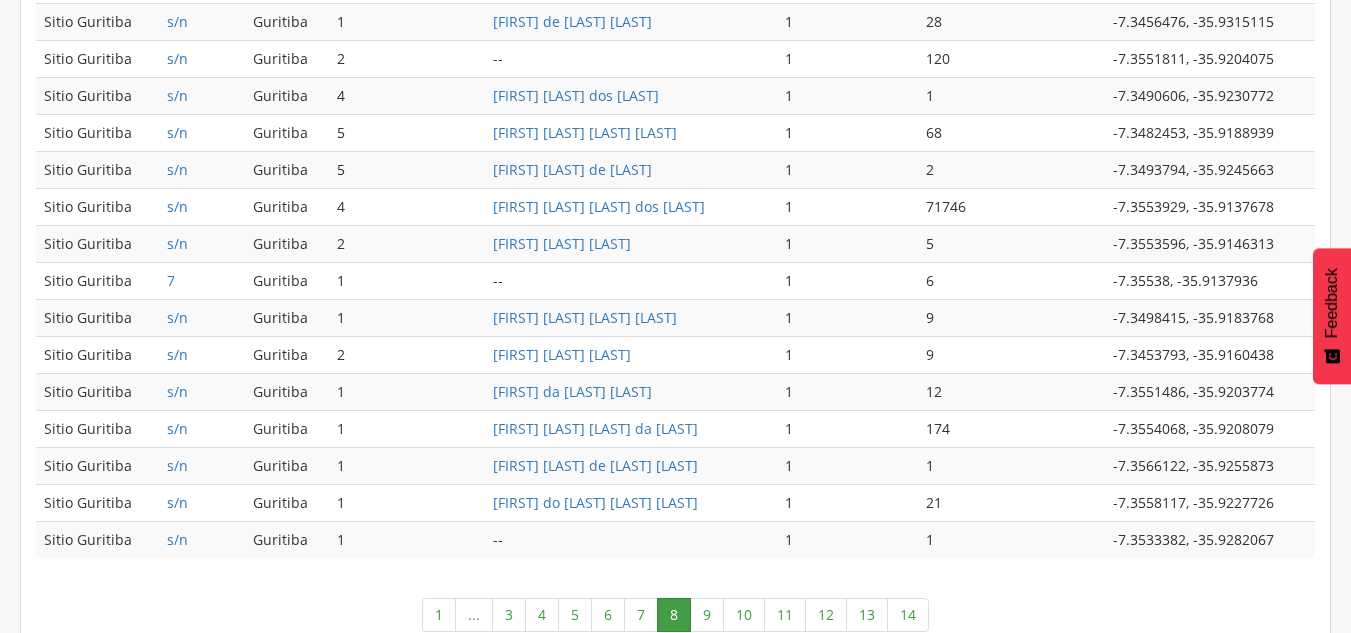 scroll, scrollTop: 1036, scrollLeft: 0, axis: vertical 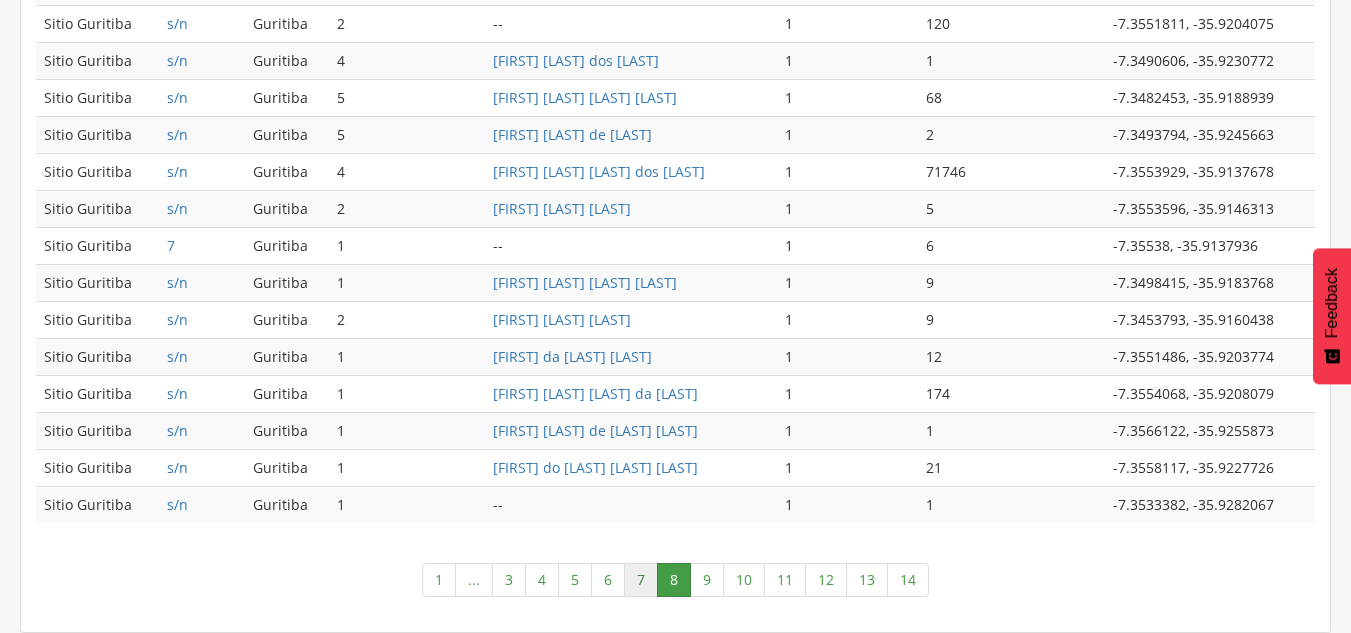 click on "7" at bounding box center (641, 580) 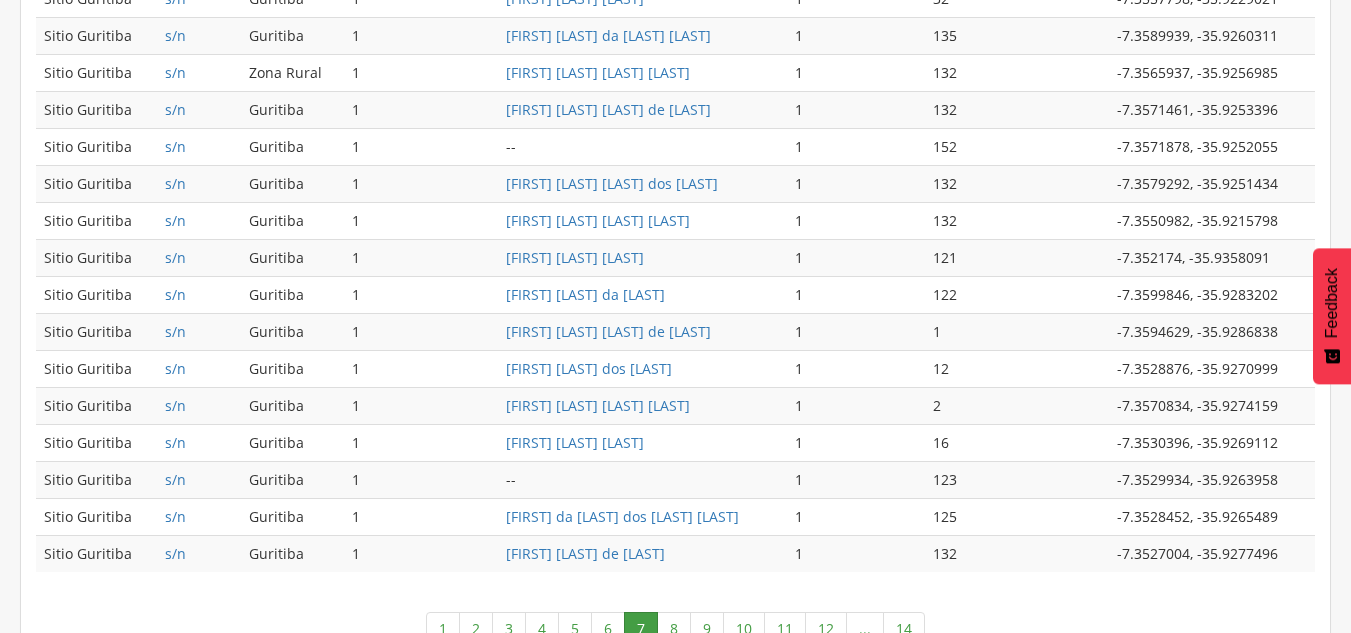 scroll, scrollTop: 1038, scrollLeft: 0, axis: vertical 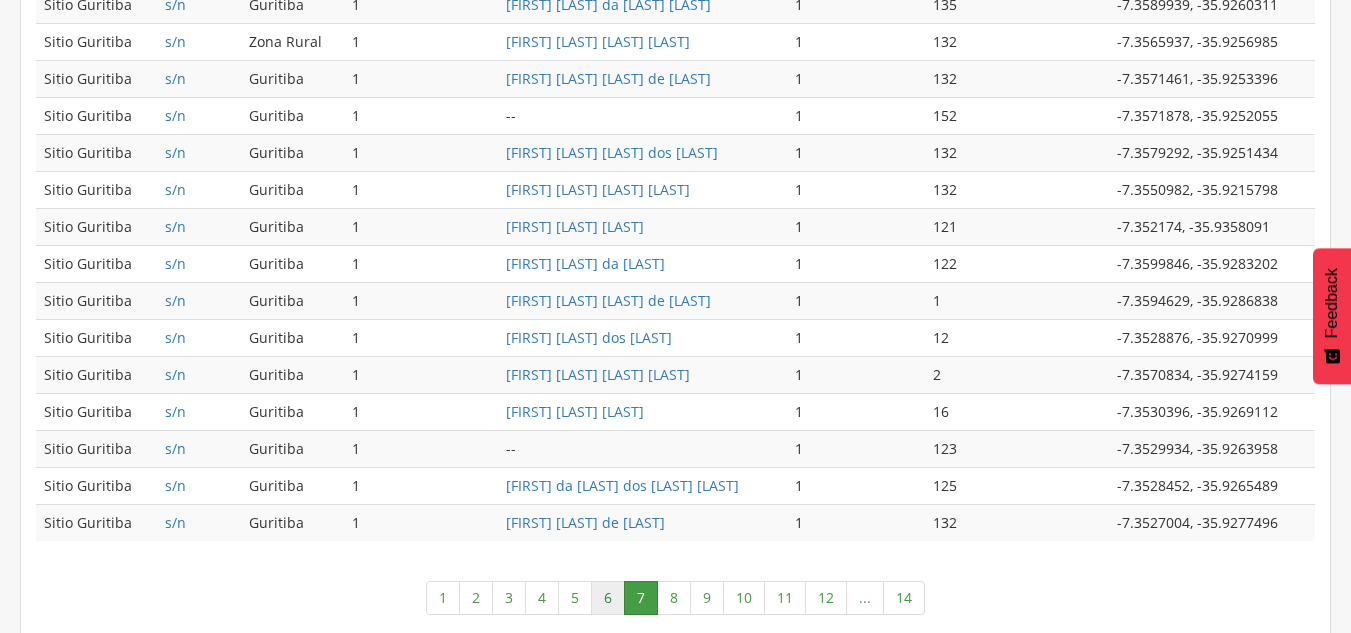 click on "6" at bounding box center [608, 598] 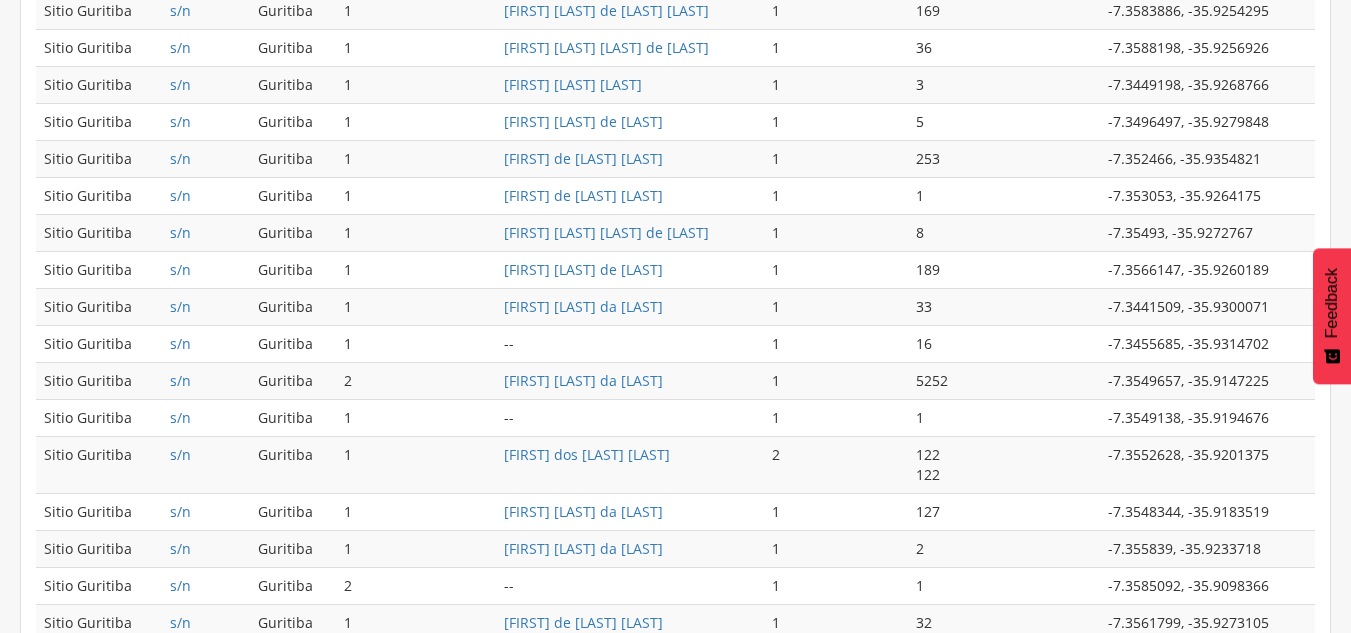scroll, scrollTop: 1056, scrollLeft: 0, axis: vertical 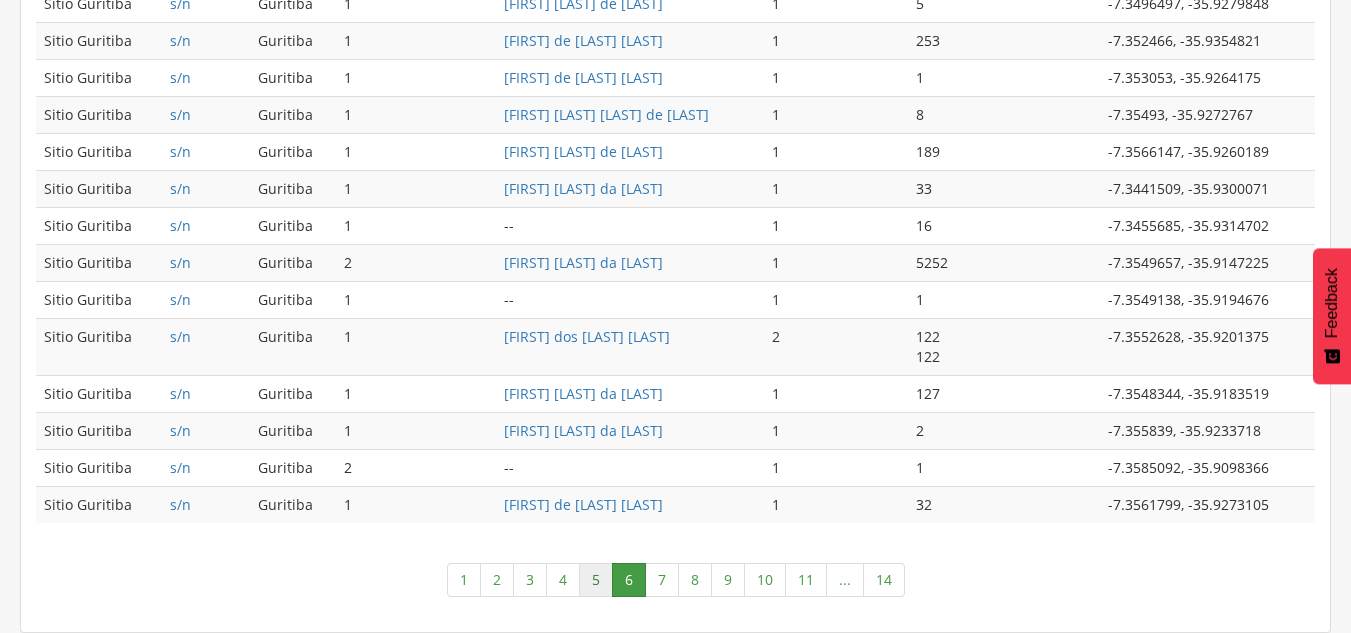 click on "5" at bounding box center [596, 580] 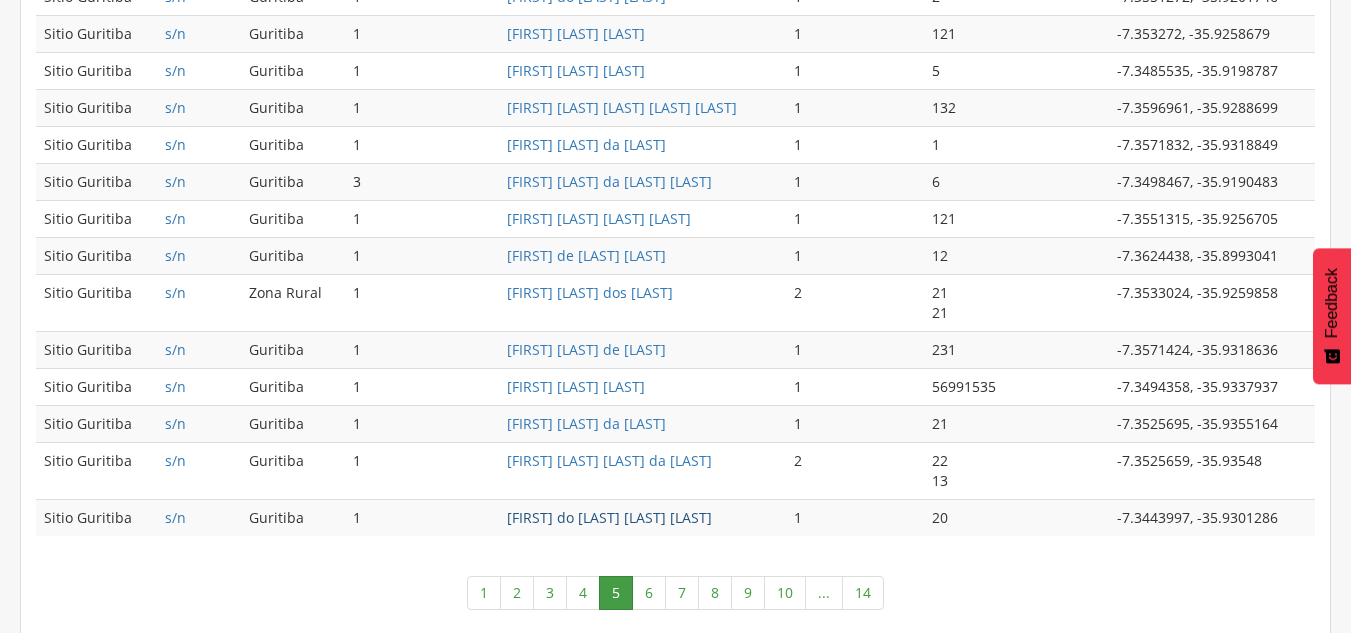 scroll, scrollTop: 1076, scrollLeft: 0, axis: vertical 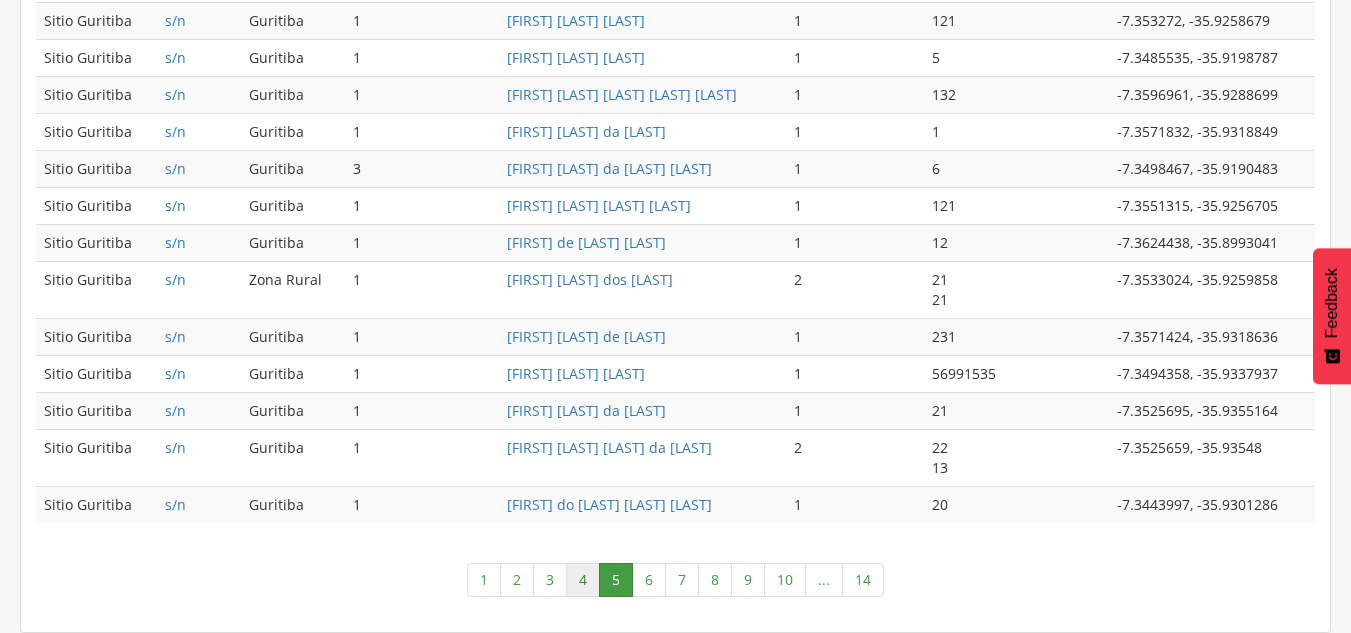 click on "4" at bounding box center [583, 580] 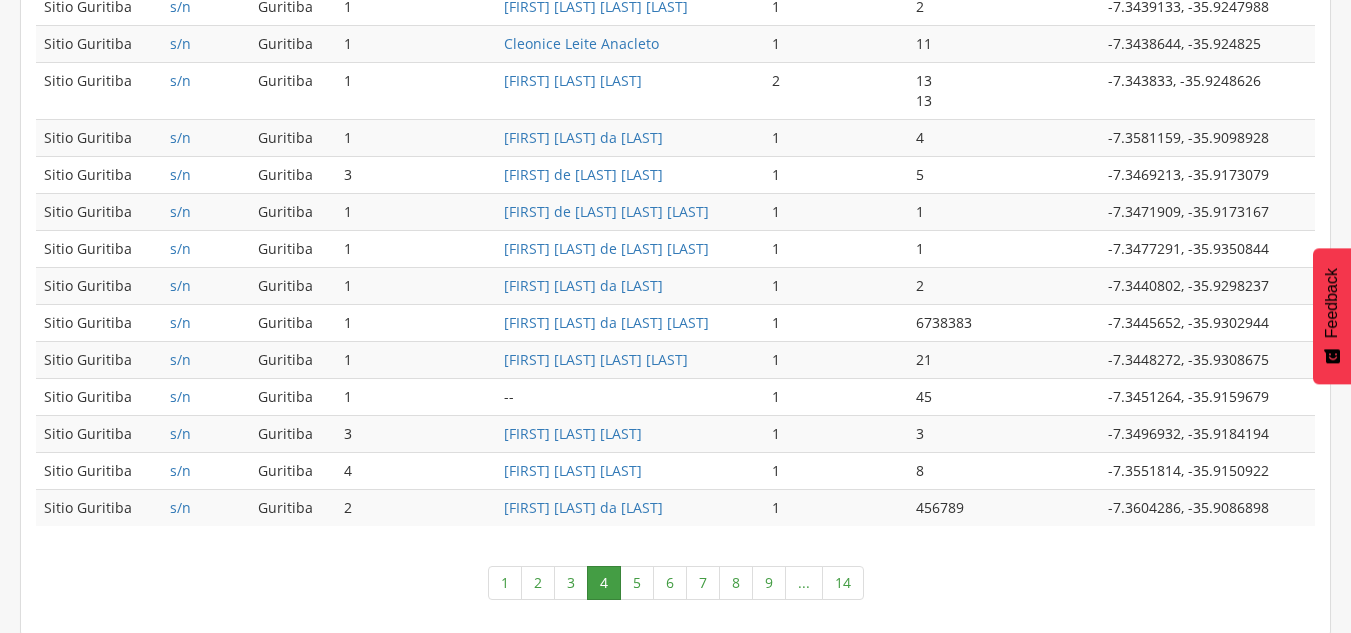 scroll, scrollTop: 1056, scrollLeft: 0, axis: vertical 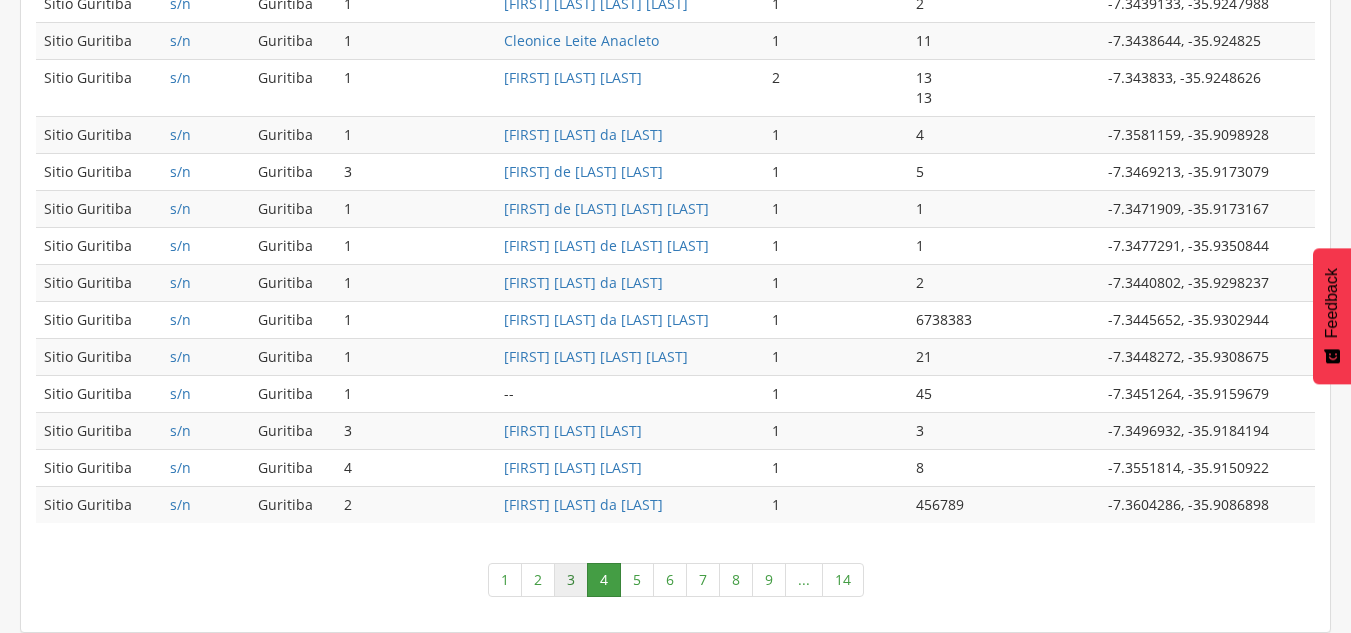 click on "3" at bounding box center [571, 580] 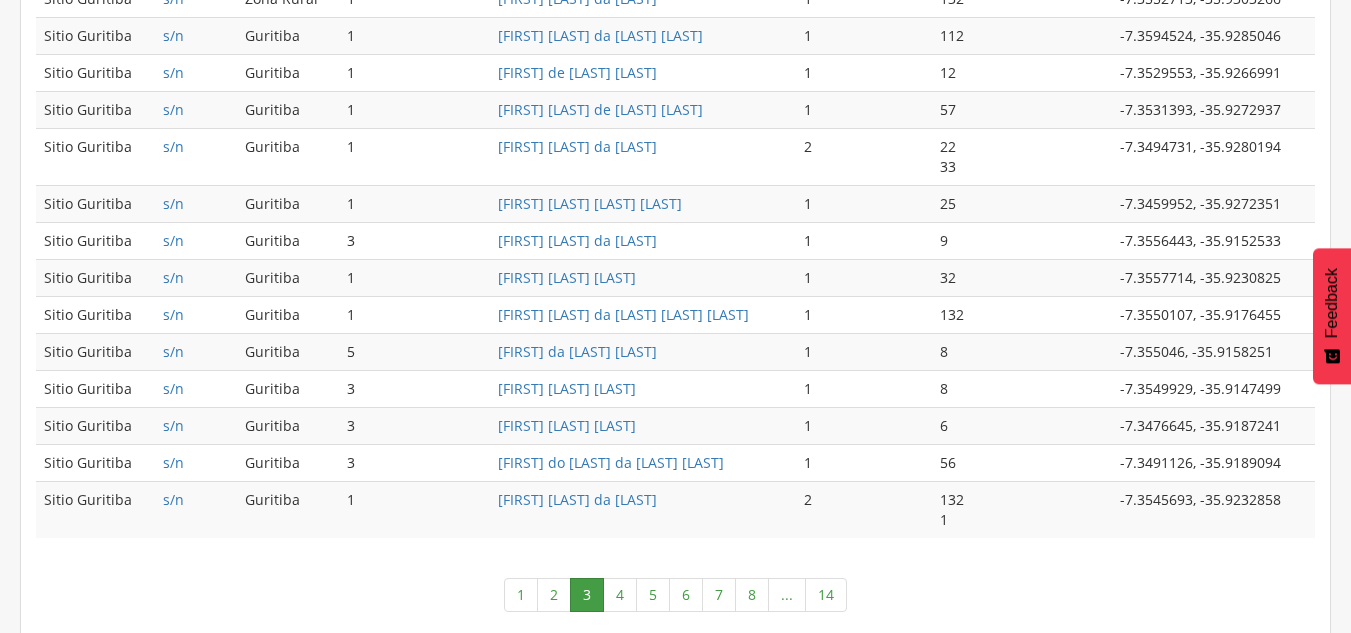 scroll, scrollTop: 1076, scrollLeft: 0, axis: vertical 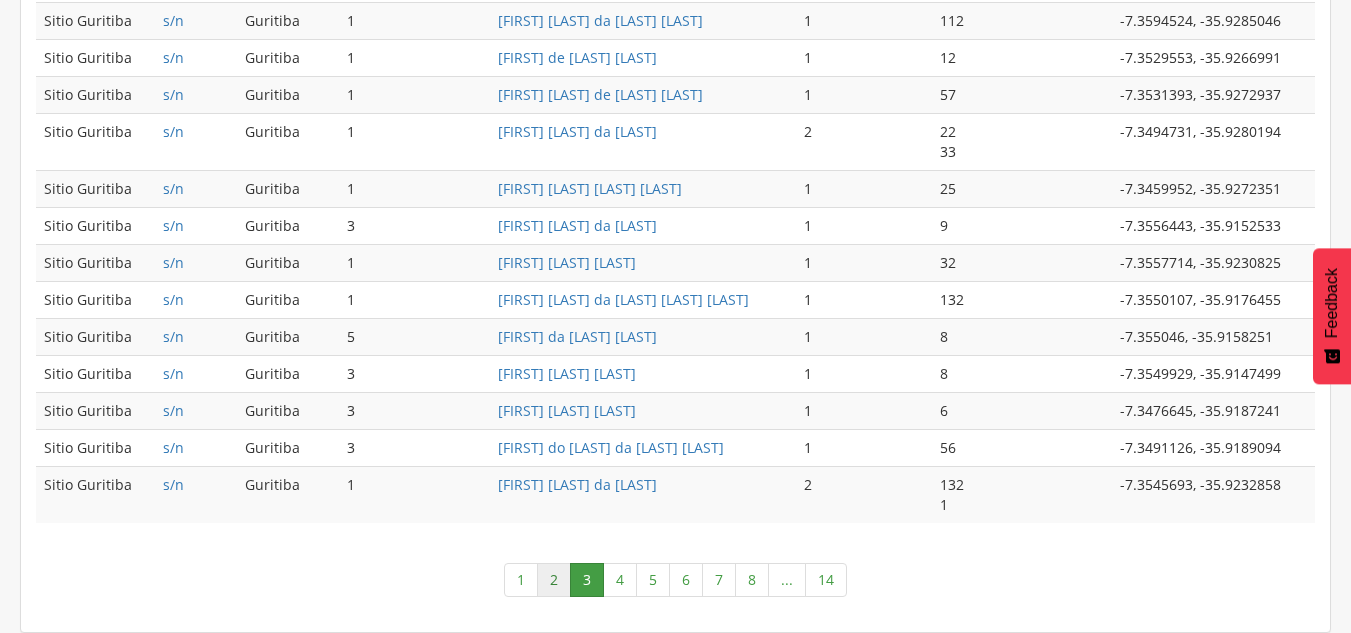 click on "2" at bounding box center (554, 580) 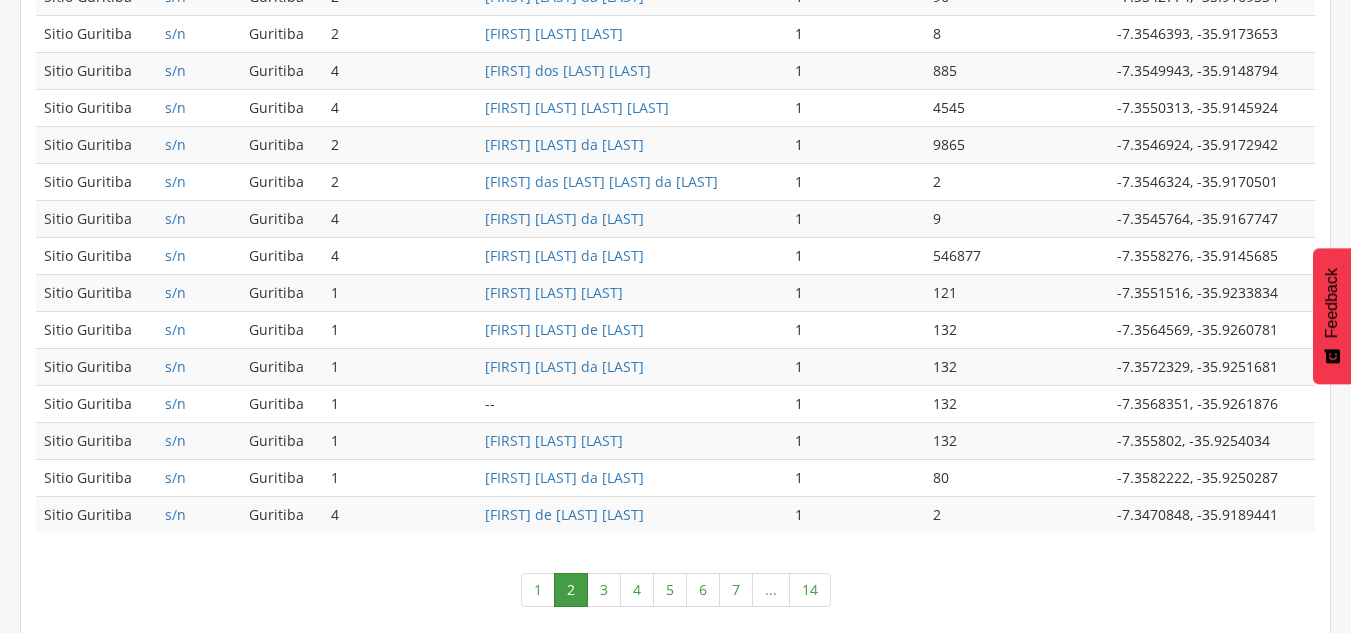 scroll, scrollTop: 1076, scrollLeft: 0, axis: vertical 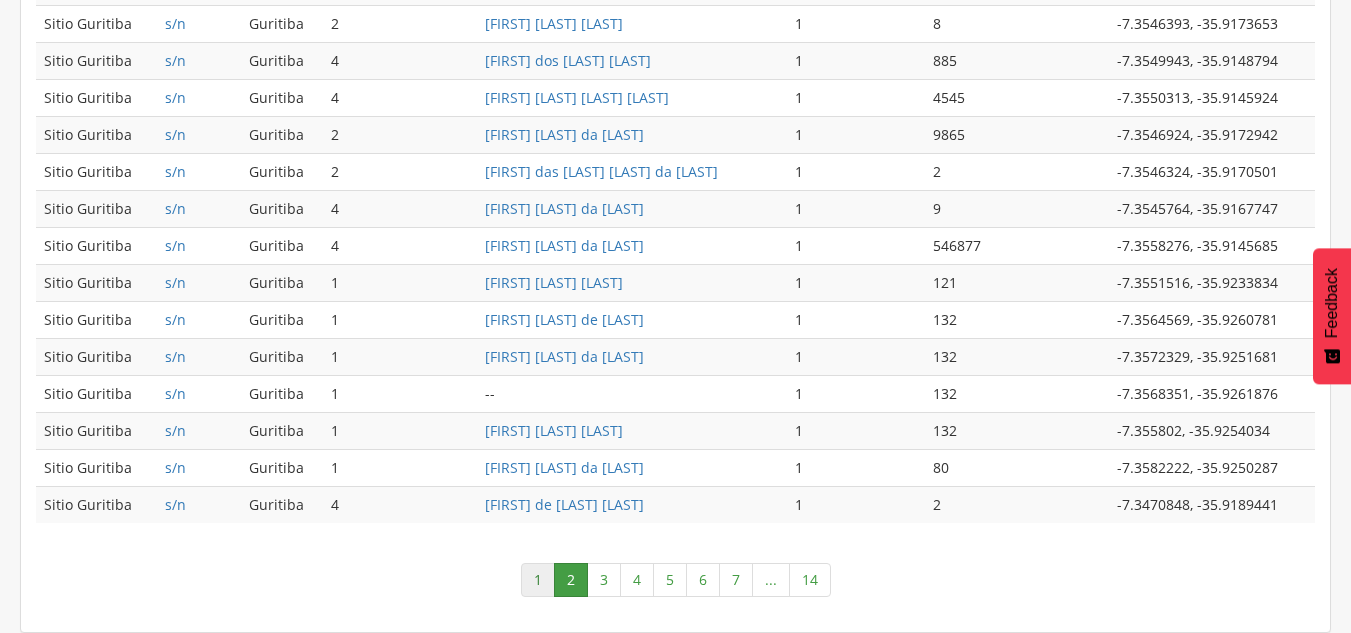 click on "1" at bounding box center [538, 580] 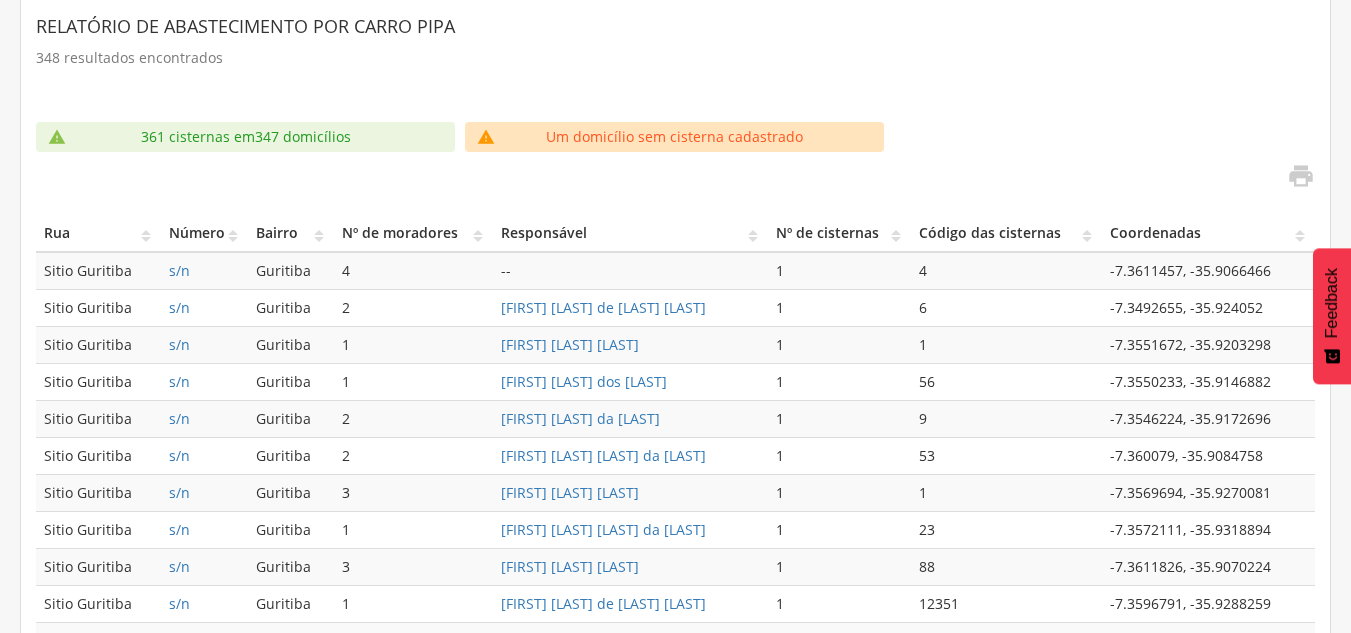 scroll, scrollTop: 0, scrollLeft: 0, axis: both 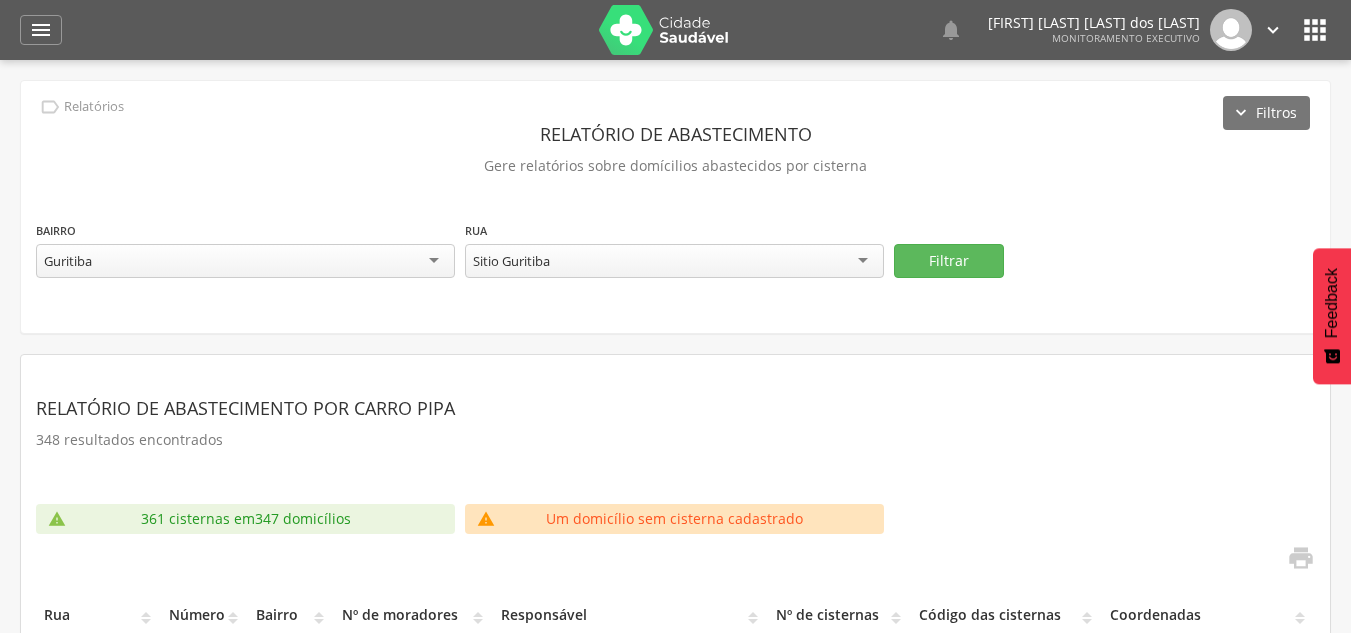 click on "
Dashboard
Supervisão
Produtividade
Mapa da cidade
Mapa de cobertura
Ranking
App desatualizado
Última sincronização
Painel de monitoramento
Indicadores
Bolsa Família
Colo de Útero e Mama
Controle Aedes
Controle DCNT
Mortalidade Infantil
Mortalidade Materna
Saúde Mental
Pessoas com Deficiência
Pré-Natal
Puericultura
Sala de situação
Mapa dinâmico
Buscas ativas
Indivíduos
Relatórios
Acompanhamento
Personalizados
Mapeamentos
Abastecimento
Suporte
0


Lorem ipsum dolor  sit amet,  sed do eiusmod 1 min
 1 min" at bounding box center [675, 30] 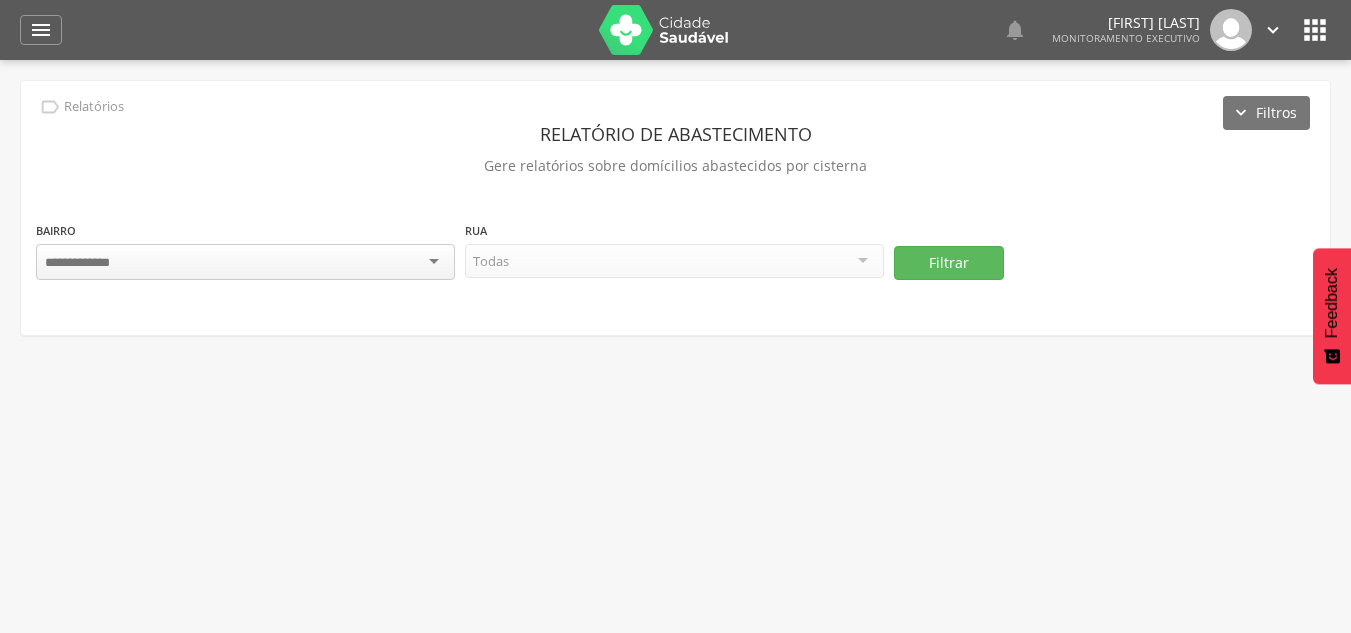 scroll, scrollTop: 0, scrollLeft: 0, axis: both 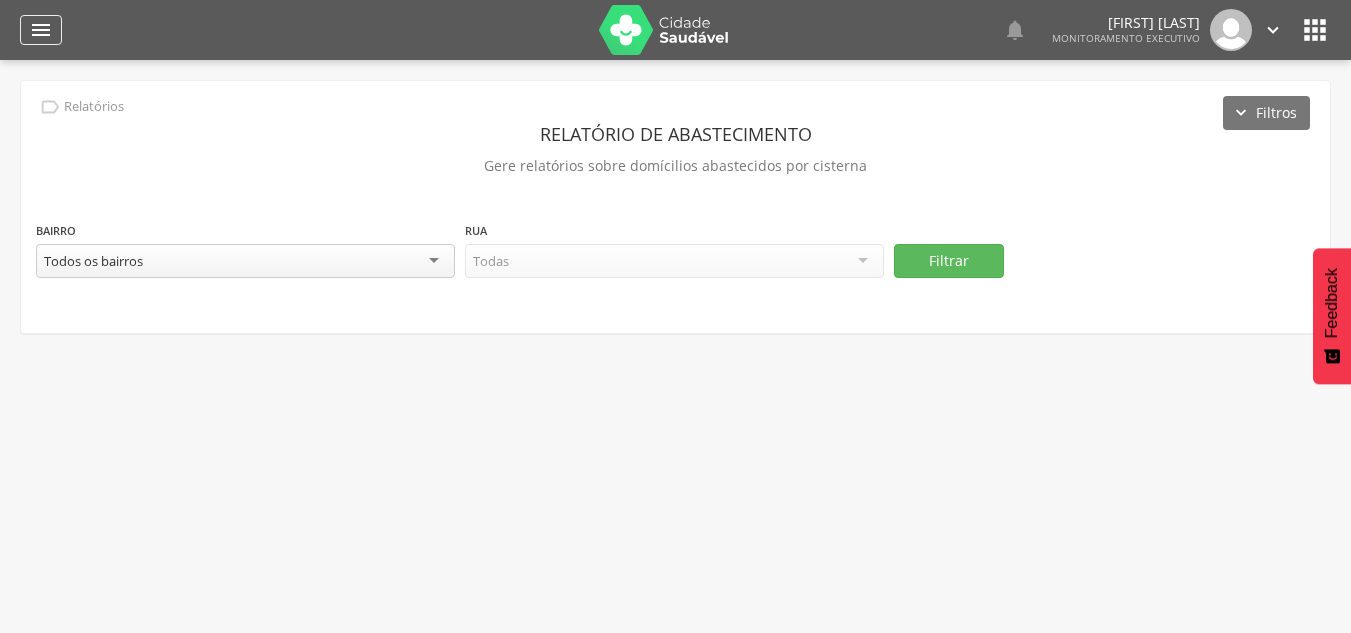click on "" at bounding box center (41, 30) 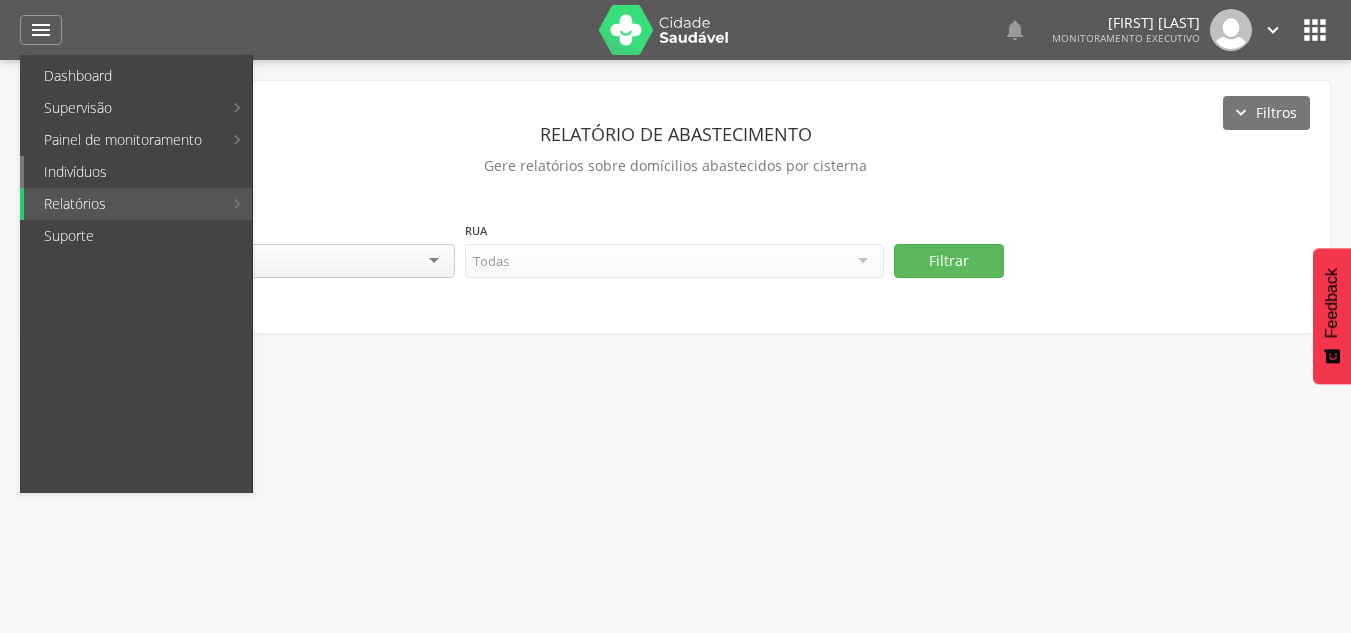 click on "Indivíduos" at bounding box center [138, 172] 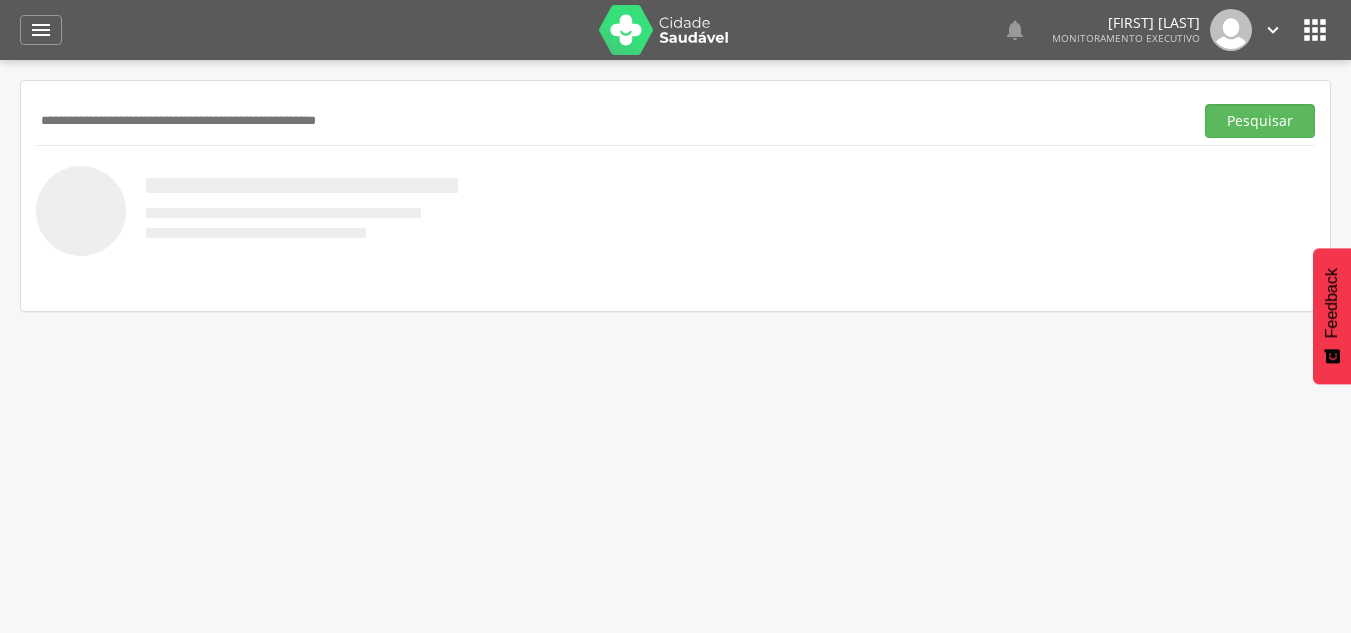 click at bounding box center (610, 121) 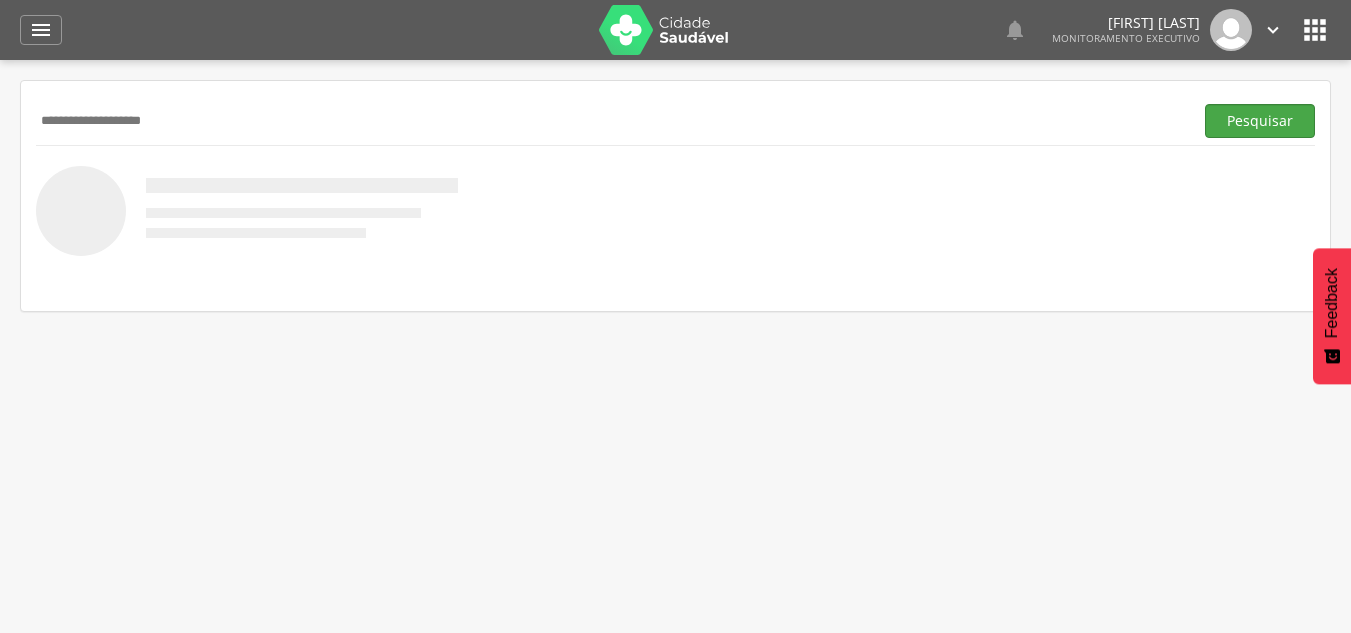 type on "**********" 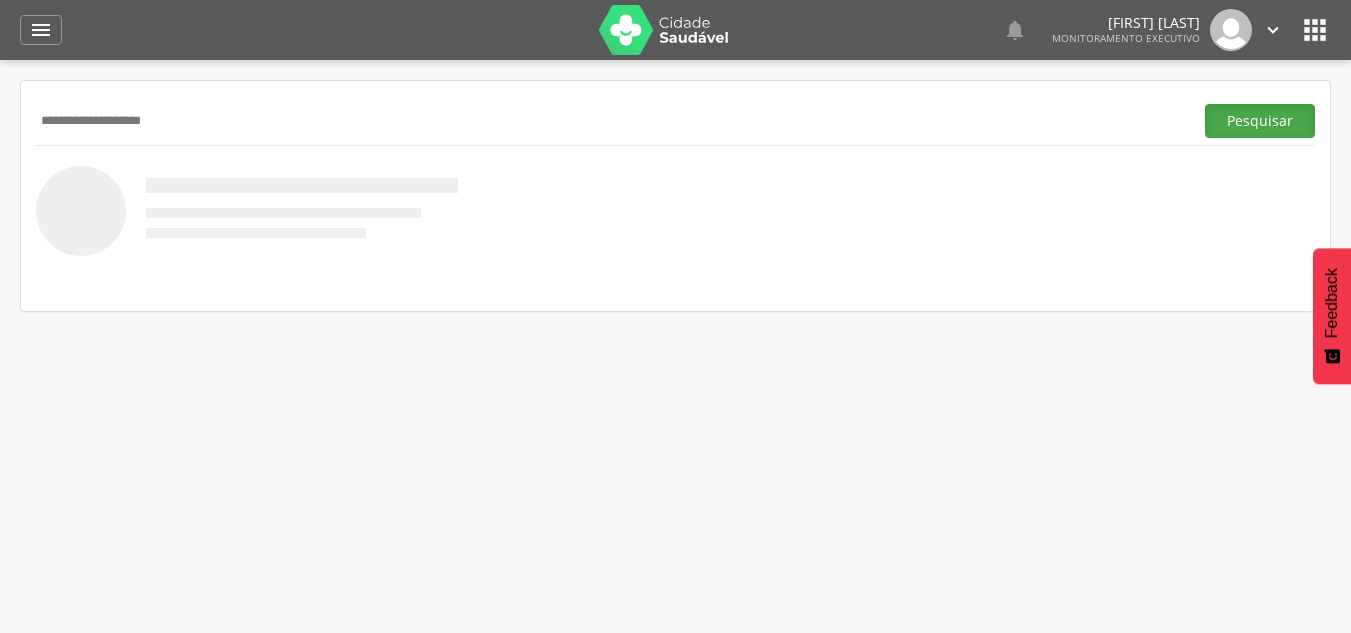 click on "Pesquisar" at bounding box center (1260, 121) 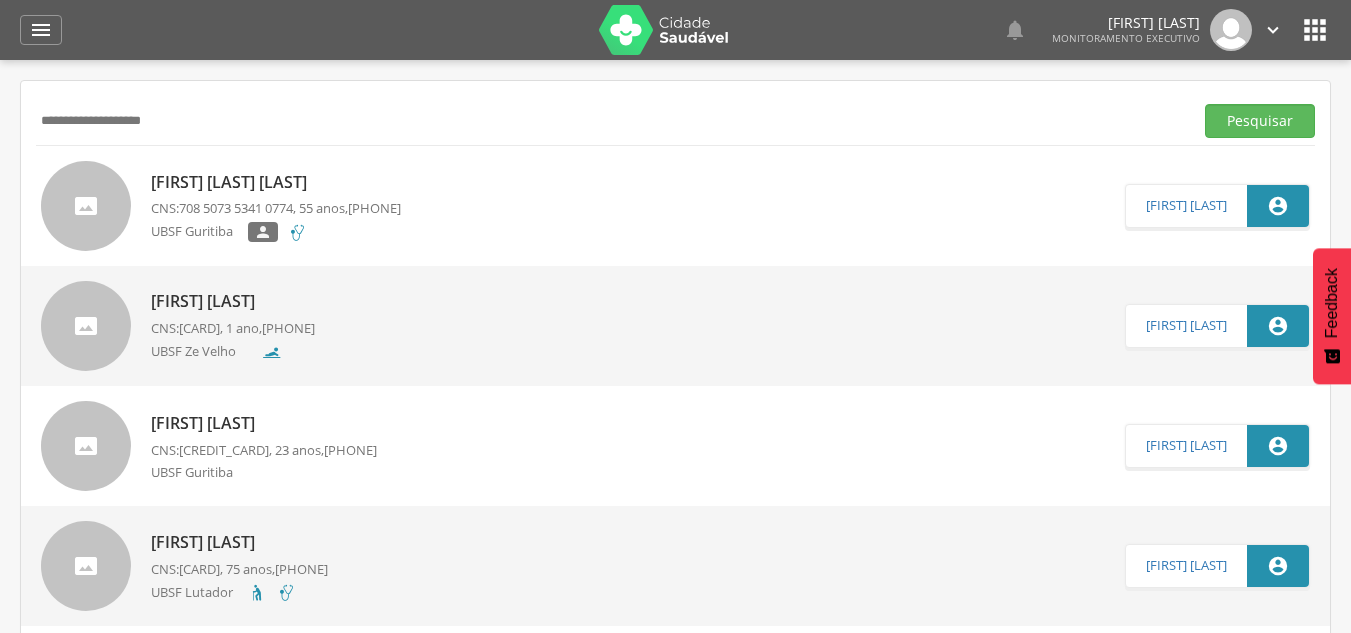 click on "[FIRST] [LAST] [LAST]" at bounding box center [276, 182] 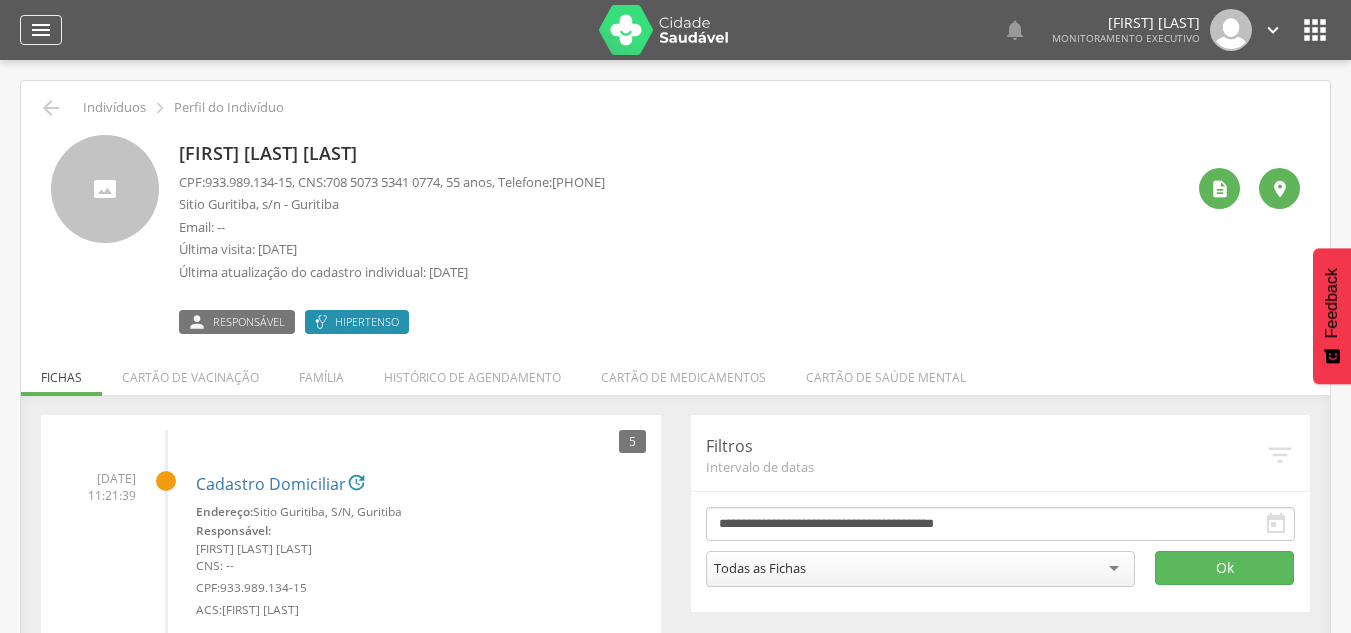 click on "" at bounding box center [41, 30] 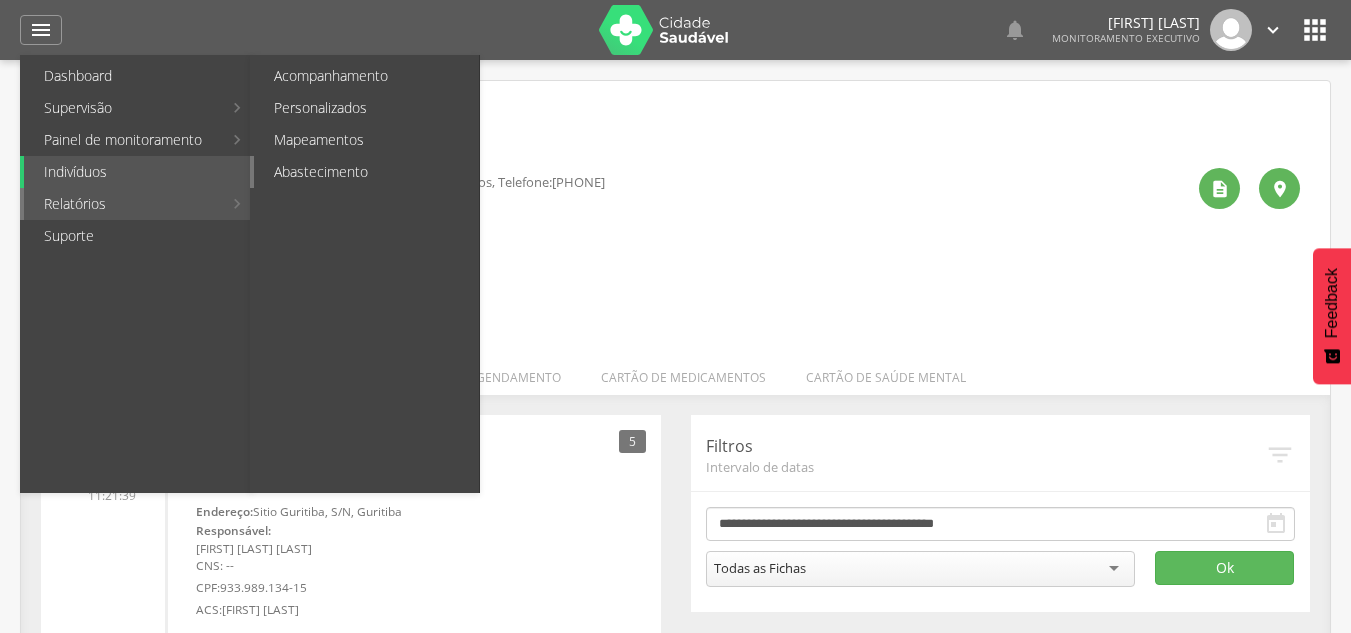 click on "Abastecimento" at bounding box center [366, 172] 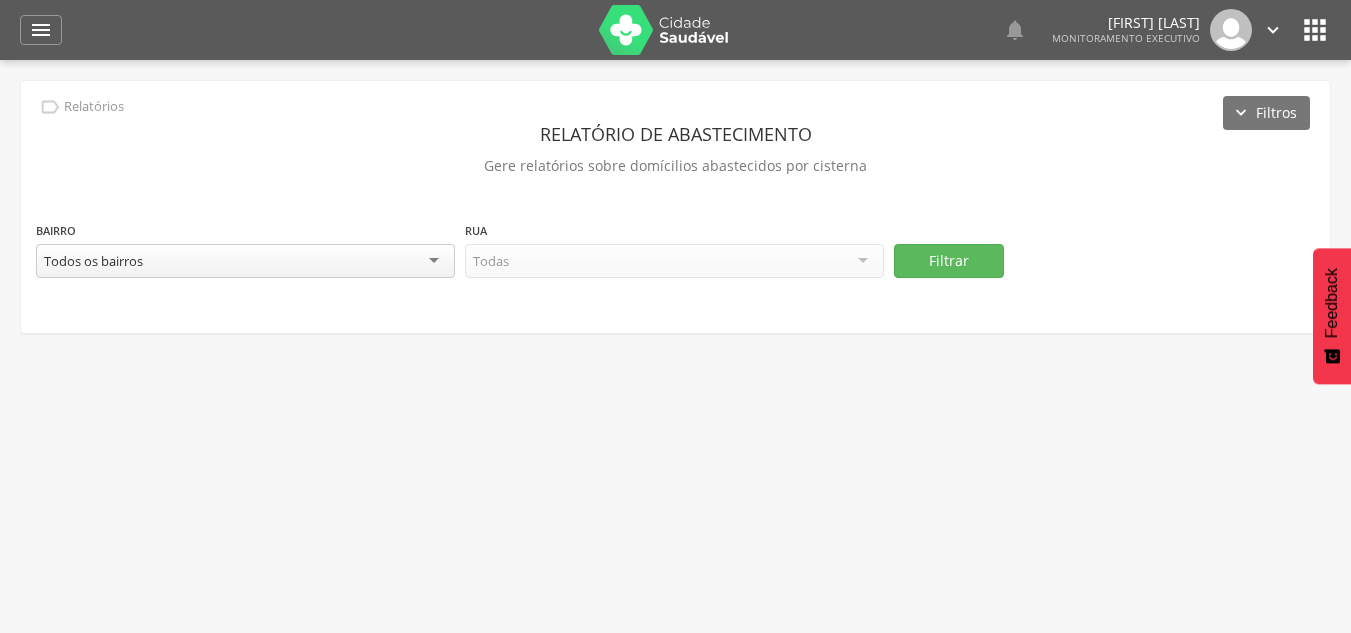 click on "Todos os bairros" at bounding box center (245, 261) 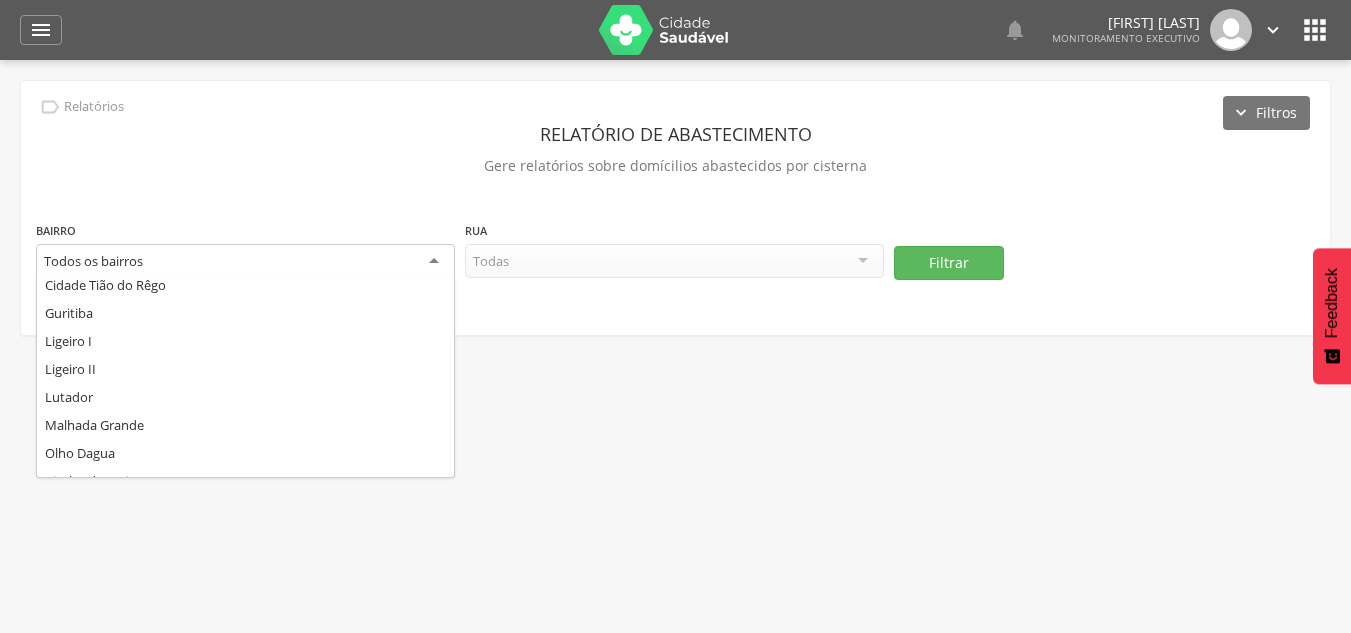 scroll, scrollTop: 200, scrollLeft: 0, axis: vertical 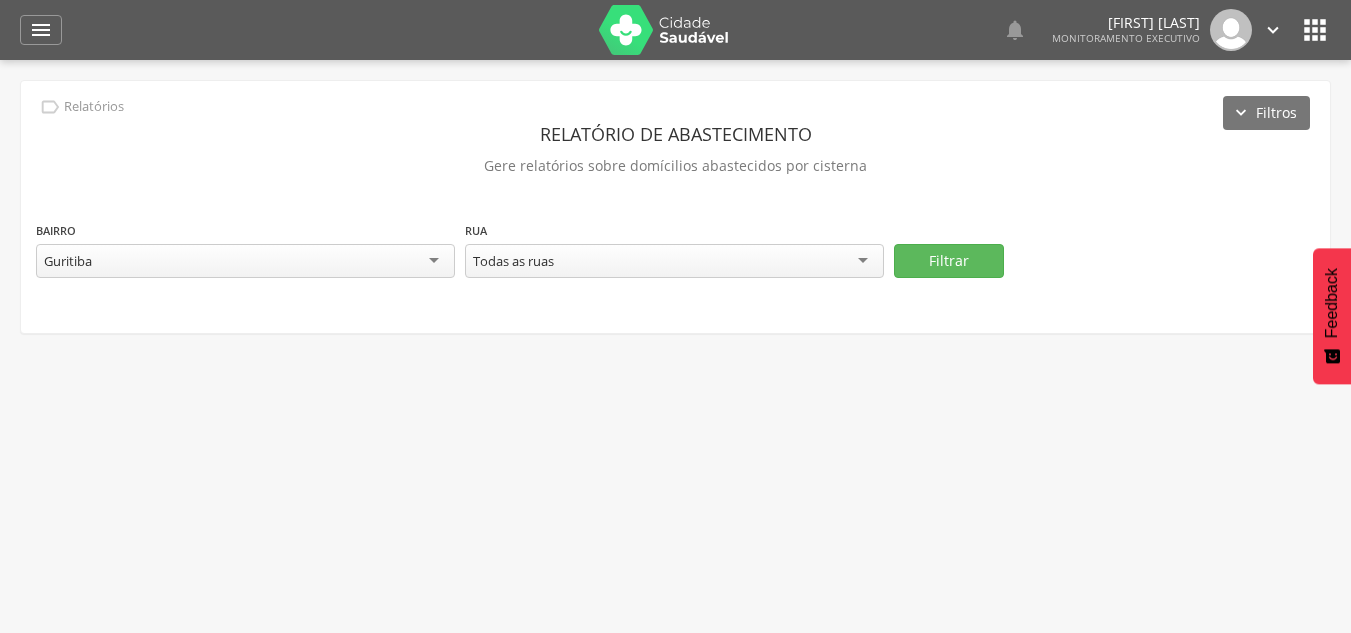 click on "Todas as ruas" at bounding box center (674, 261) 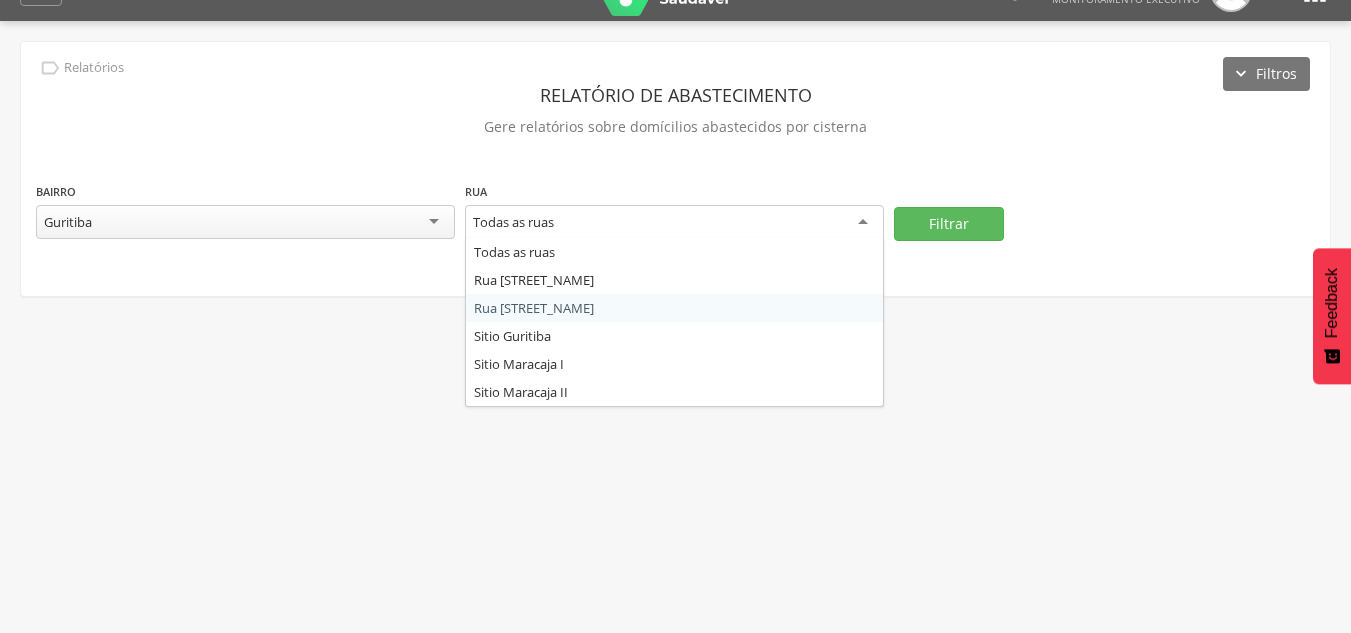 scroll, scrollTop: 60, scrollLeft: 0, axis: vertical 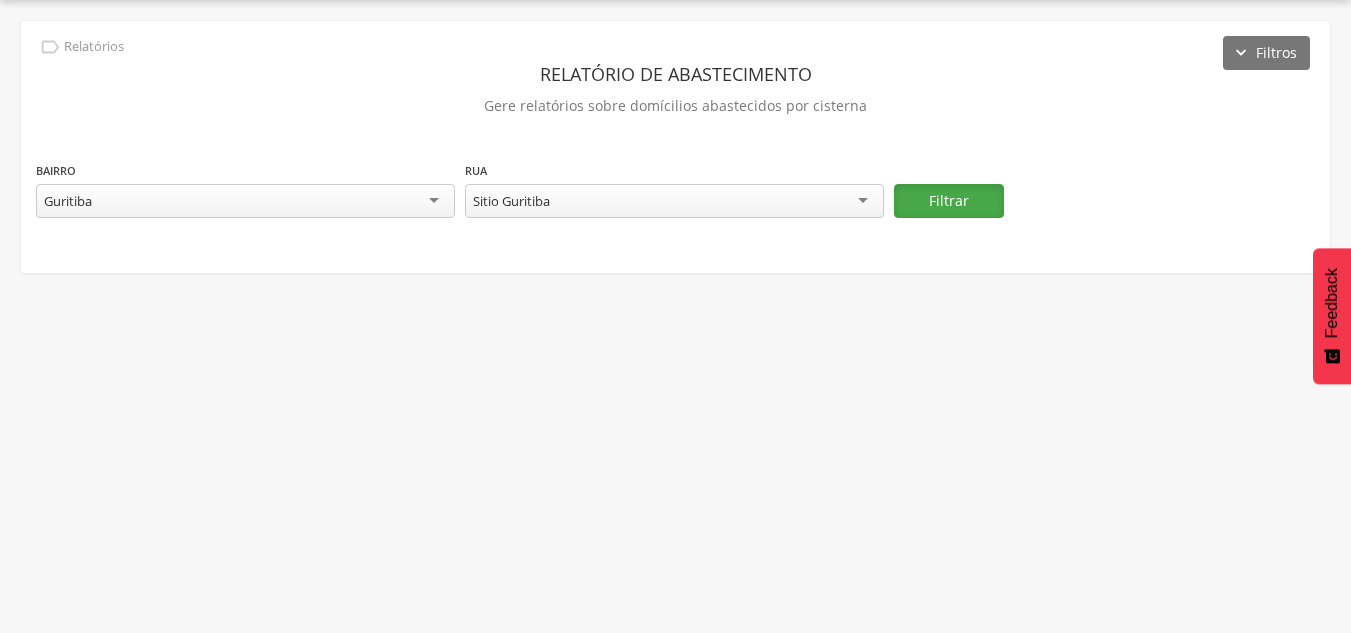 click on "Filtrar" at bounding box center (949, 201) 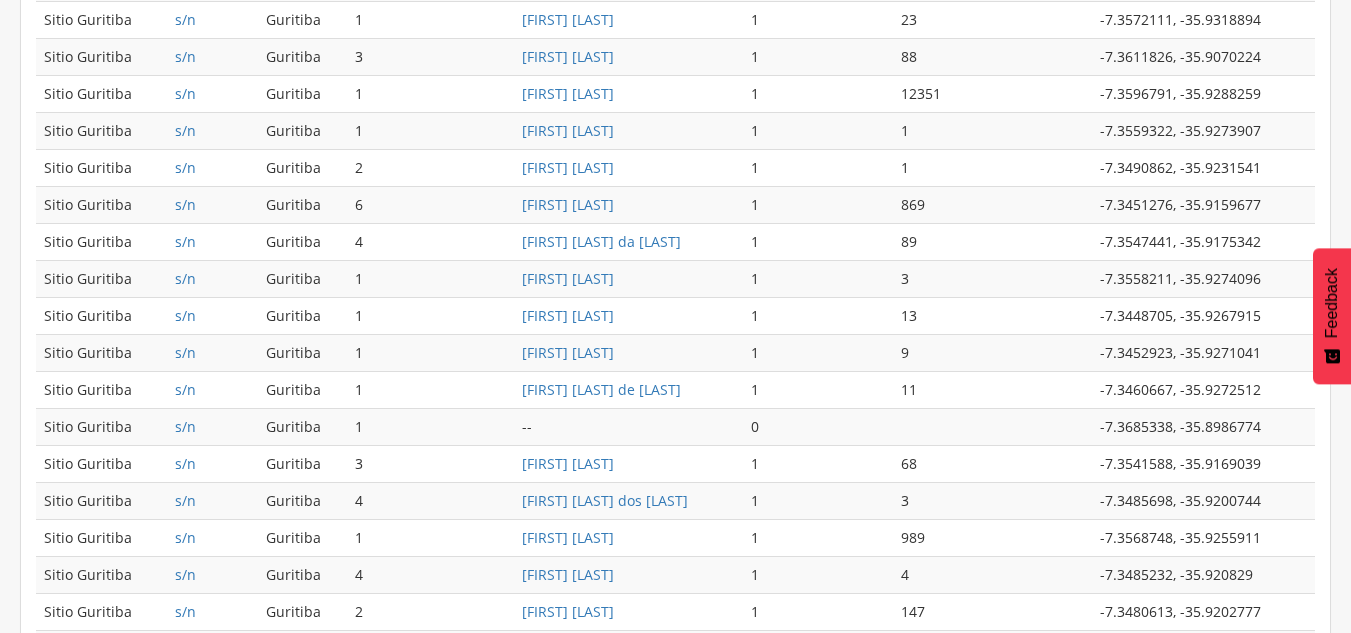 scroll, scrollTop: 1036, scrollLeft: 0, axis: vertical 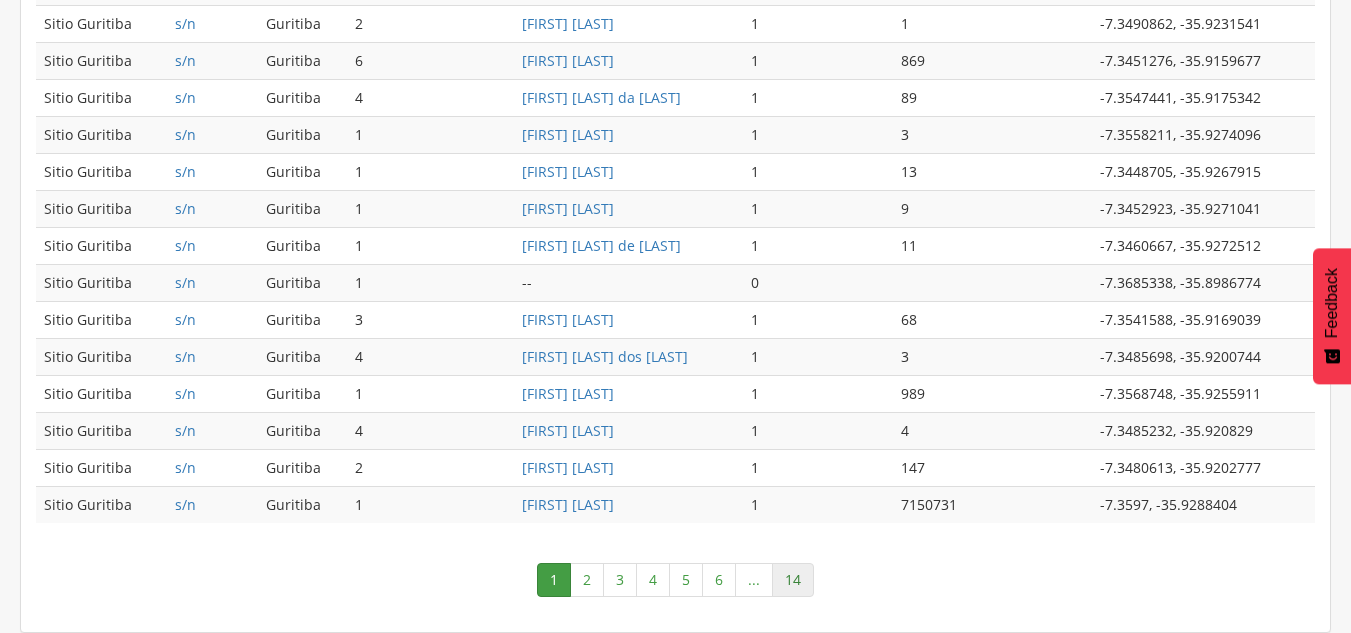 click on "14" at bounding box center (793, 580) 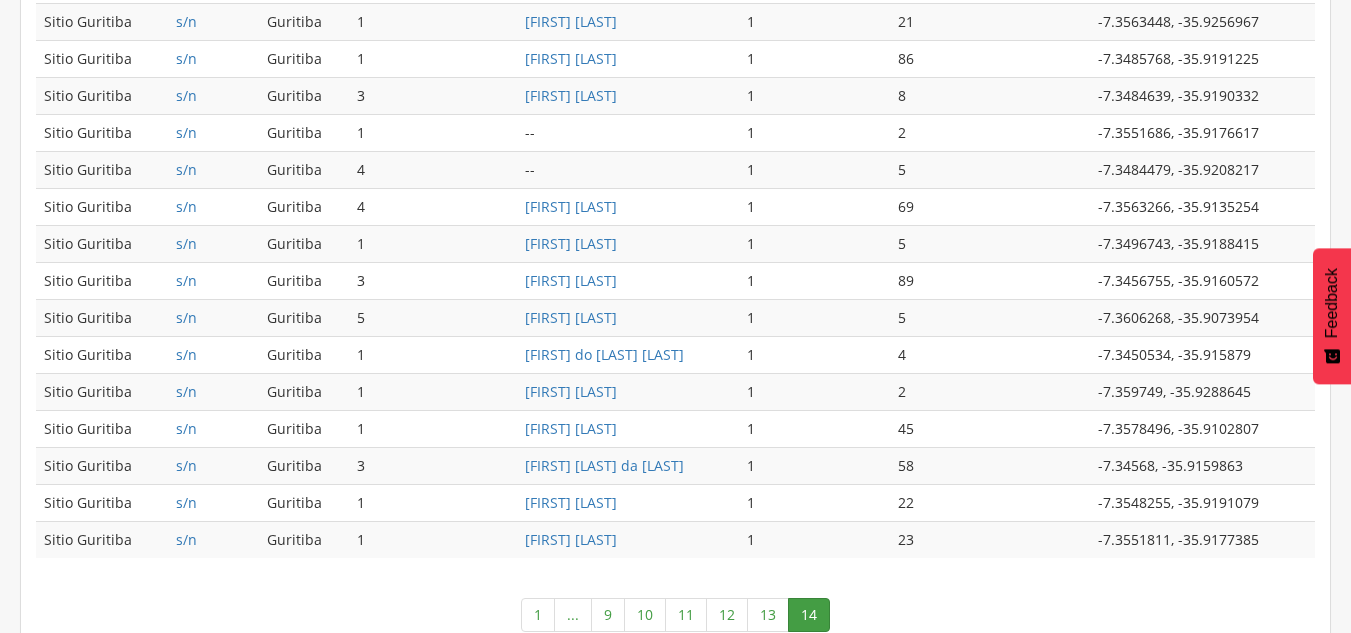 scroll, scrollTop: 1036, scrollLeft: 0, axis: vertical 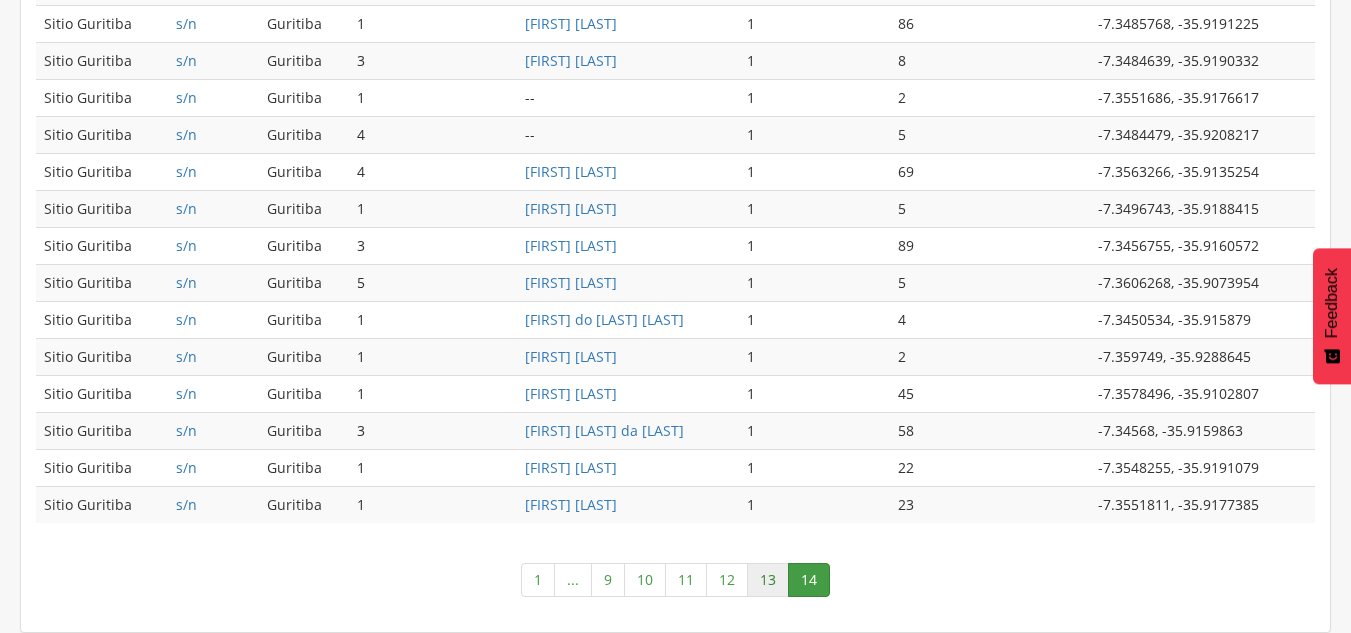 click on "13" at bounding box center (768, 580) 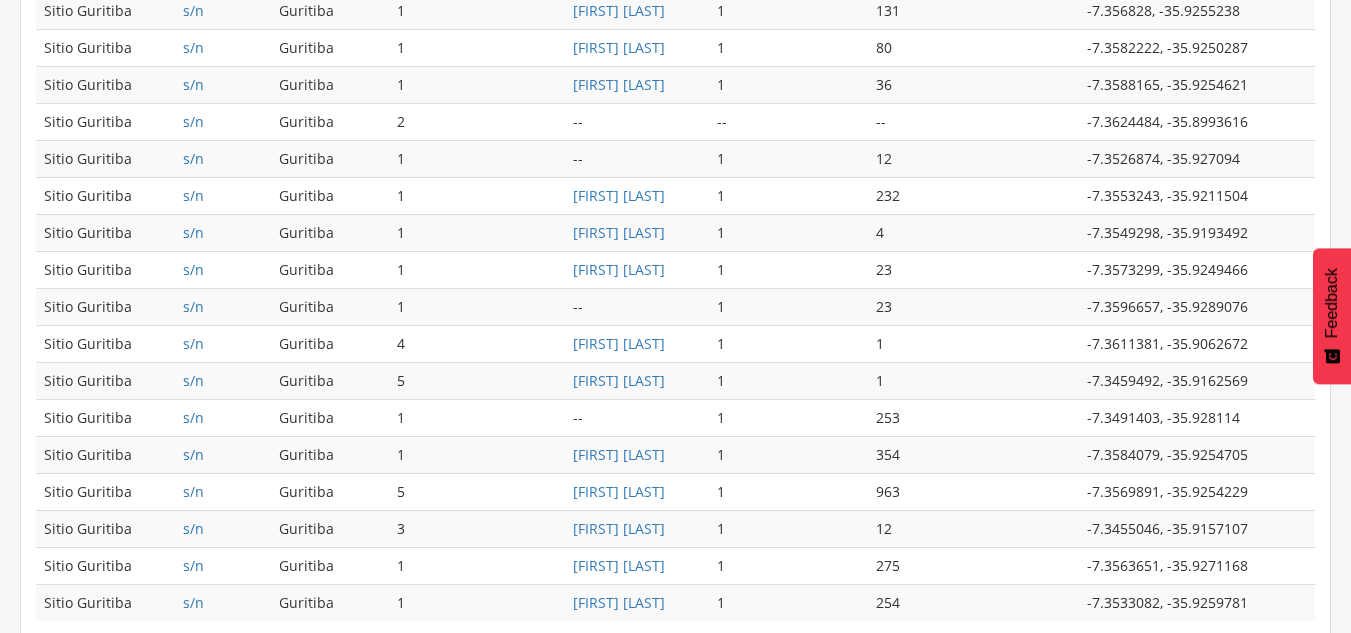 scroll, scrollTop: 1036, scrollLeft: 0, axis: vertical 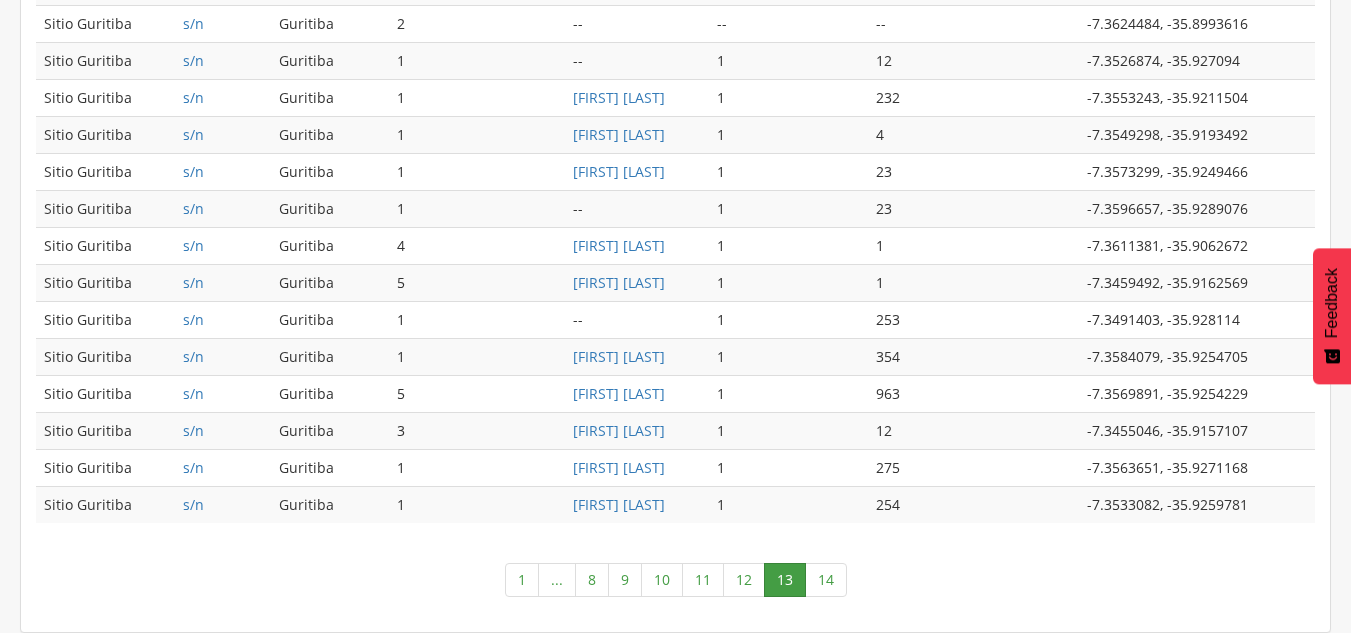 click on "12" at bounding box center (744, 580) 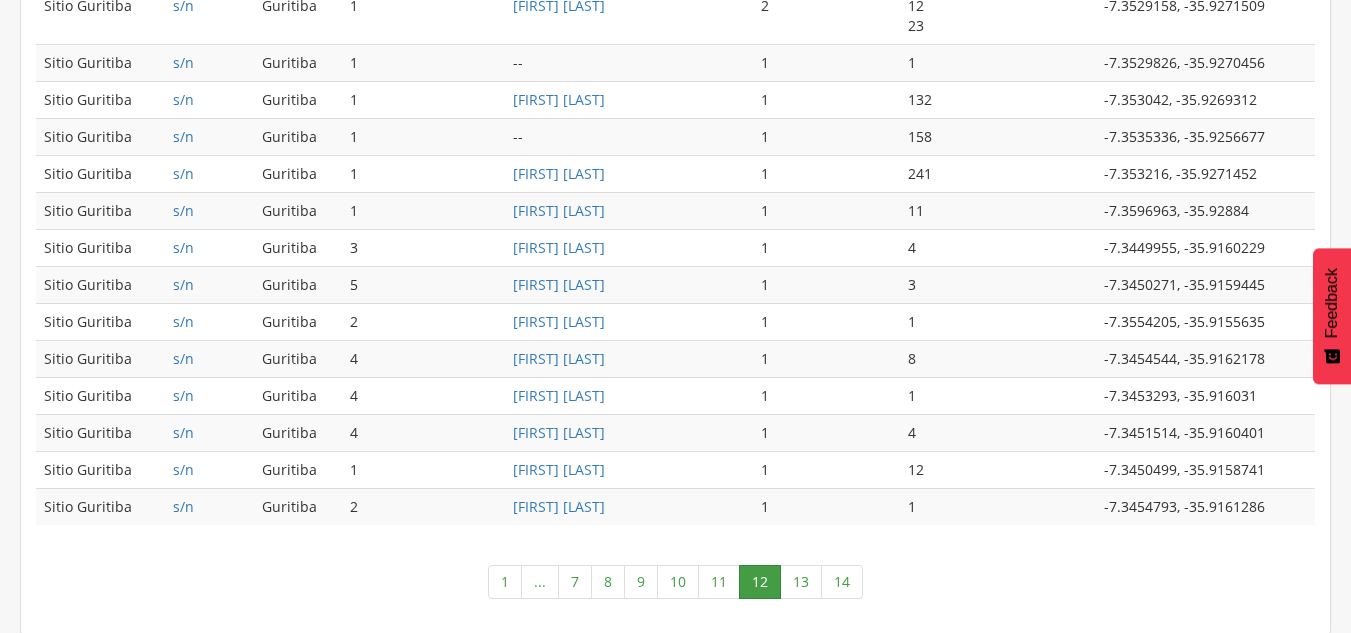 scroll, scrollTop: 1056, scrollLeft: 0, axis: vertical 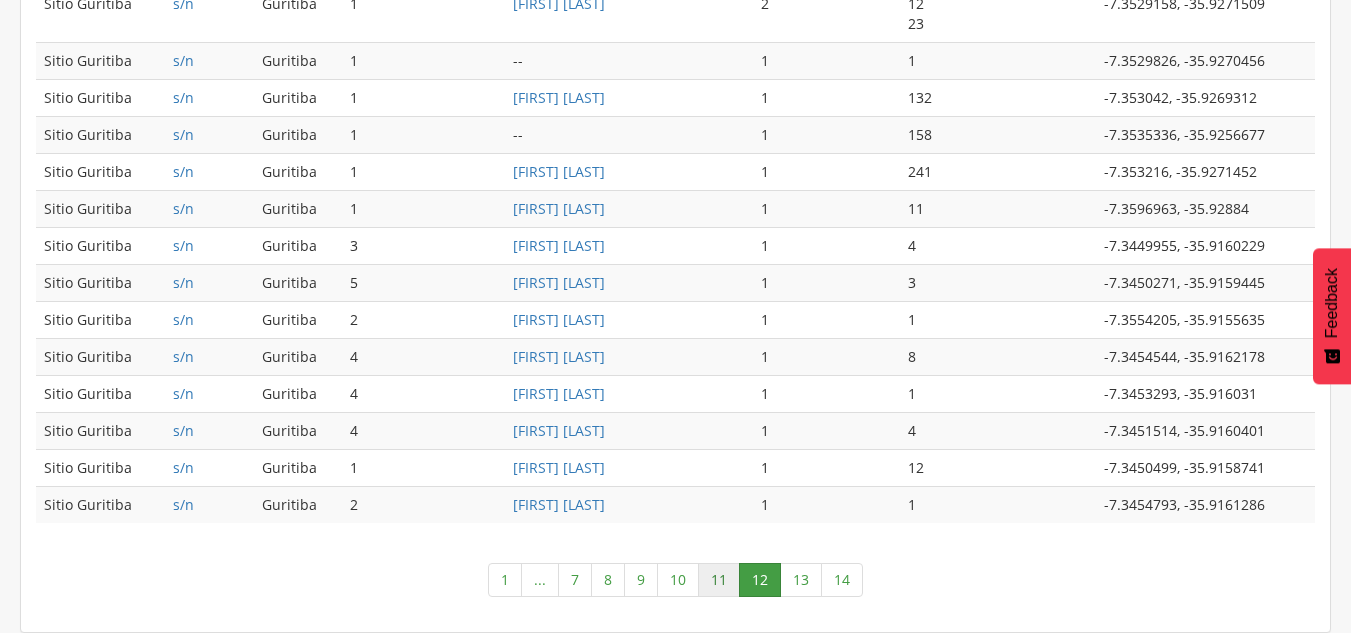 click on "11" at bounding box center (719, 580) 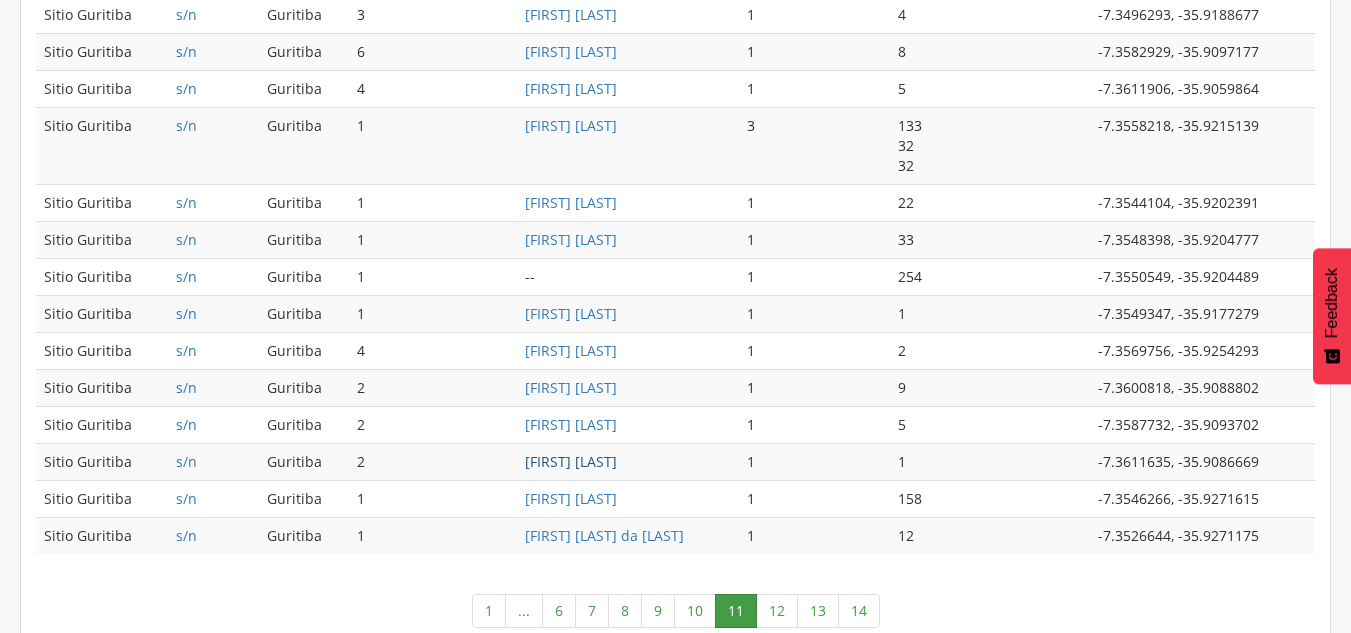 scroll, scrollTop: 1136, scrollLeft: 0, axis: vertical 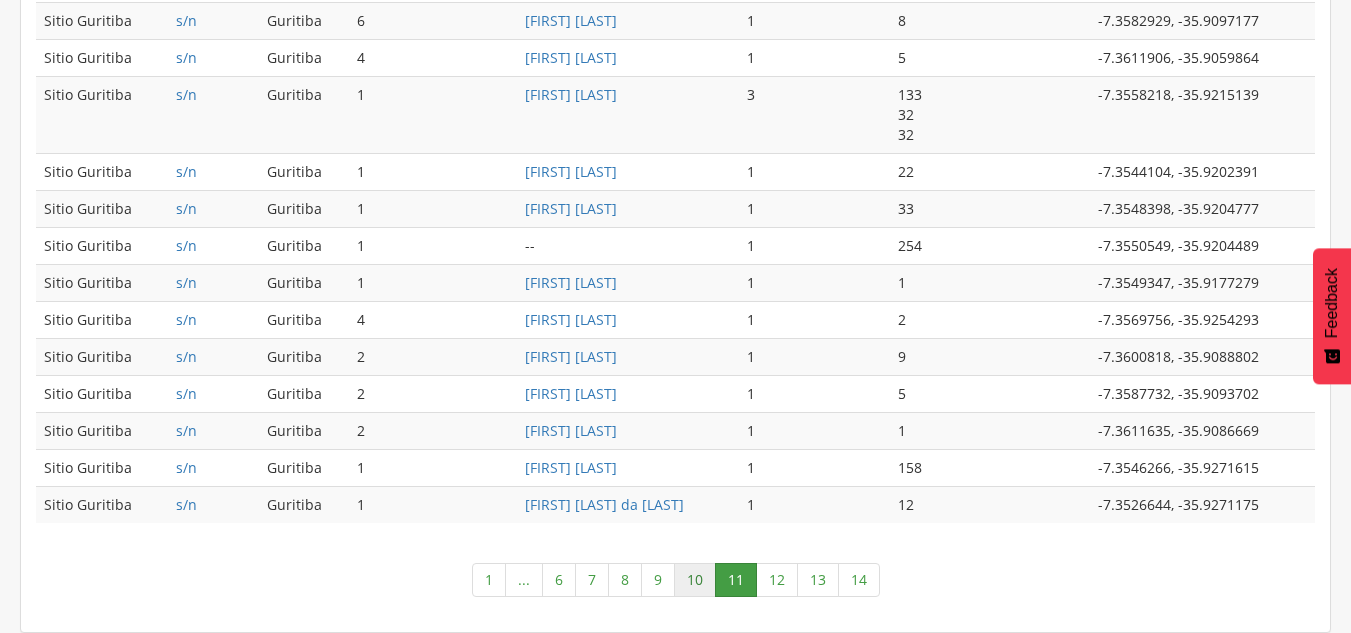 click on "10" at bounding box center [695, 580] 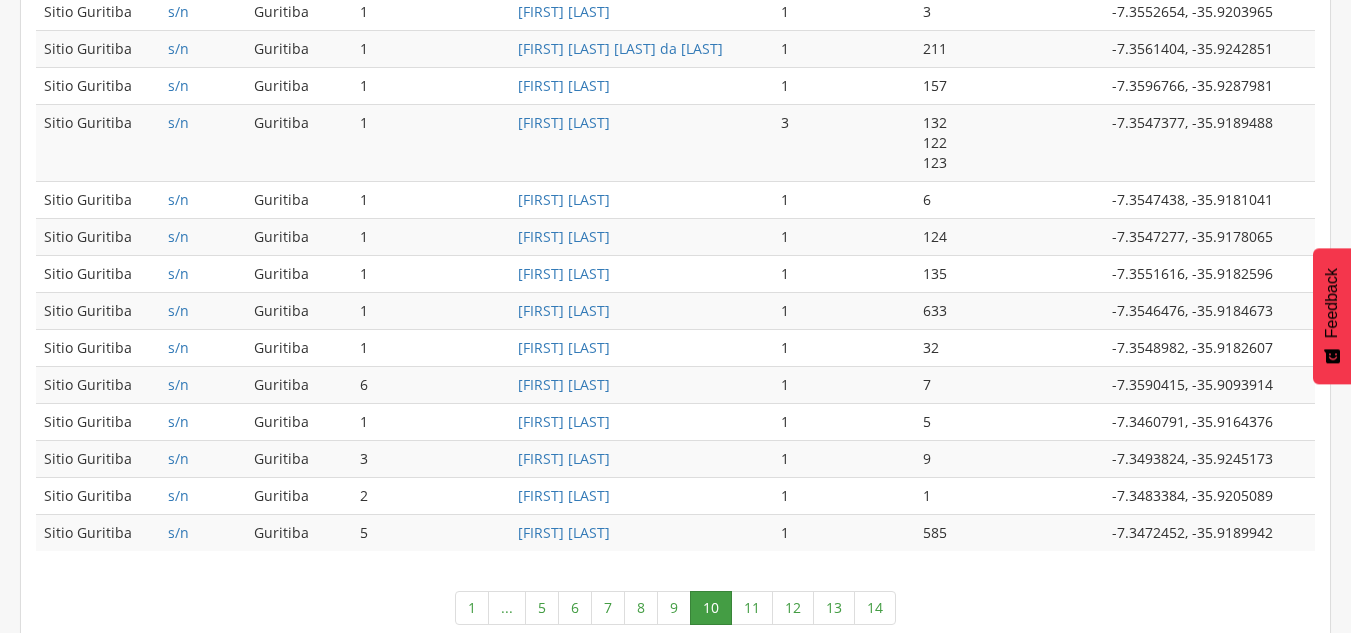 scroll, scrollTop: 1096, scrollLeft: 0, axis: vertical 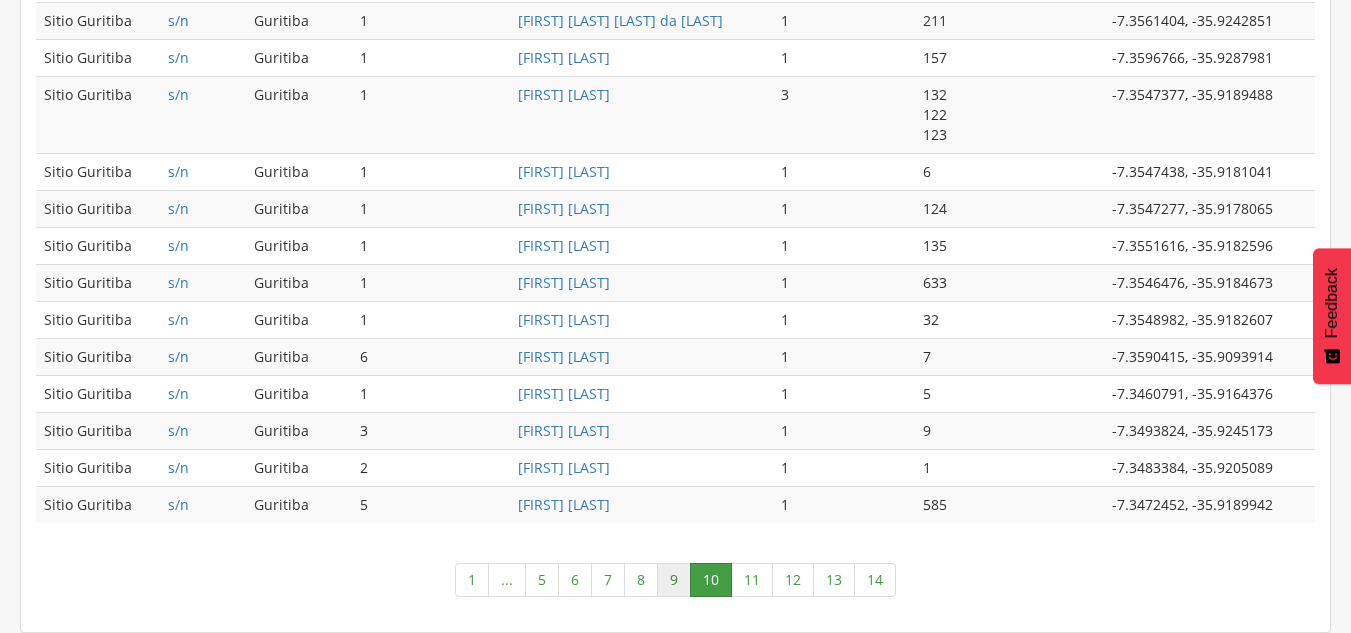 click on "9" at bounding box center (674, 580) 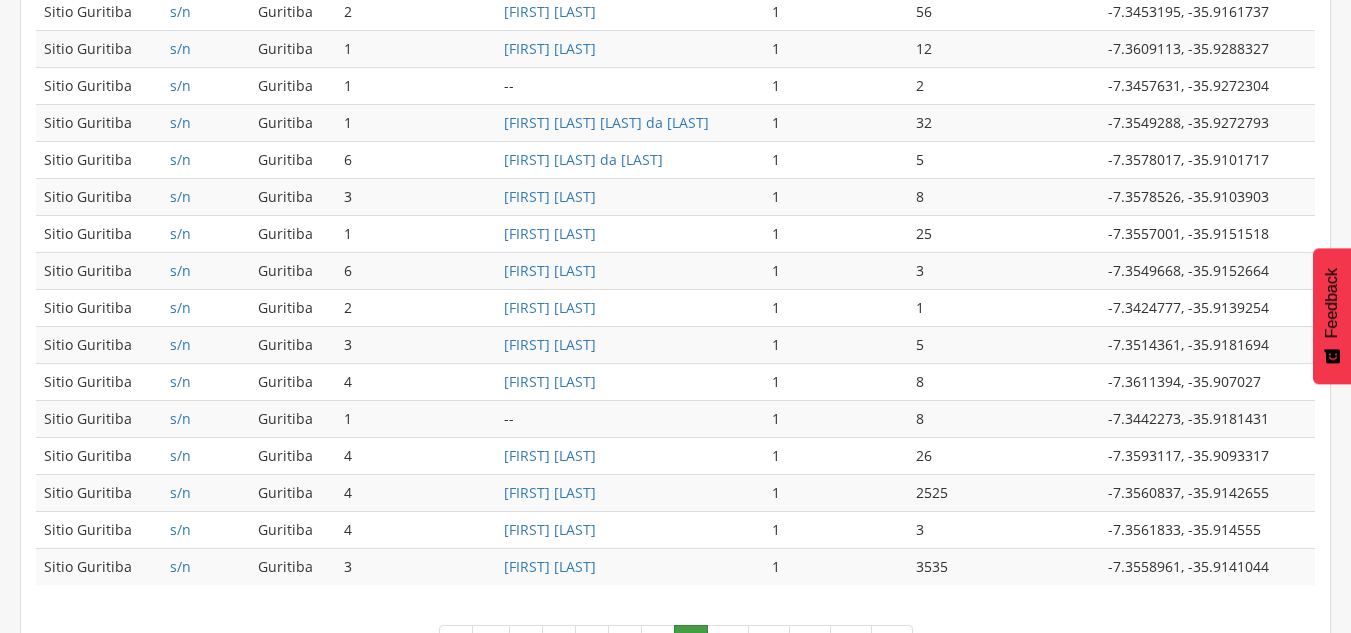 scroll, scrollTop: 1036, scrollLeft: 0, axis: vertical 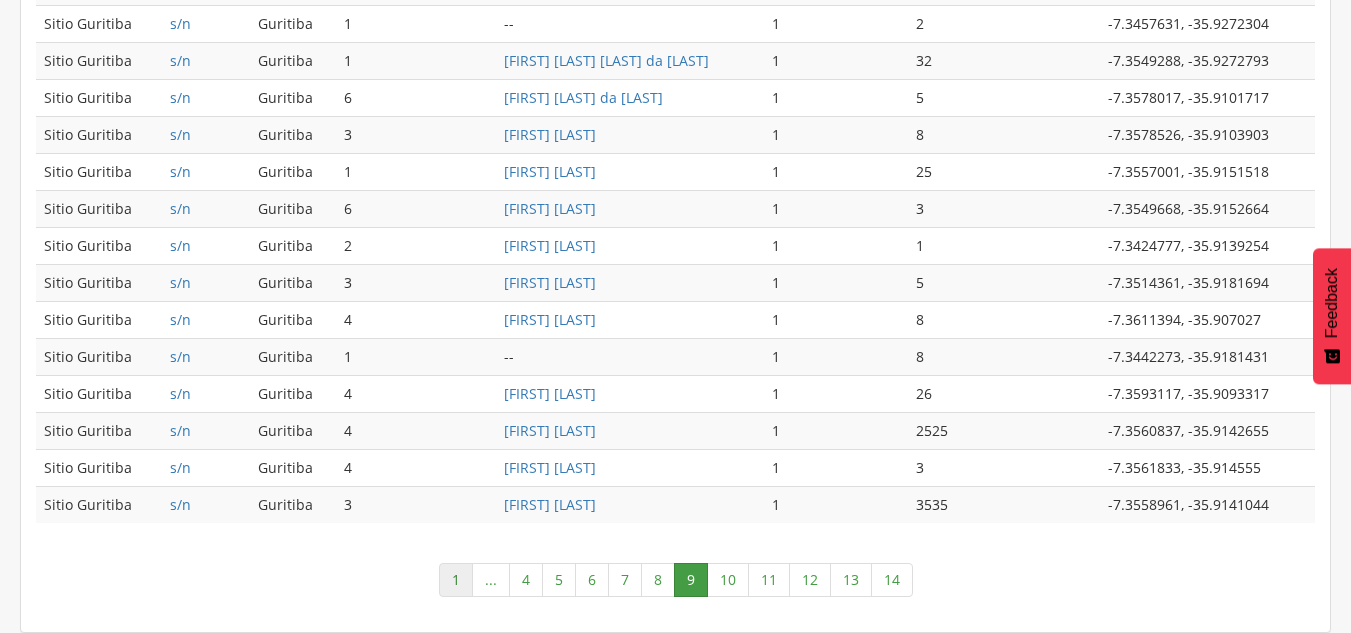 click on "1" at bounding box center [456, 580] 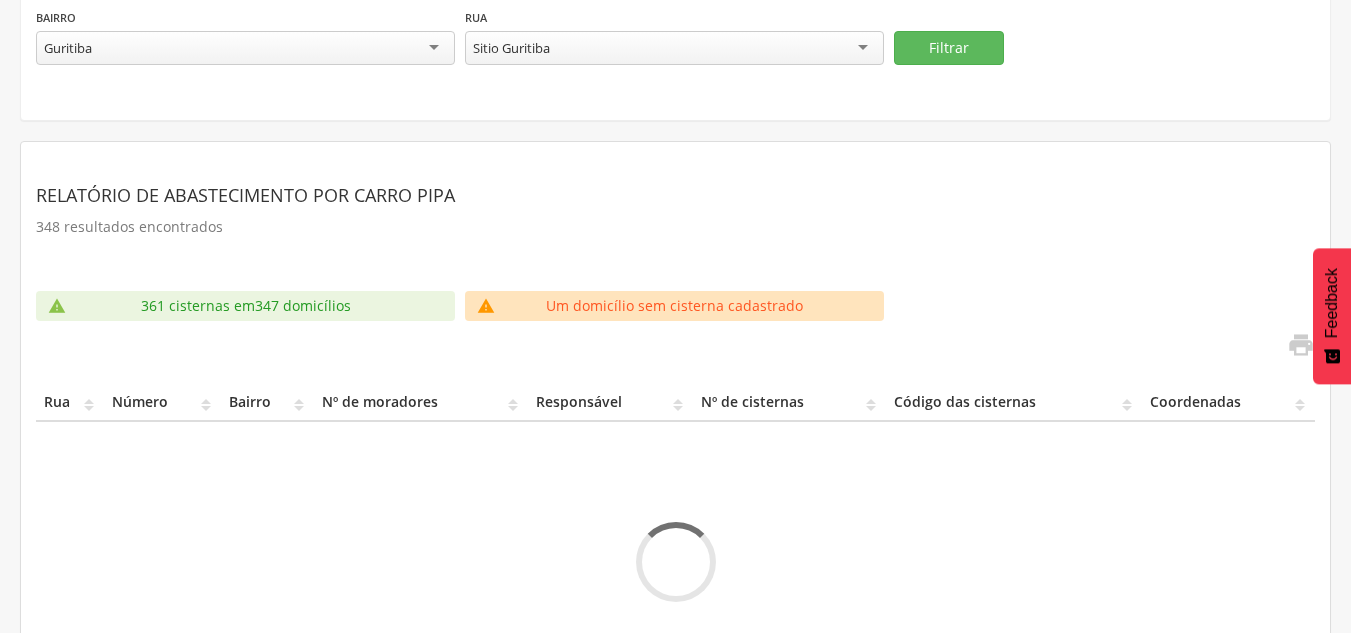 scroll, scrollTop: 238, scrollLeft: 0, axis: vertical 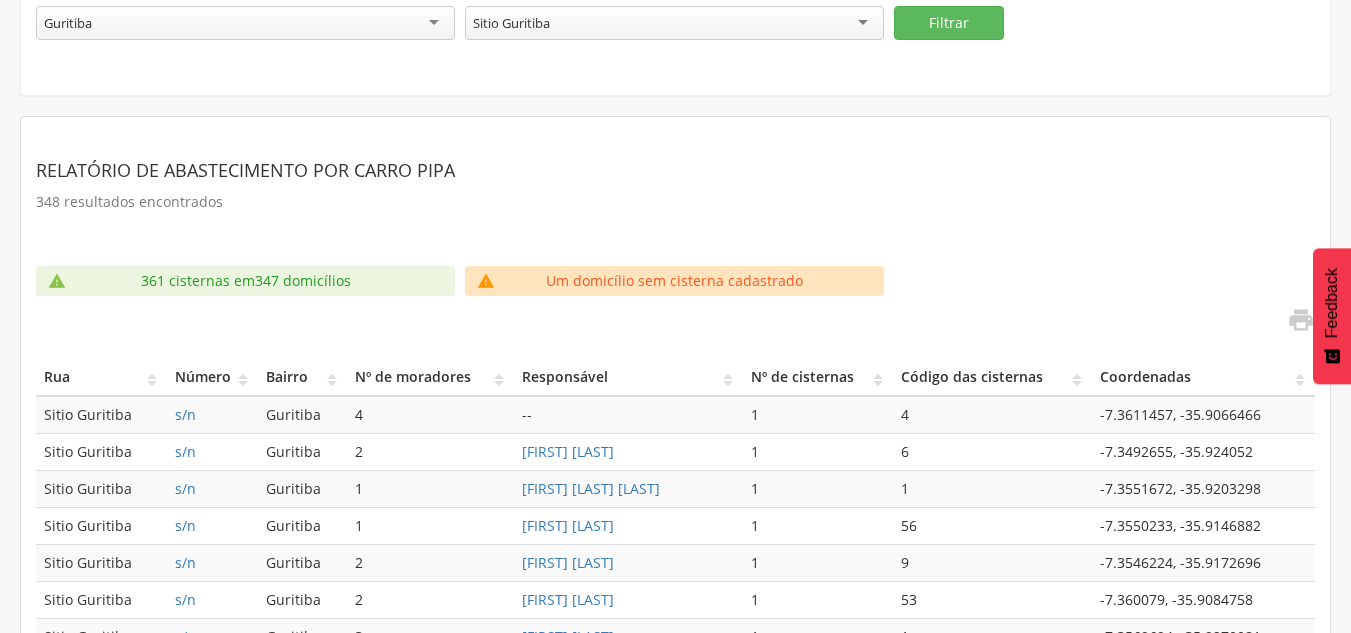 click on "" at bounding box center [486, 281] 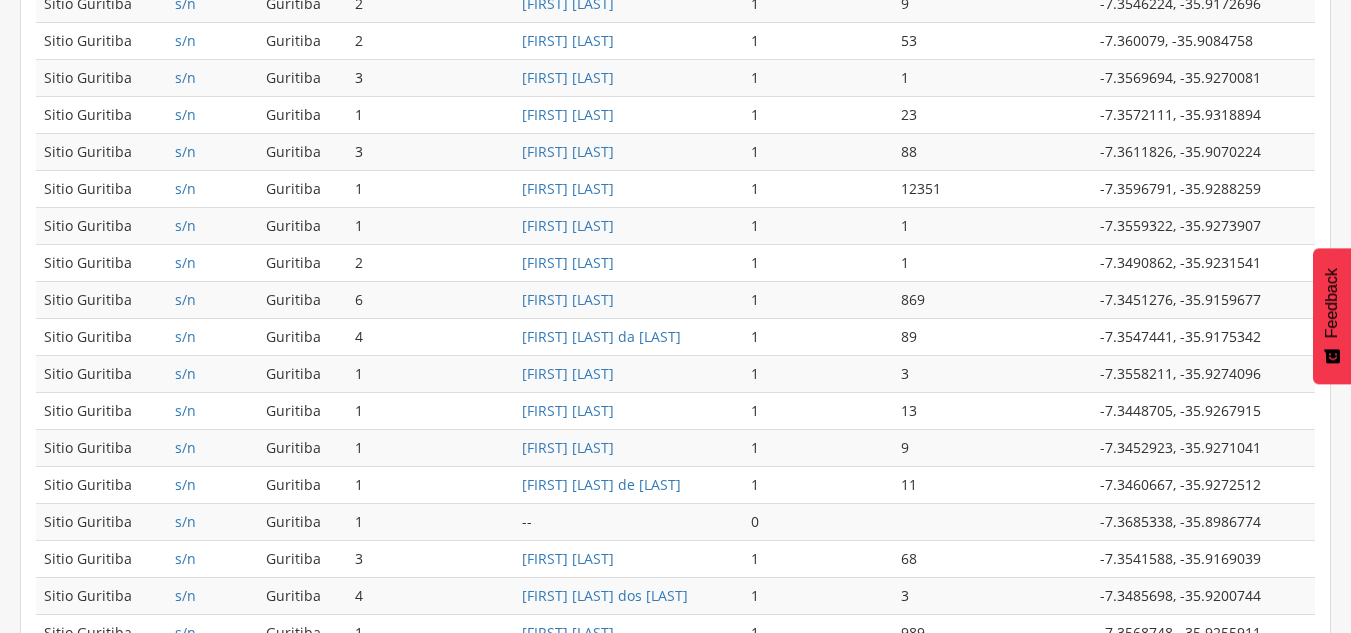 scroll, scrollTop: 436, scrollLeft: 0, axis: vertical 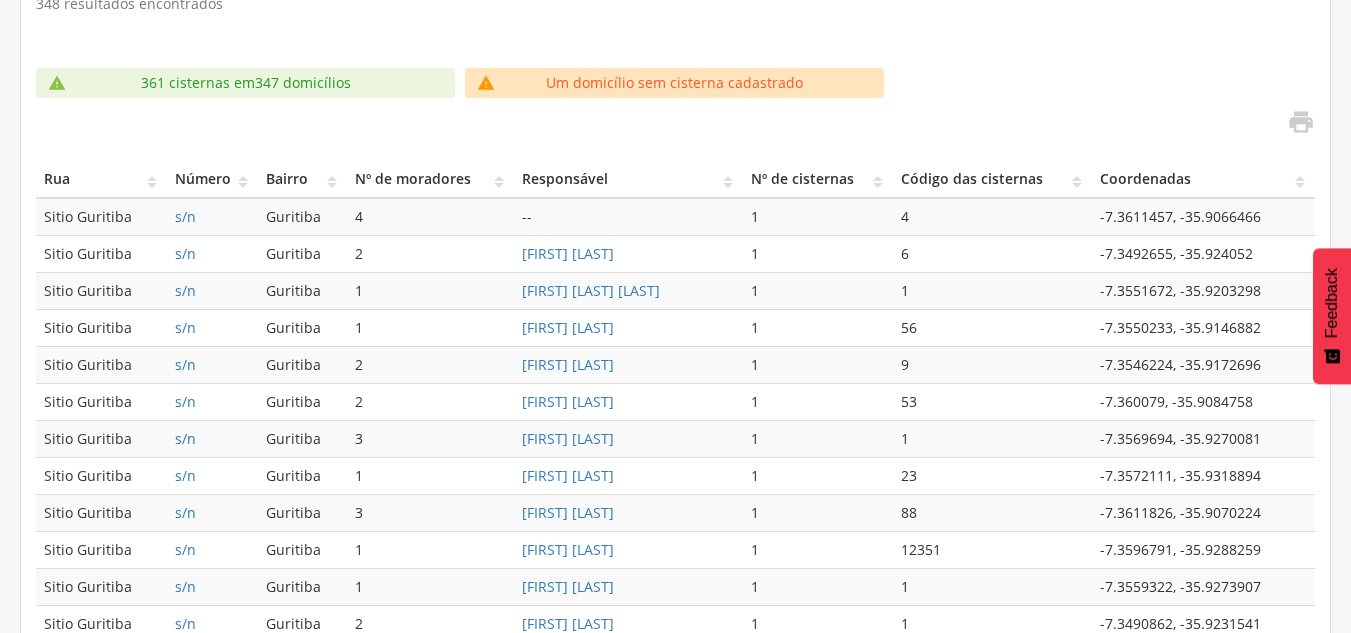 click on "" at bounding box center (486, 83) 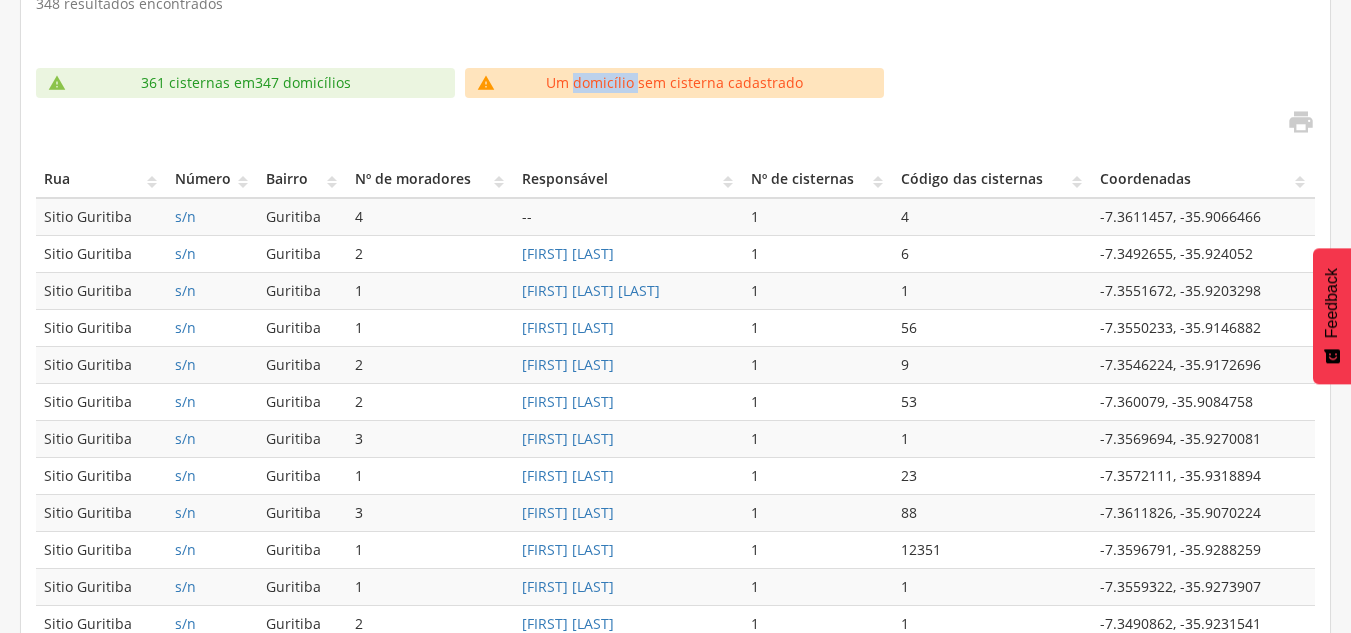 click on "Um domicílio sem cisterna cadastrado" at bounding box center [674, 83] 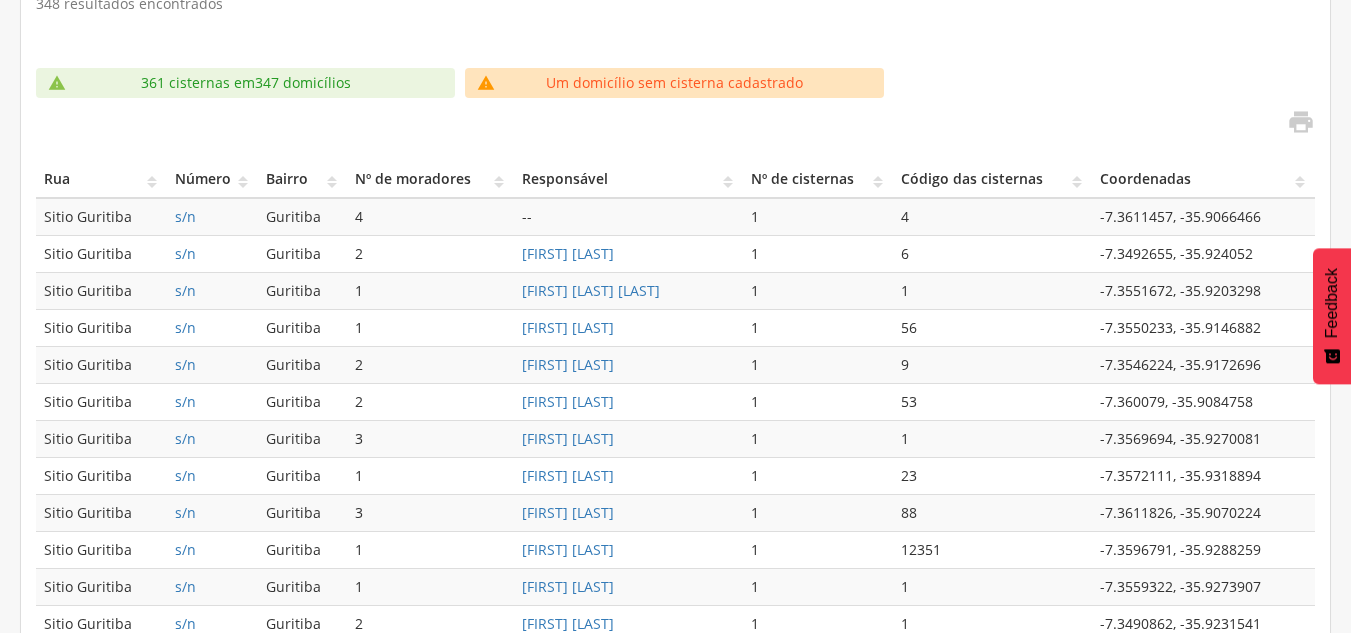 click on "Um domicílio sem cisterna cadastrado" at bounding box center [674, 83] 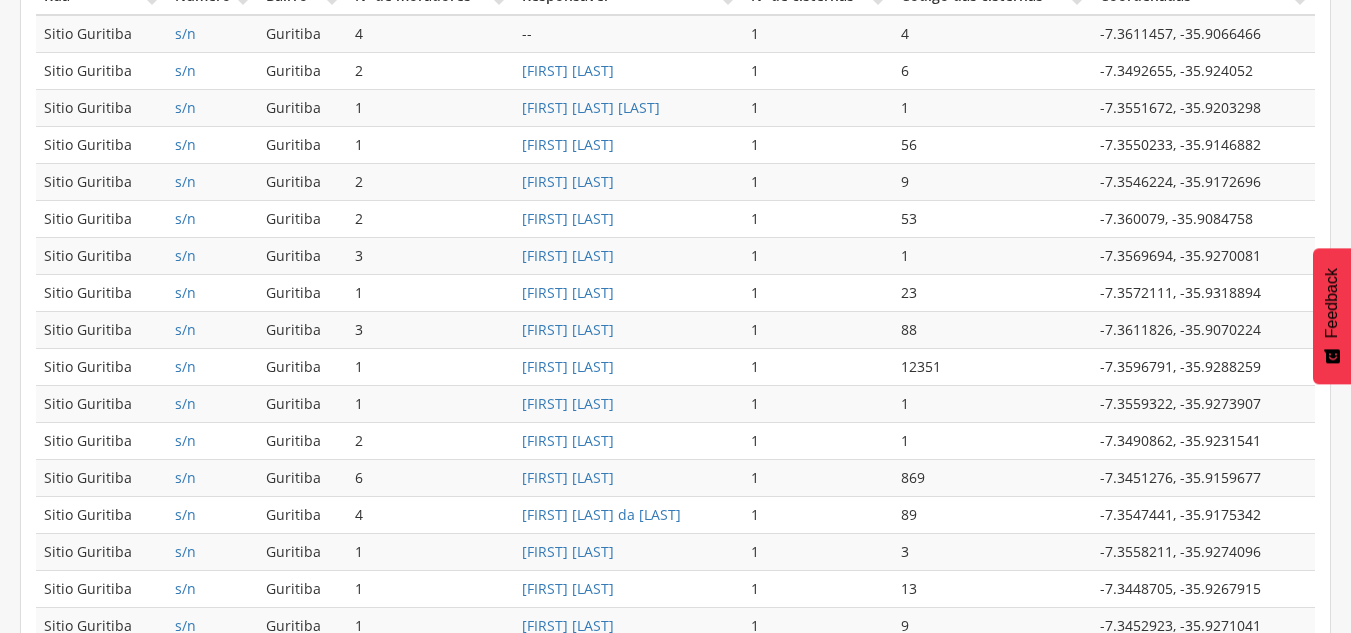 scroll, scrollTop: 336, scrollLeft: 0, axis: vertical 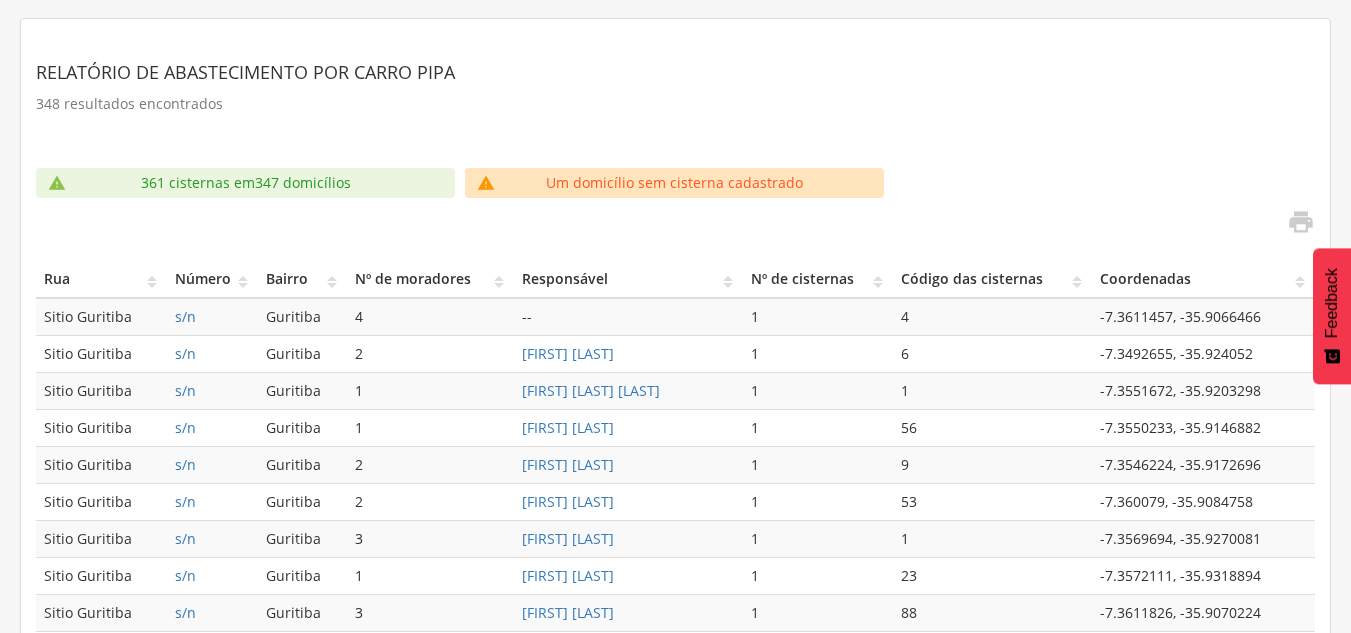 click on "4" at bounding box center (992, 317) 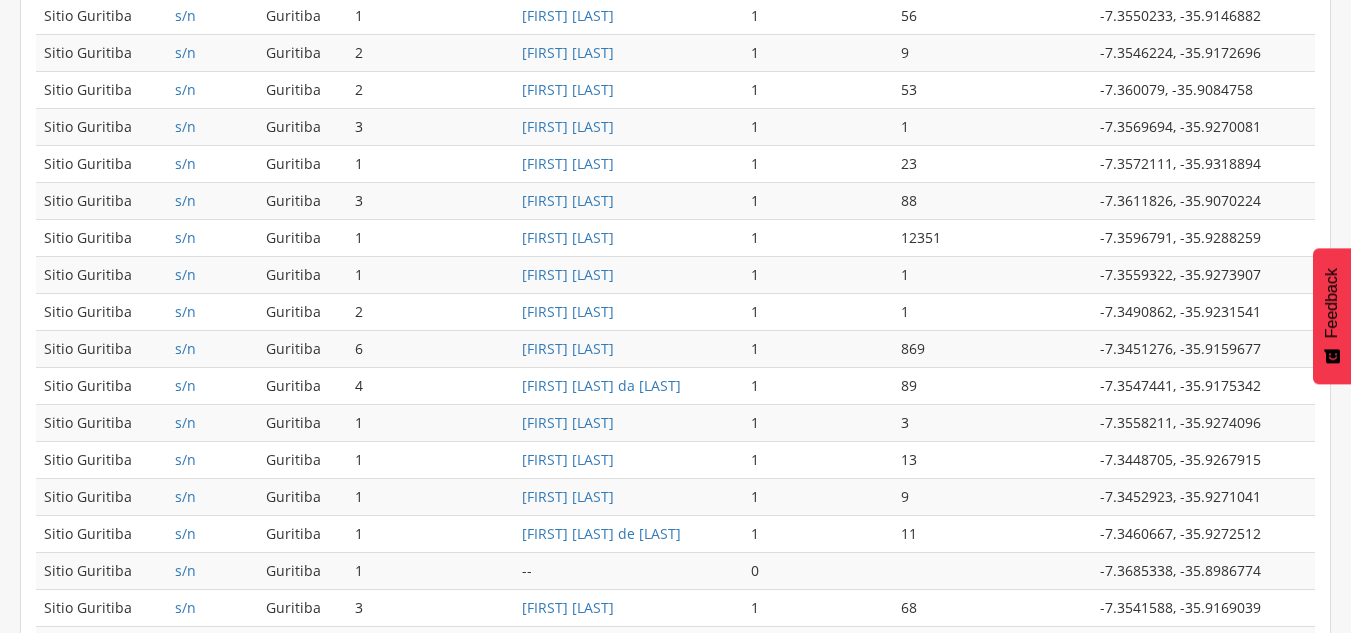 scroll, scrollTop: 1036, scrollLeft: 0, axis: vertical 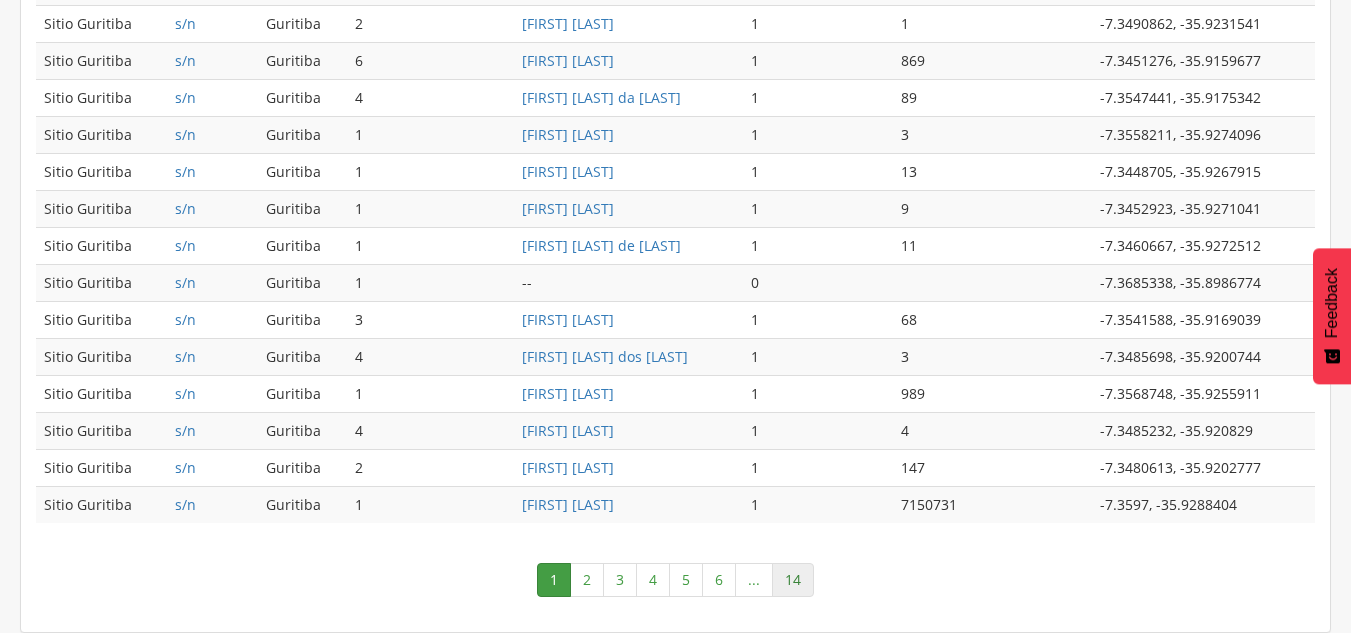 click on "14" at bounding box center (793, 580) 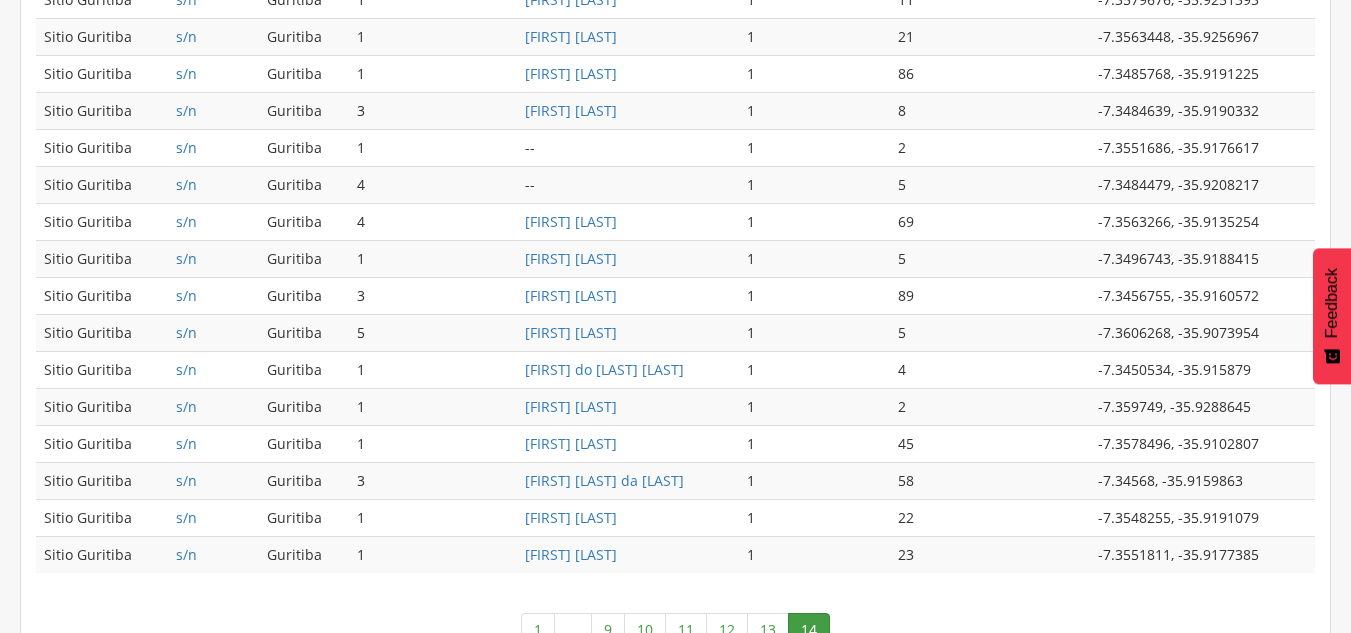 scroll, scrollTop: 1036, scrollLeft: 0, axis: vertical 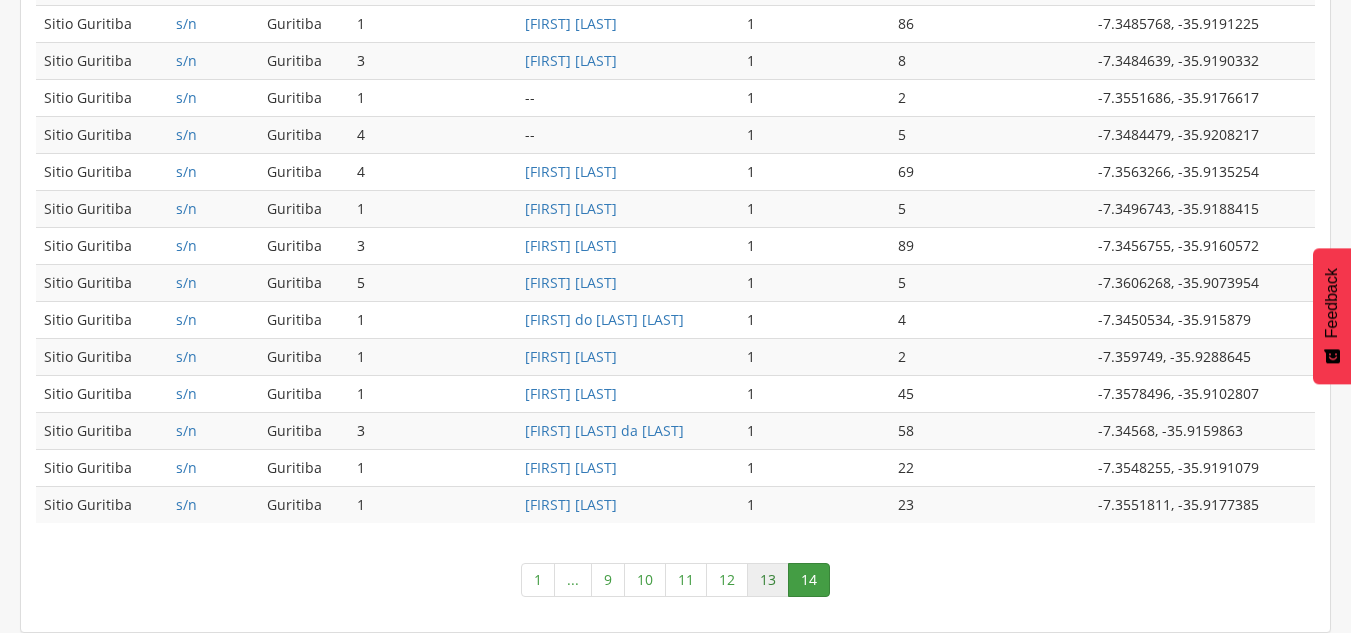 click on "13" at bounding box center (768, 580) 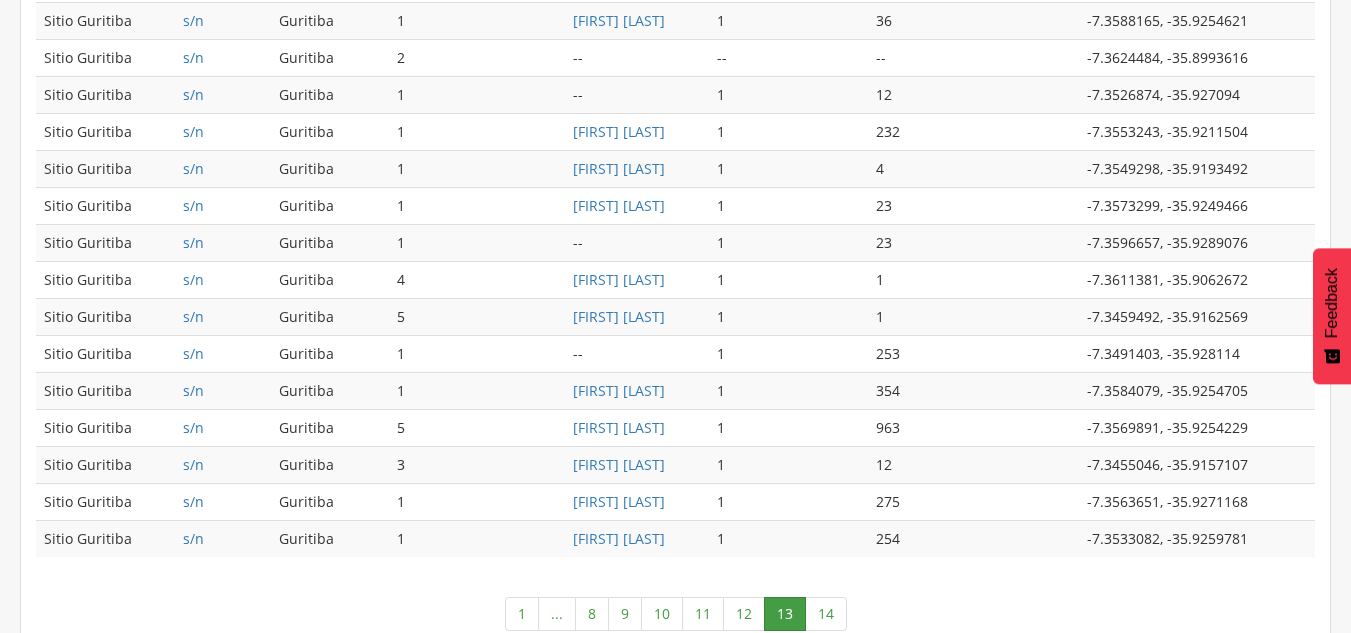 scroll, scrollTop: 1036, scrollLeft: 0, axis: vertical 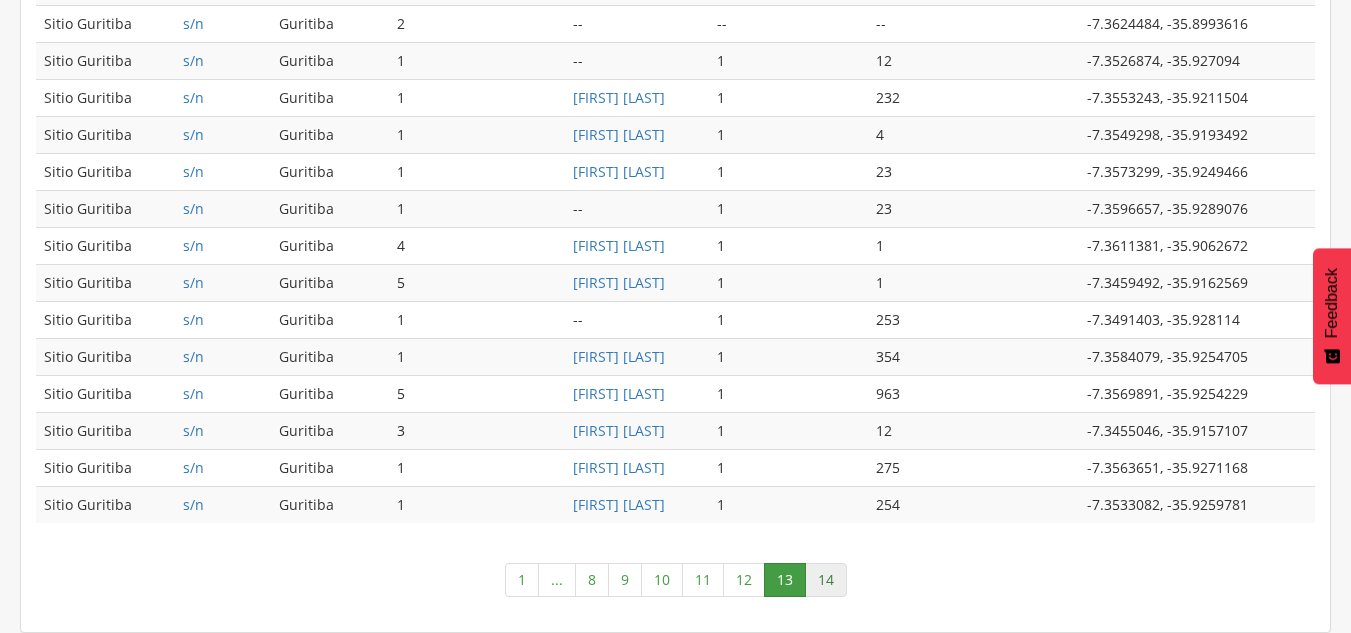 click on "14" at bounding box center [826, 580] 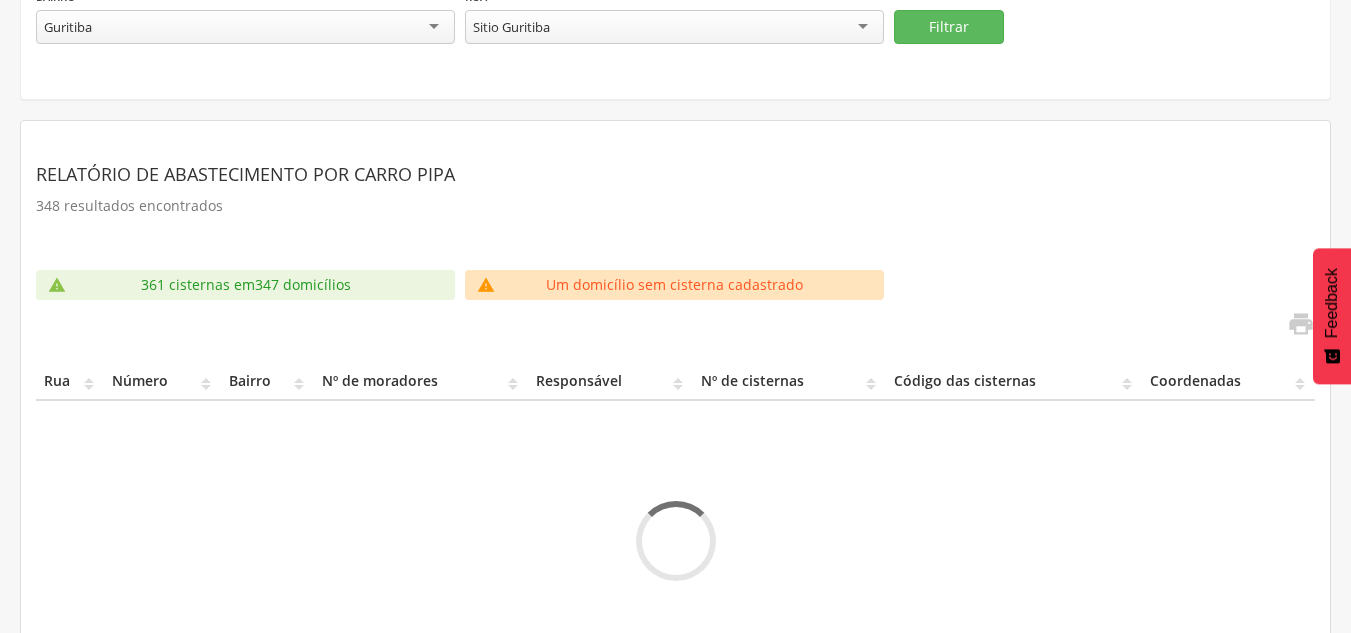 scroll, scrollTop: 238, scrollLeft: 0, axis: vertical 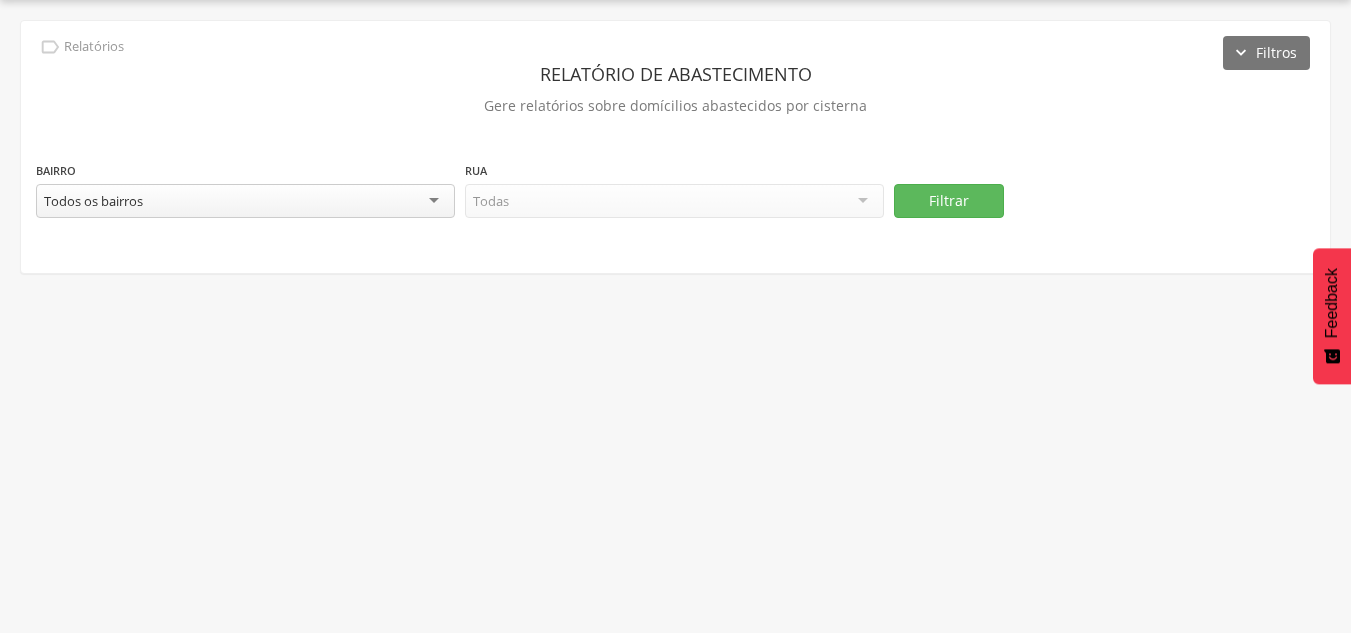 click on "Todos os bairros" at bounding box center (245, 201) 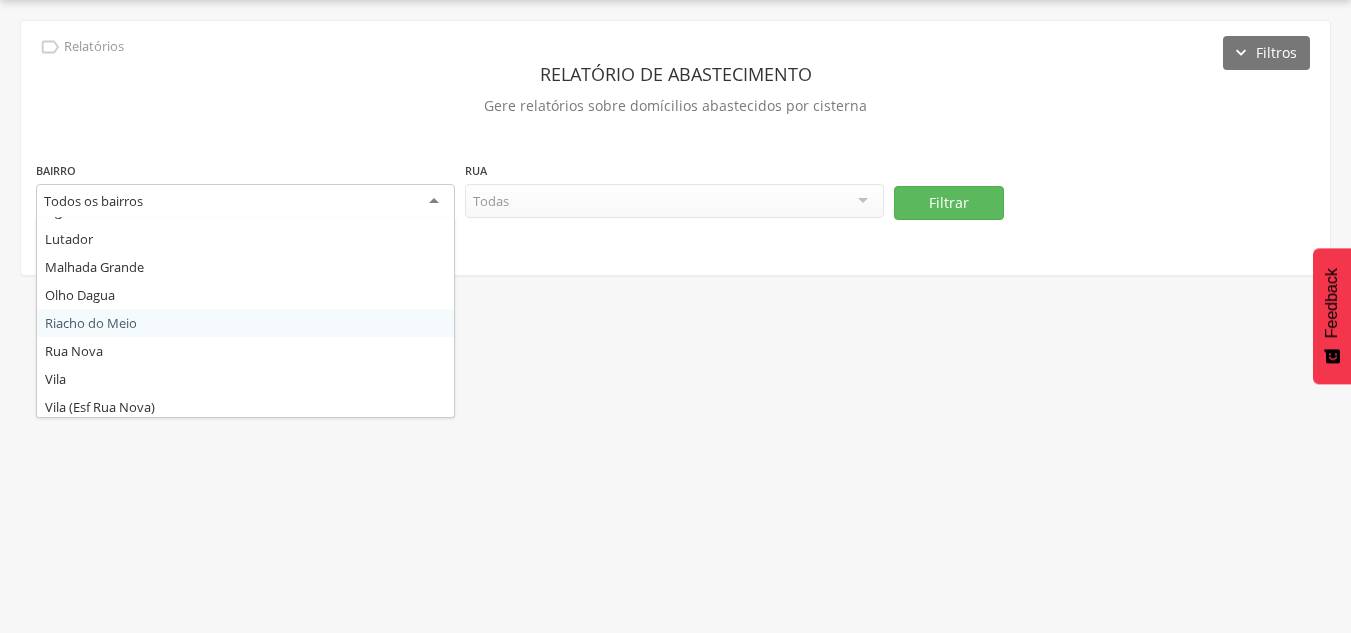 scroll, scrollTop: 200, scrollLeft: 0, axis: vertical 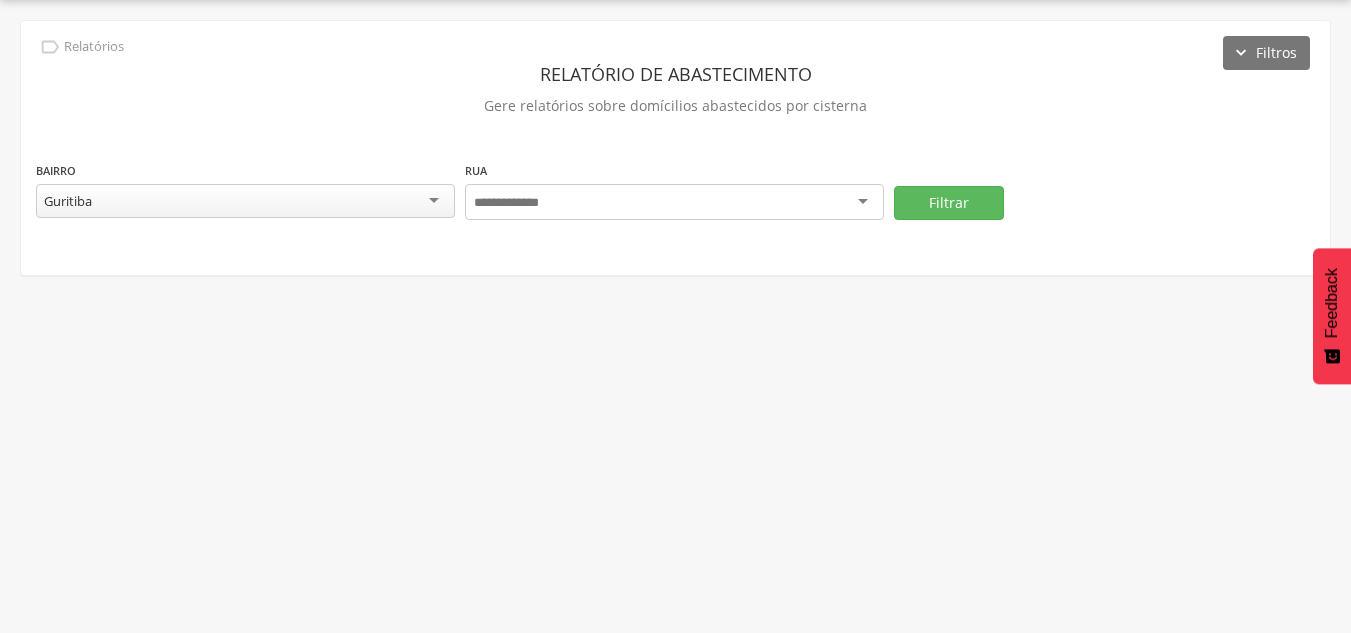 click at bounding box center [674, 202] 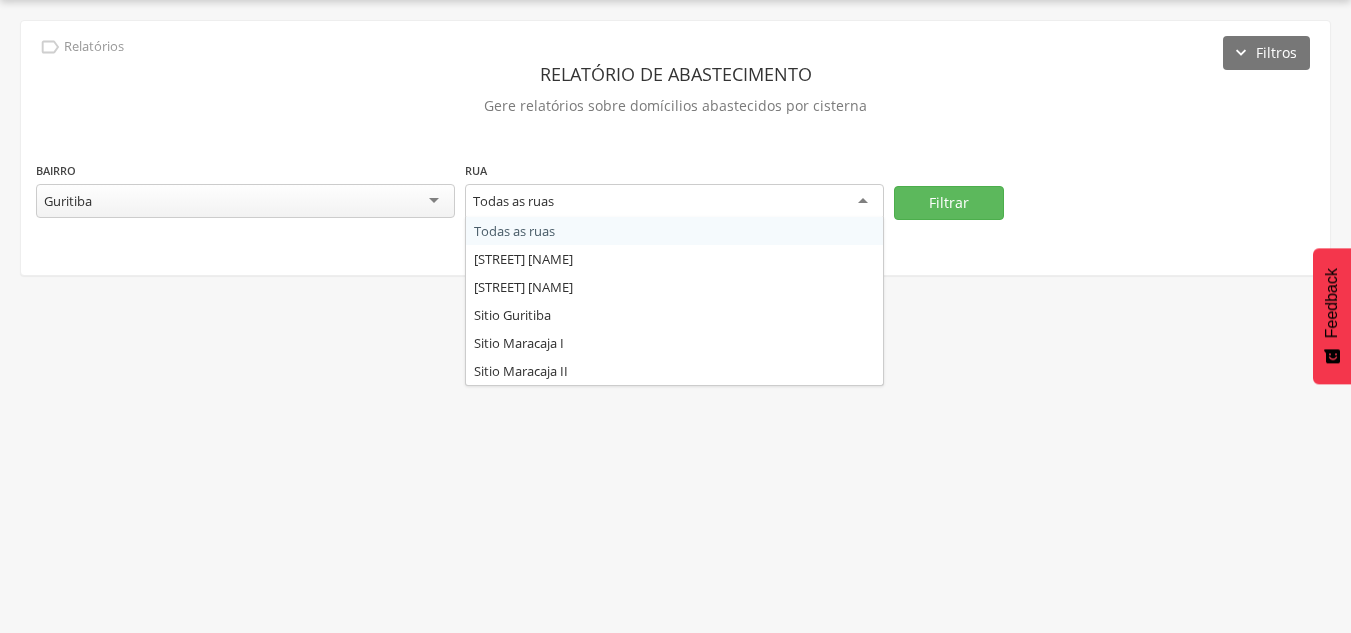click on "Todas as ruas" at bounding box center (674, 202) 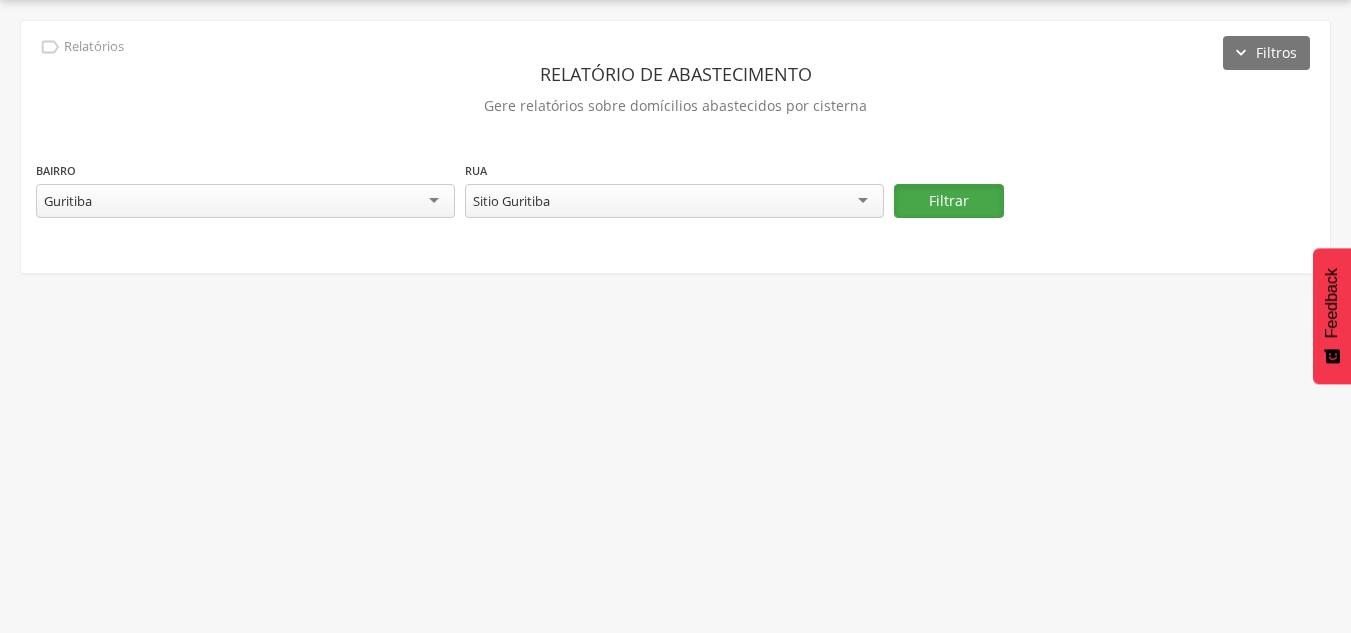 click on "Filtrar" at bounding box center (949, 201) 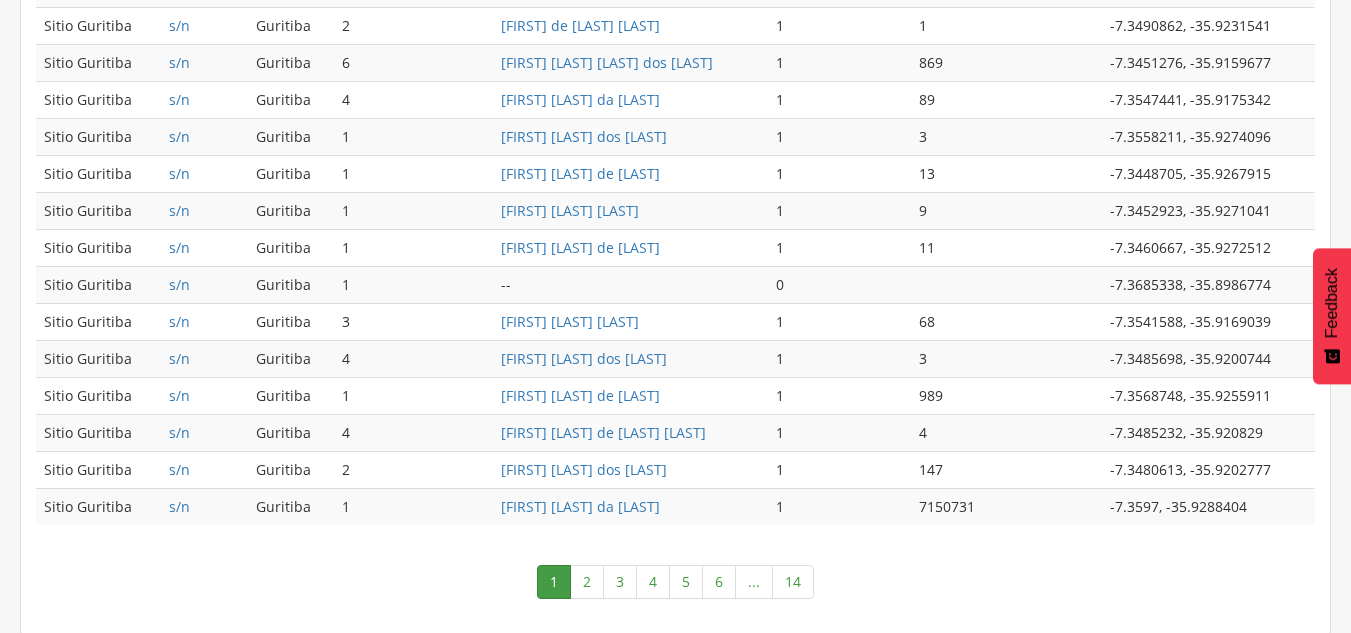 scroll, scrollTop: 1036, scrollLeft: 0, axis: vertical 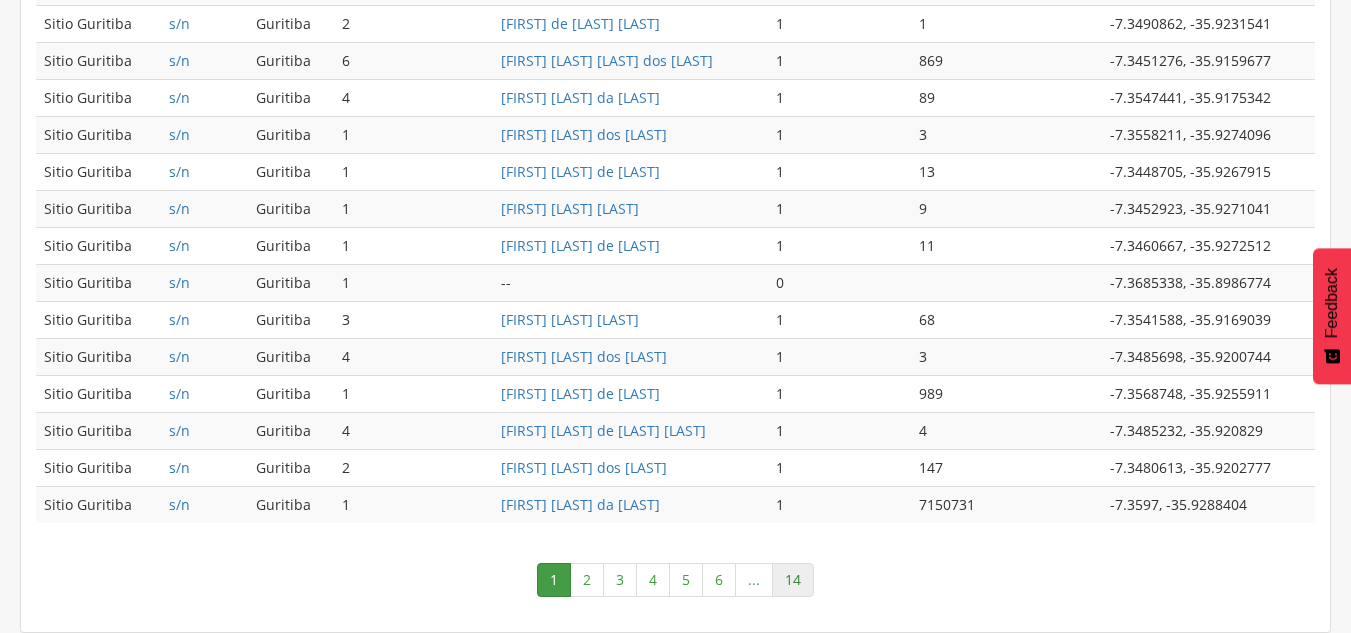 click on "14" at bounding box center [793, 580] 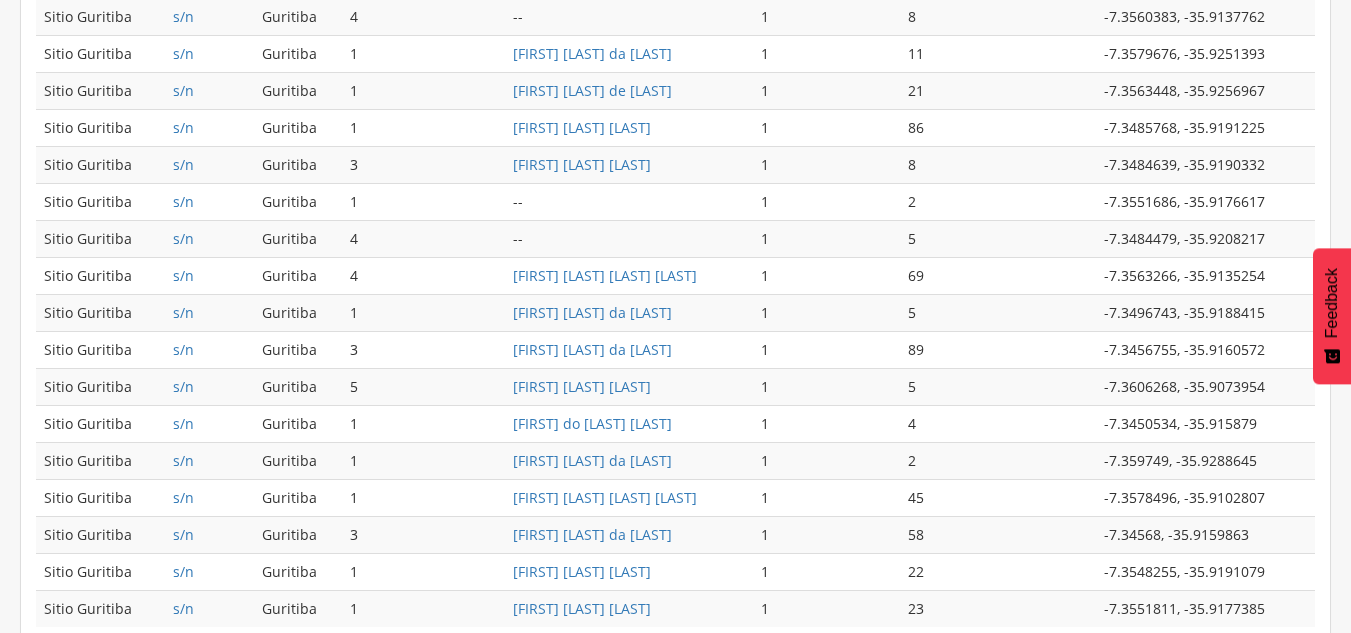 scroll, scrollTop: 1036, scrollLeft: 0, axis: vertical 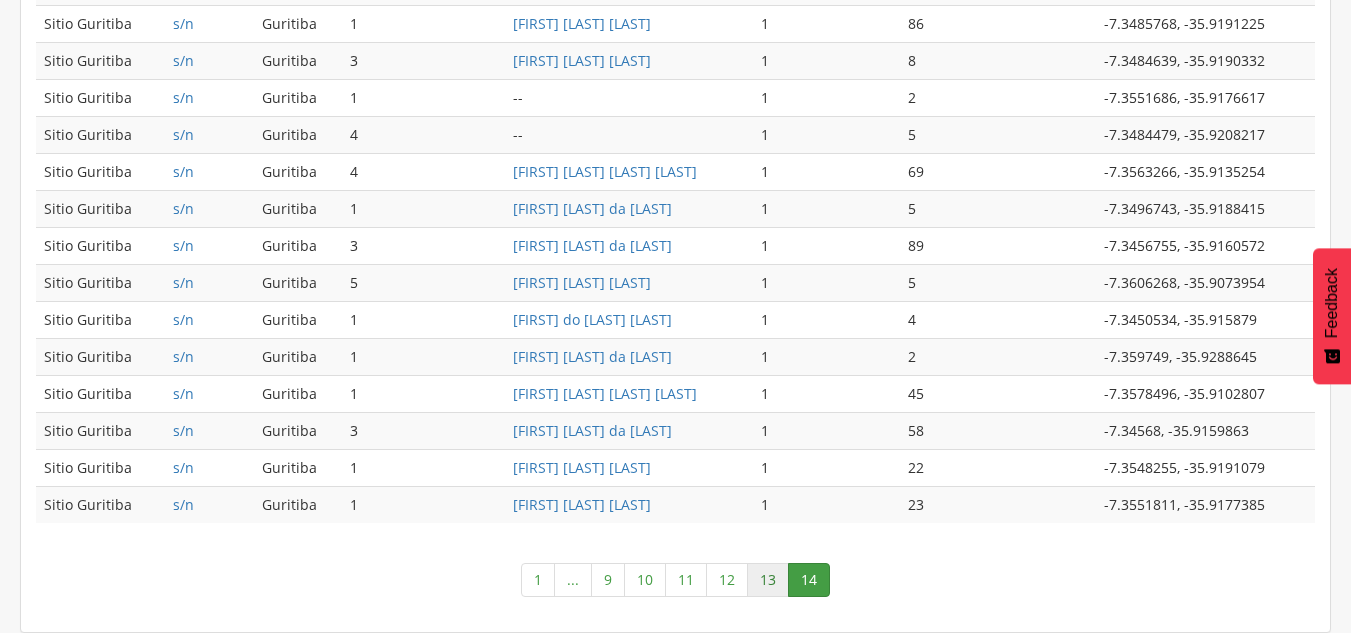 click on "13" at bounding box center (768, 580) 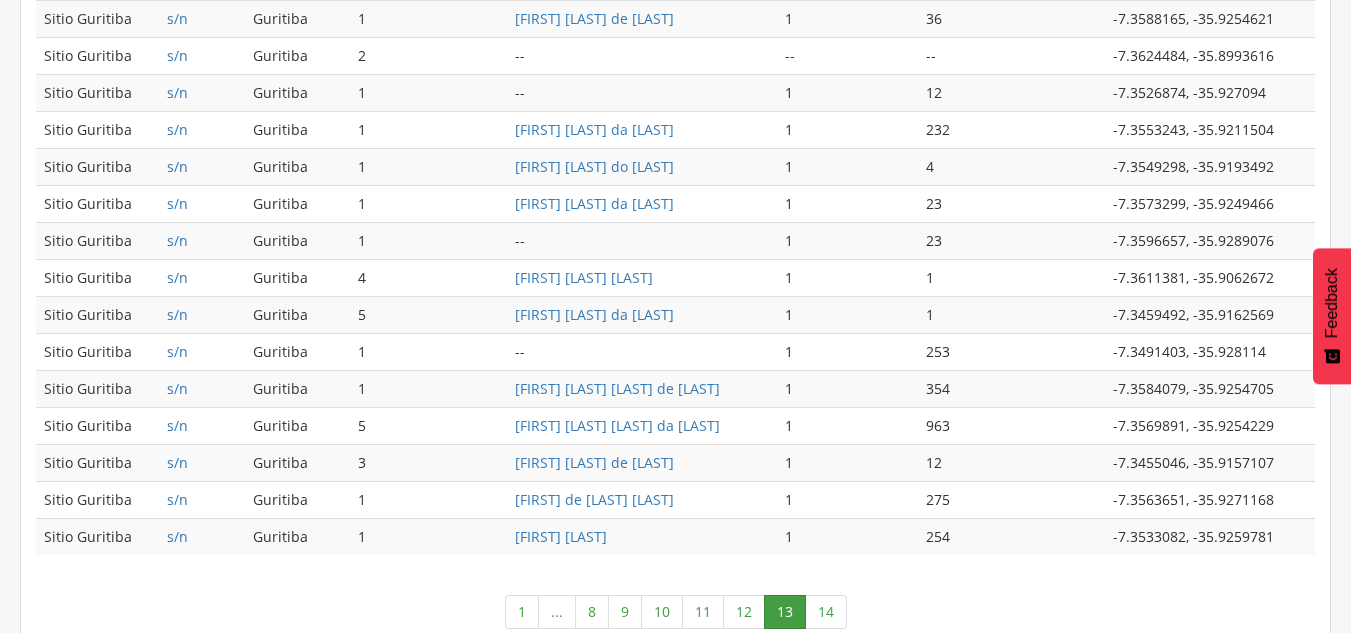 scroll, scrollTop: 1036, scrollLeft: 0, axis: vertical 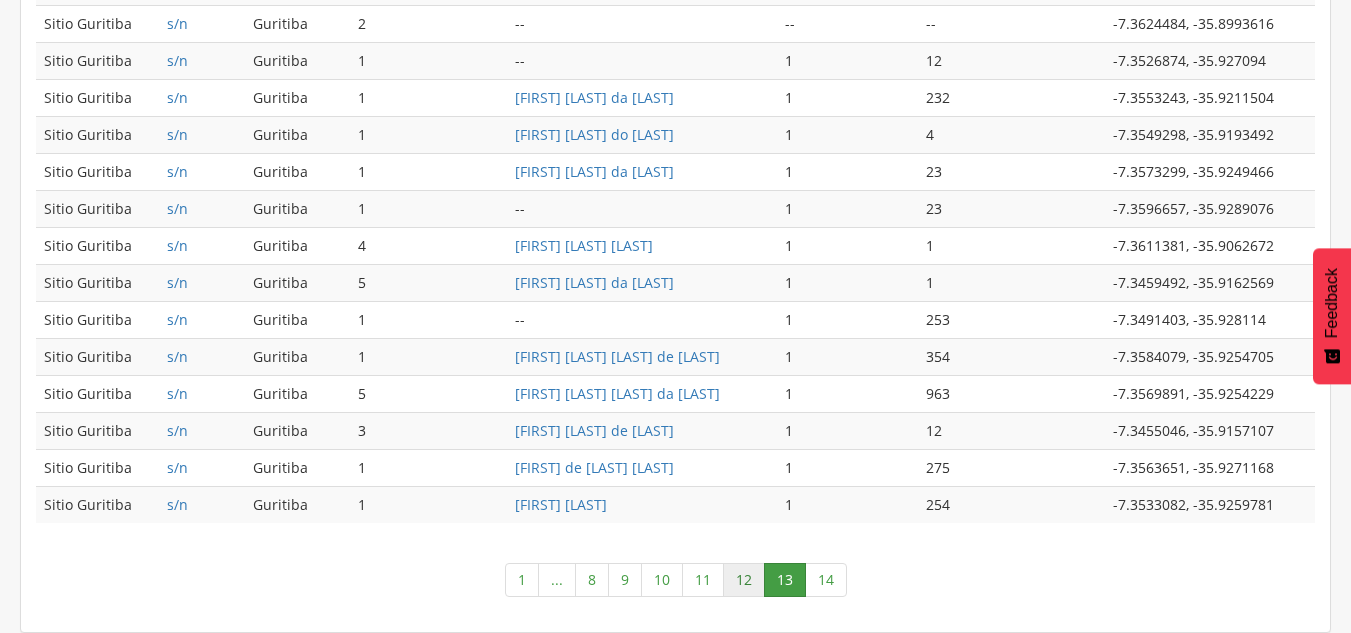 click on "12" at bounding box center (744, 580) 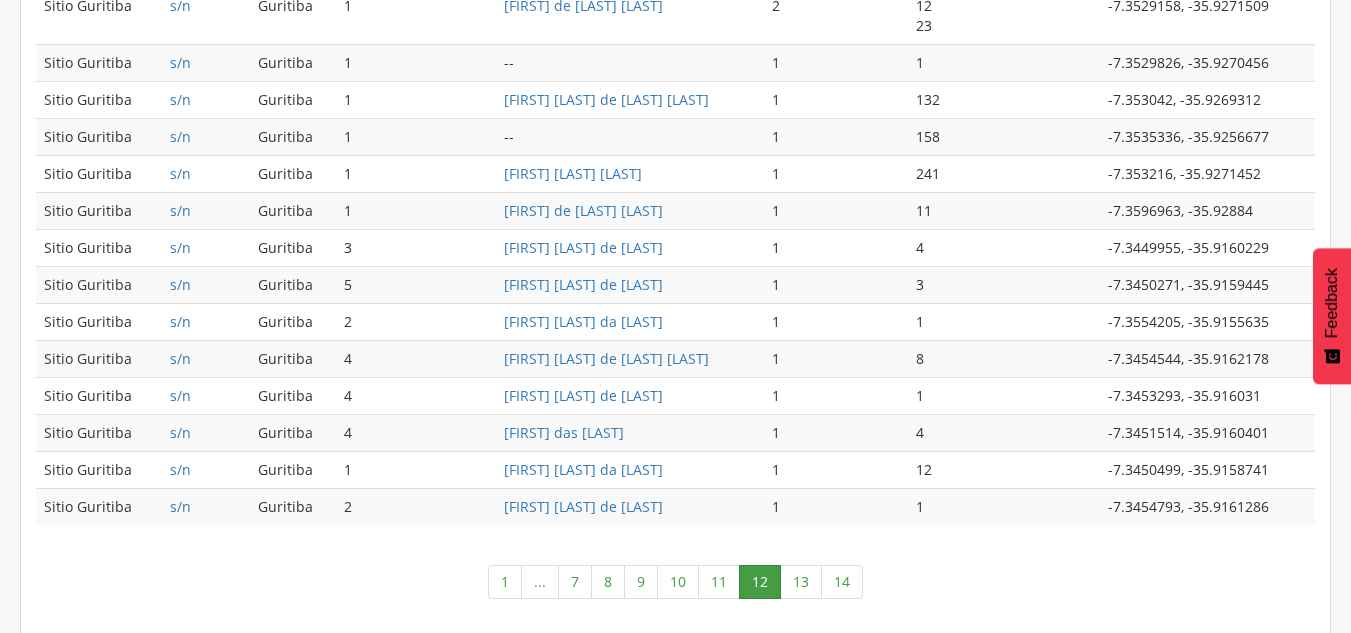 scroll, scrollTop: 1056, scrollLeft: 0, axis: vertical 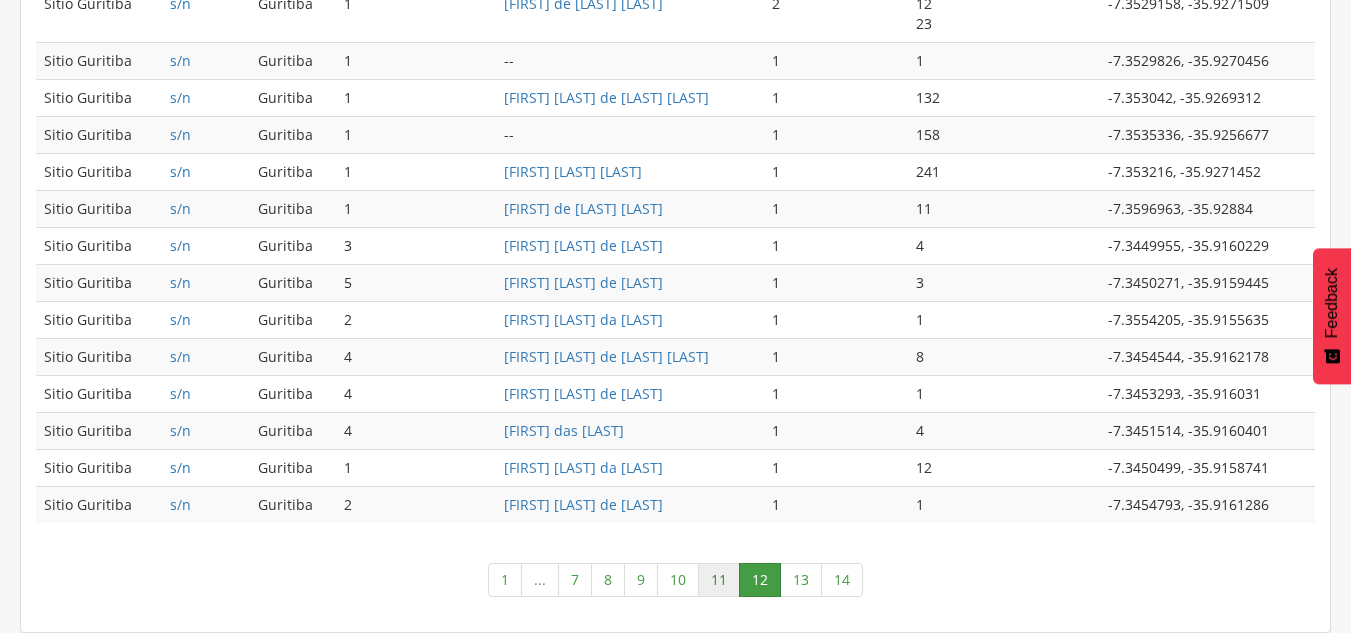 click on "11" at bounding box center [719, 580] 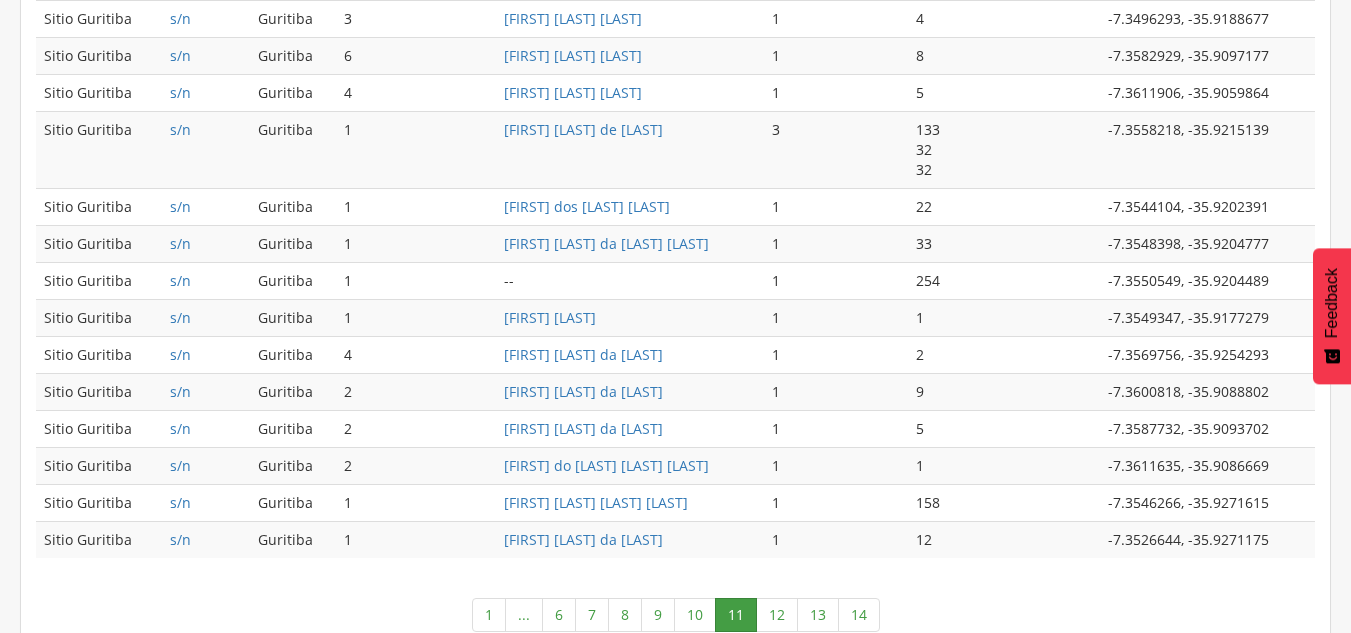 scroll, scrollTop: 1136, scrollLeft: 0, axis: vertical 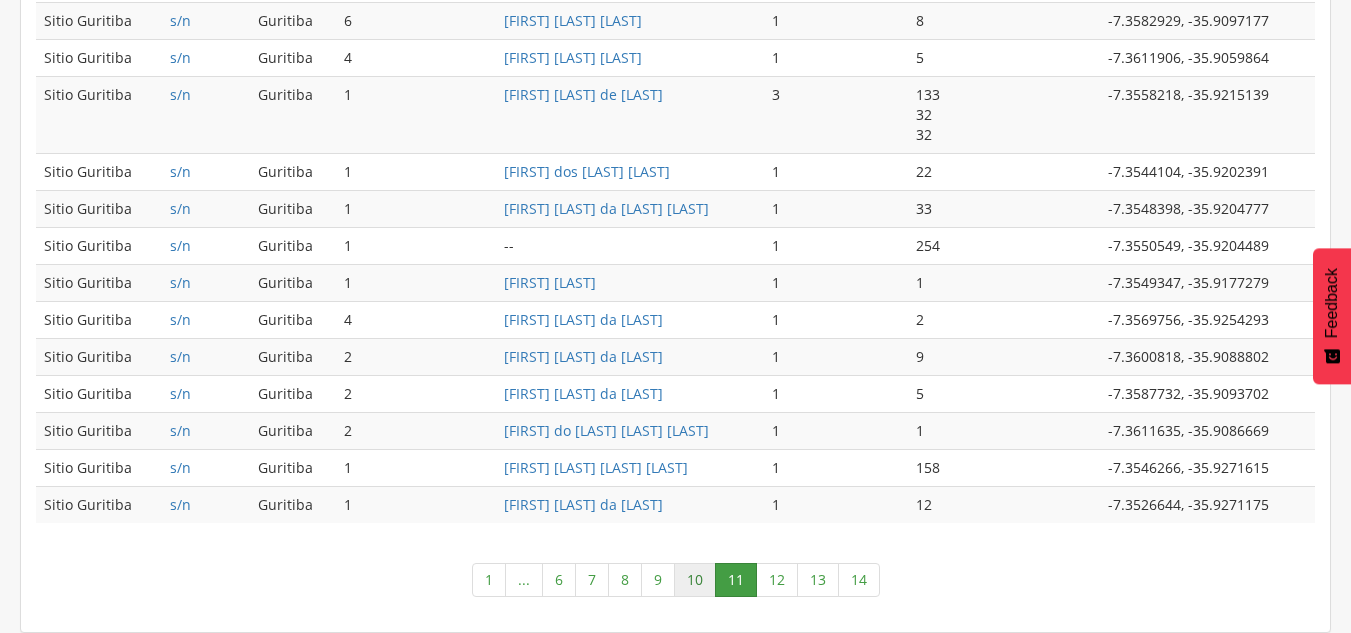 click on "10" at bounding box center (695, 580) 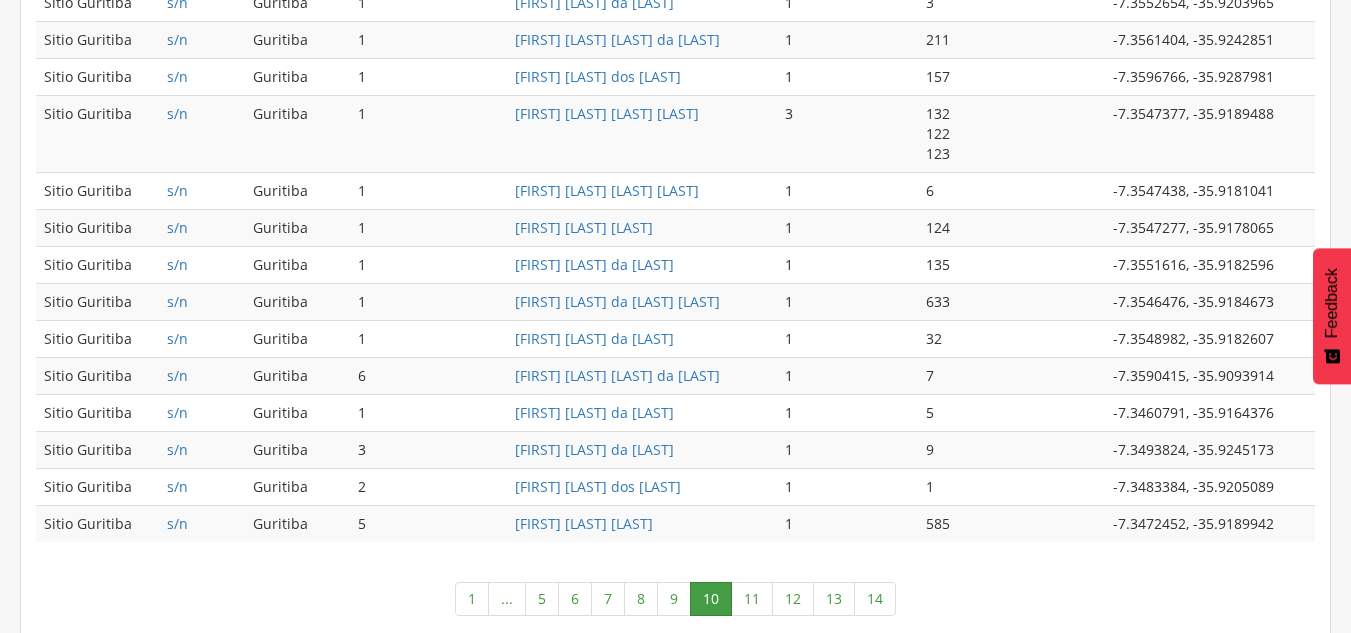scroll, scrollTop: 1096, scrollLeft: 0, axis: vertical 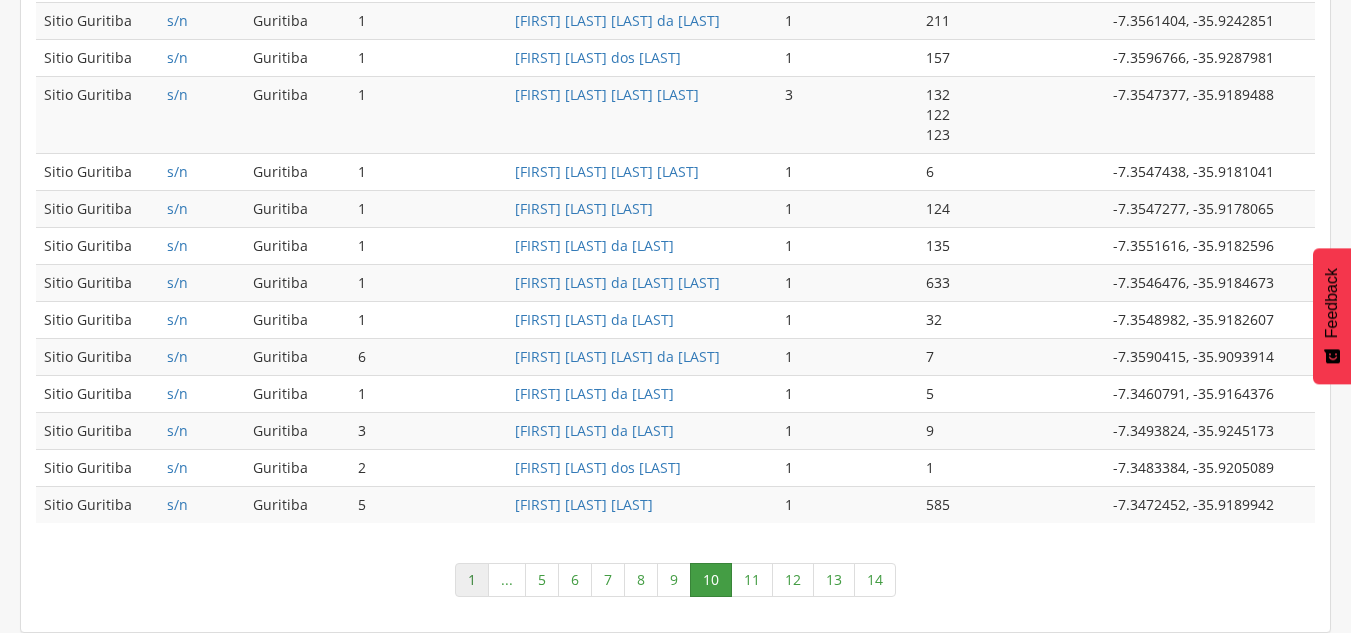click on "1" at bounding box center (472, 580) 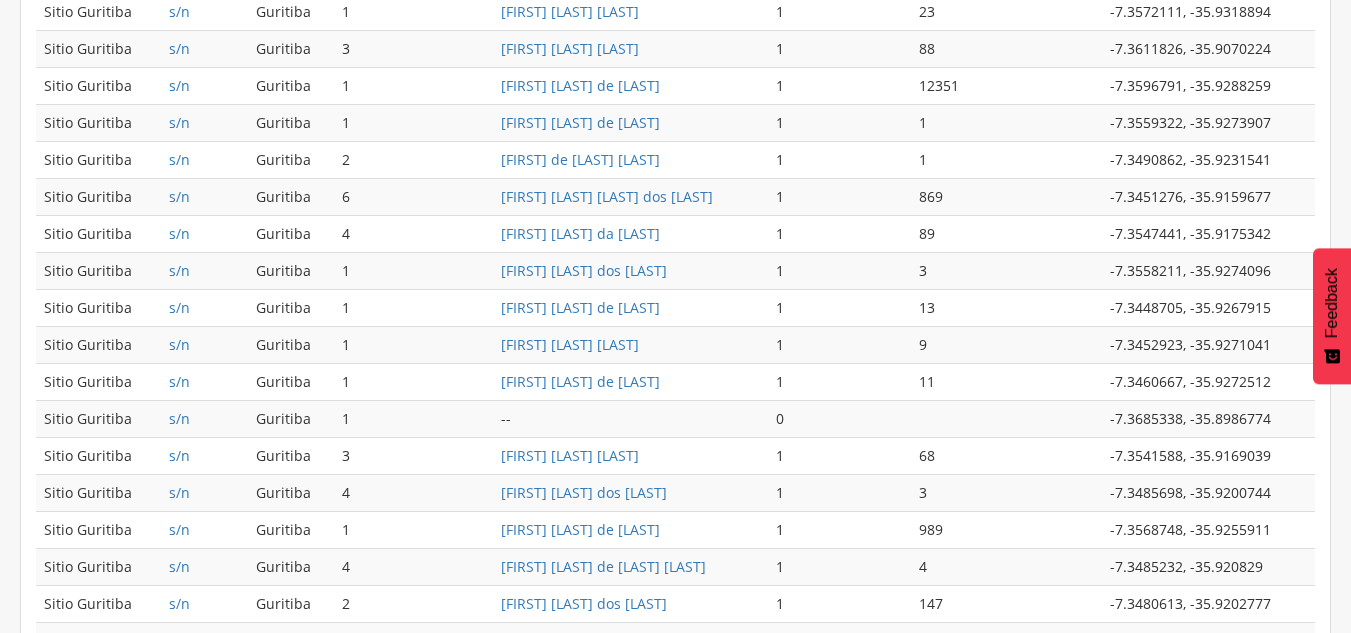 scroll, scrollTop: 1000, scrollLeft: 0, axis: vertical 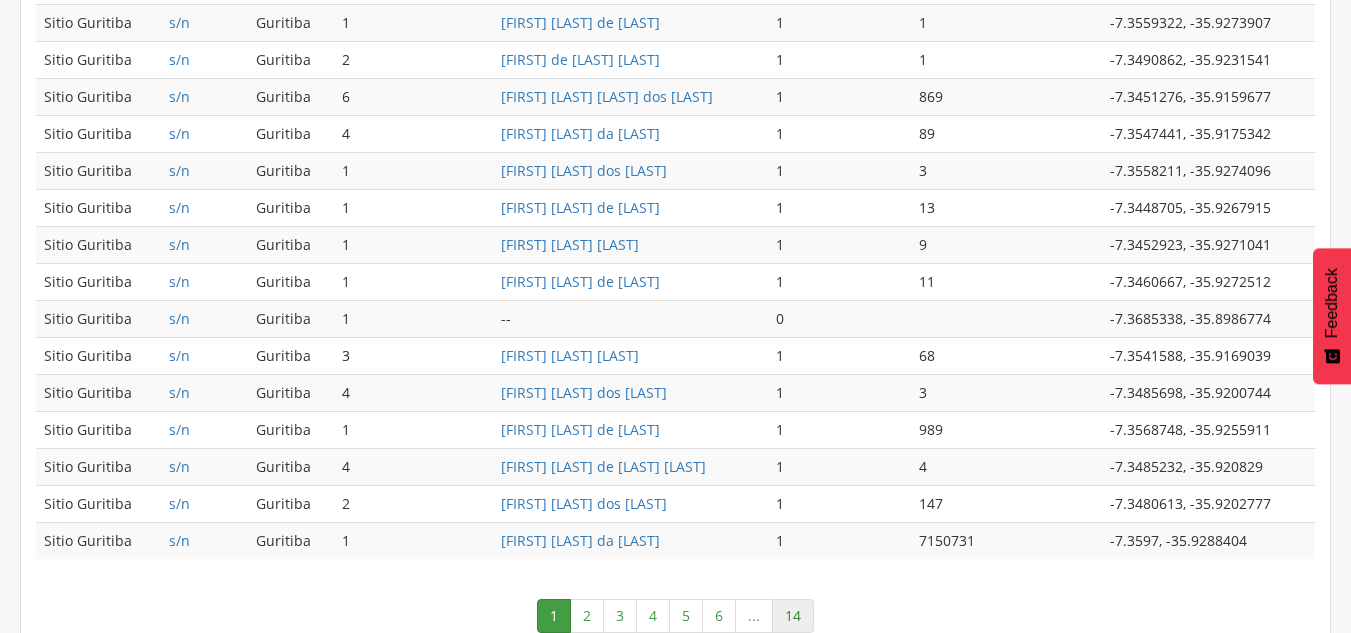 click on "14" at bounding box center (793, 616) 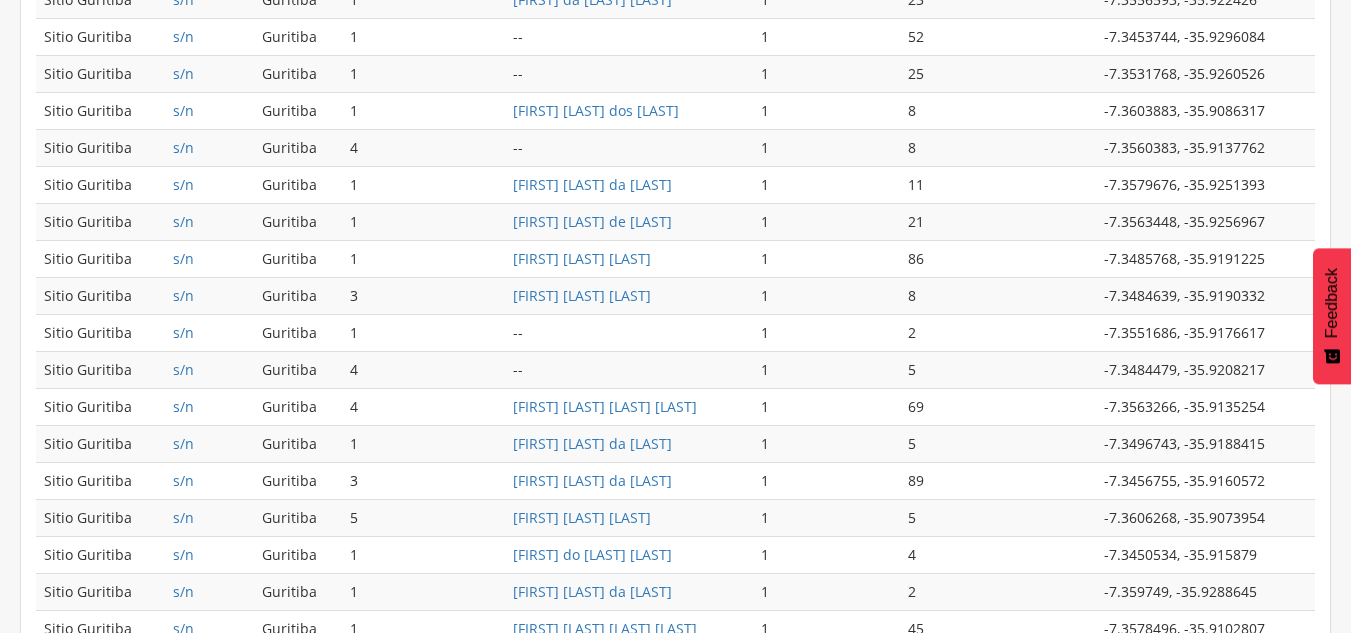 scroll, scrollTop: 836, scrollLeft: 0, axis: vertical 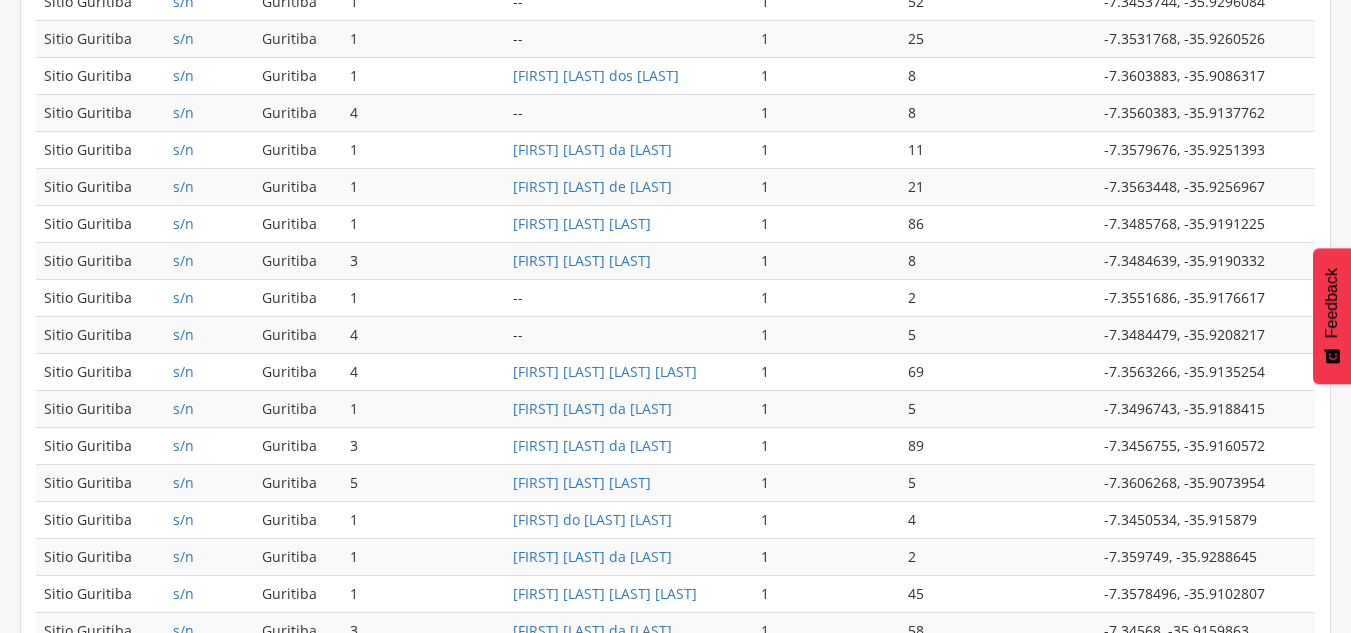 click on "-7.3551686, -35.9176617" at bounding box center [1205, 297] 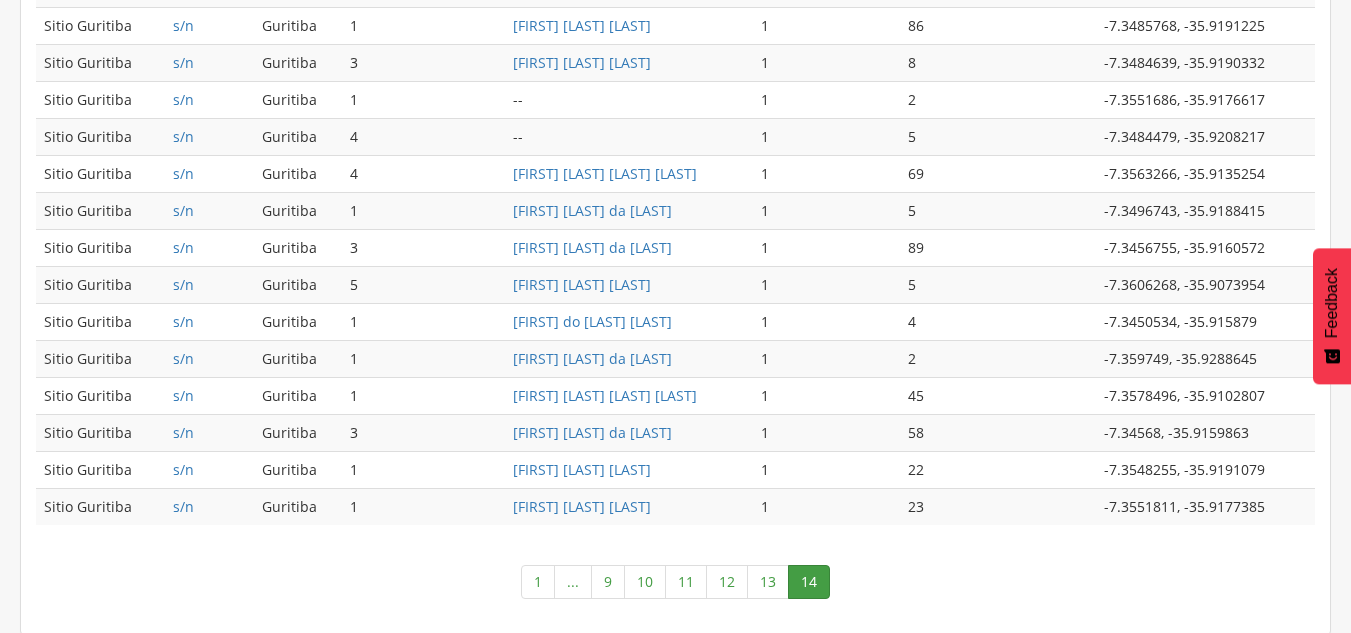 scroll, scrollTop: 1036, scrollLeft: 0, axis: vertical 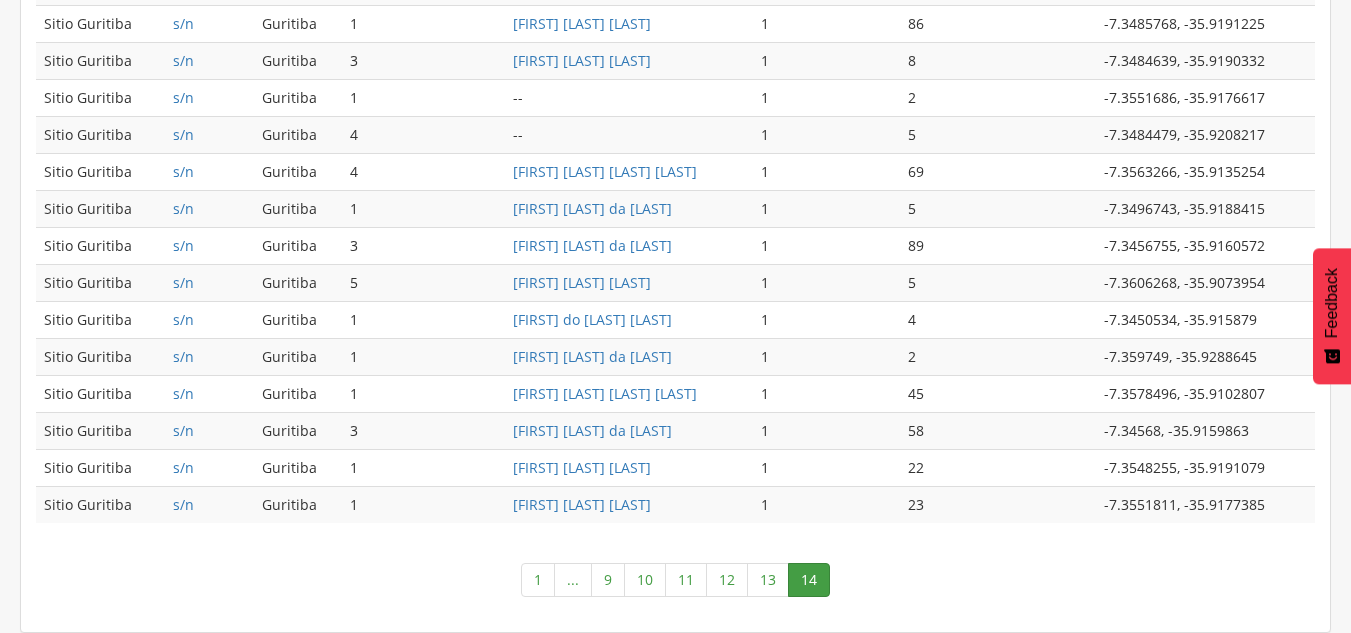 click on "13" at bounding box center [768, 580] 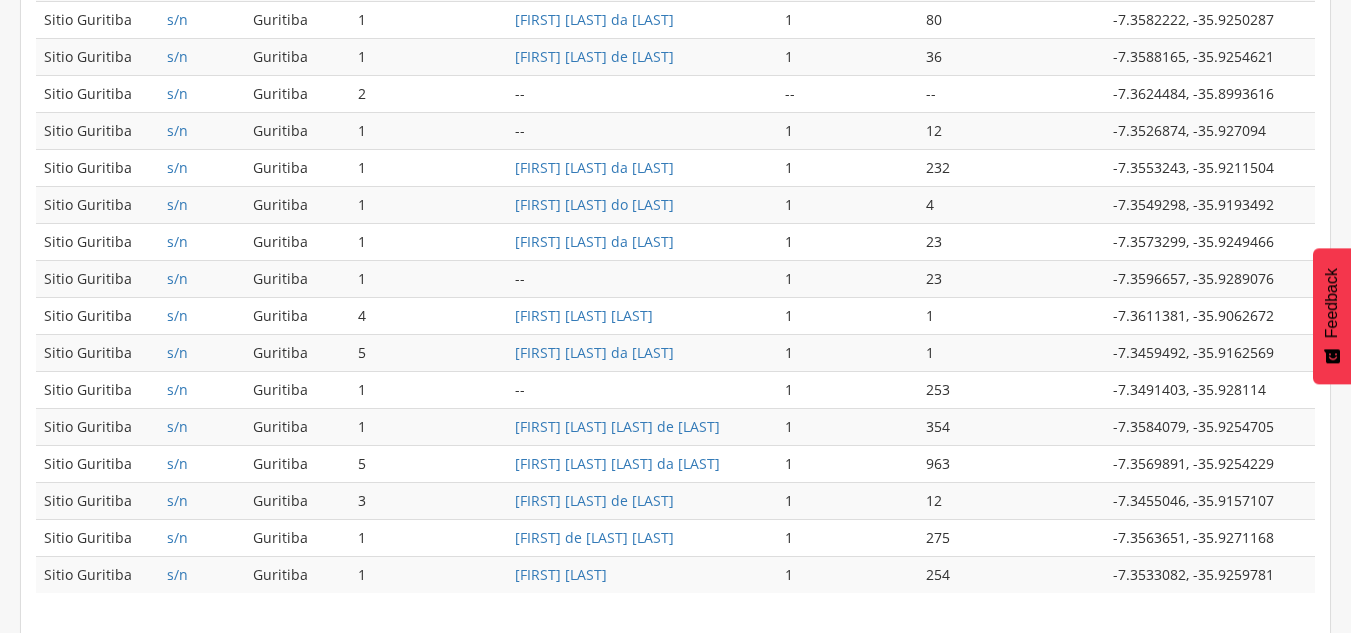 scroll, scrollTop: 1036, scrollLeft: 0, axis: vertical 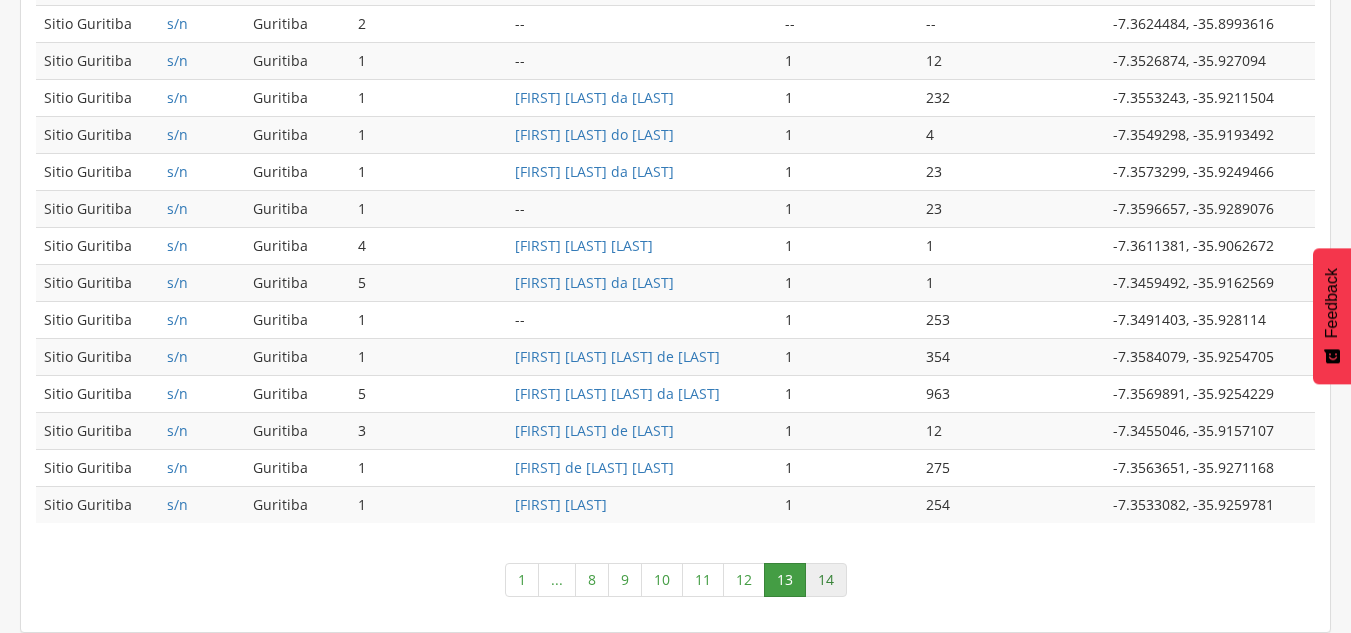 click on "14" at bounding box center [826, 580] 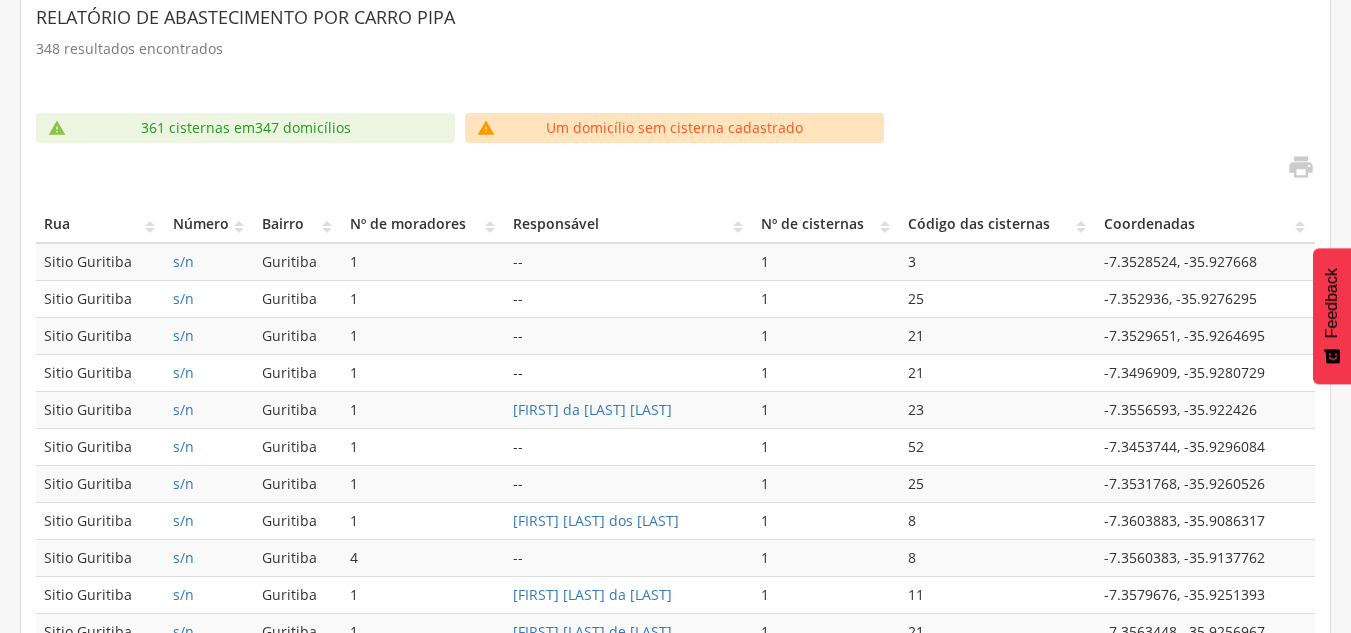 scroll, scrollTop: 438, scrollLeft: 0, axis: vertical 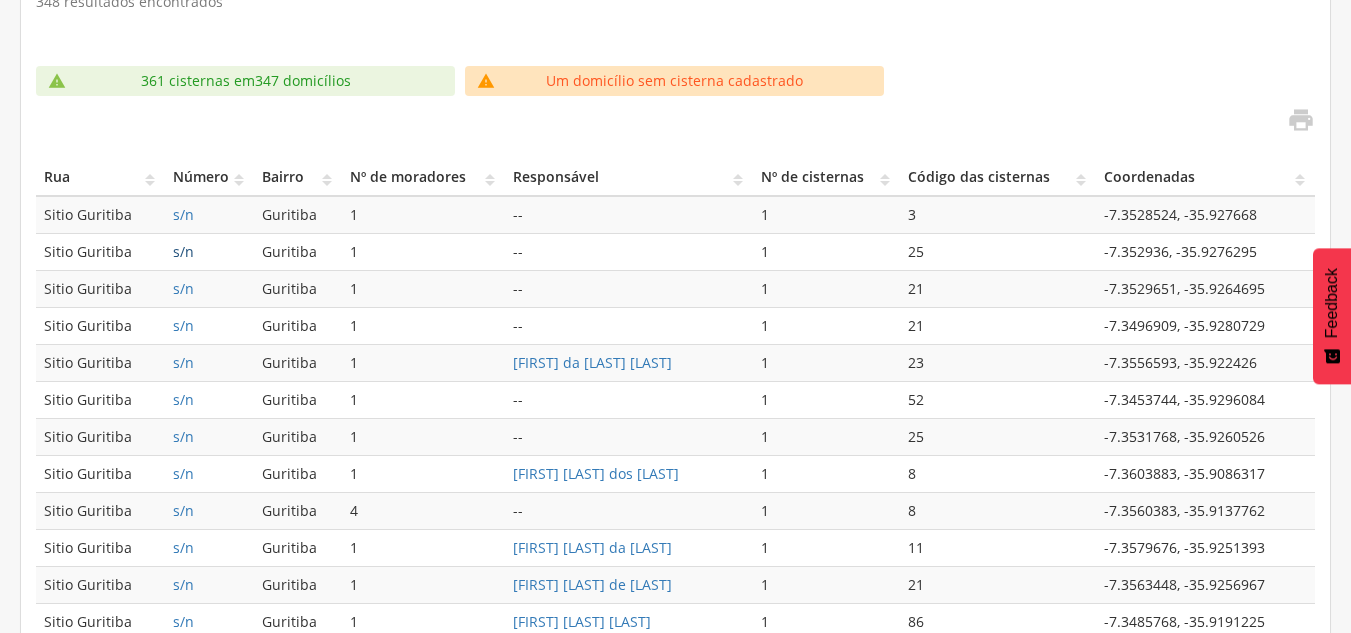 click on "s/n" at bounding box center (183, 251) 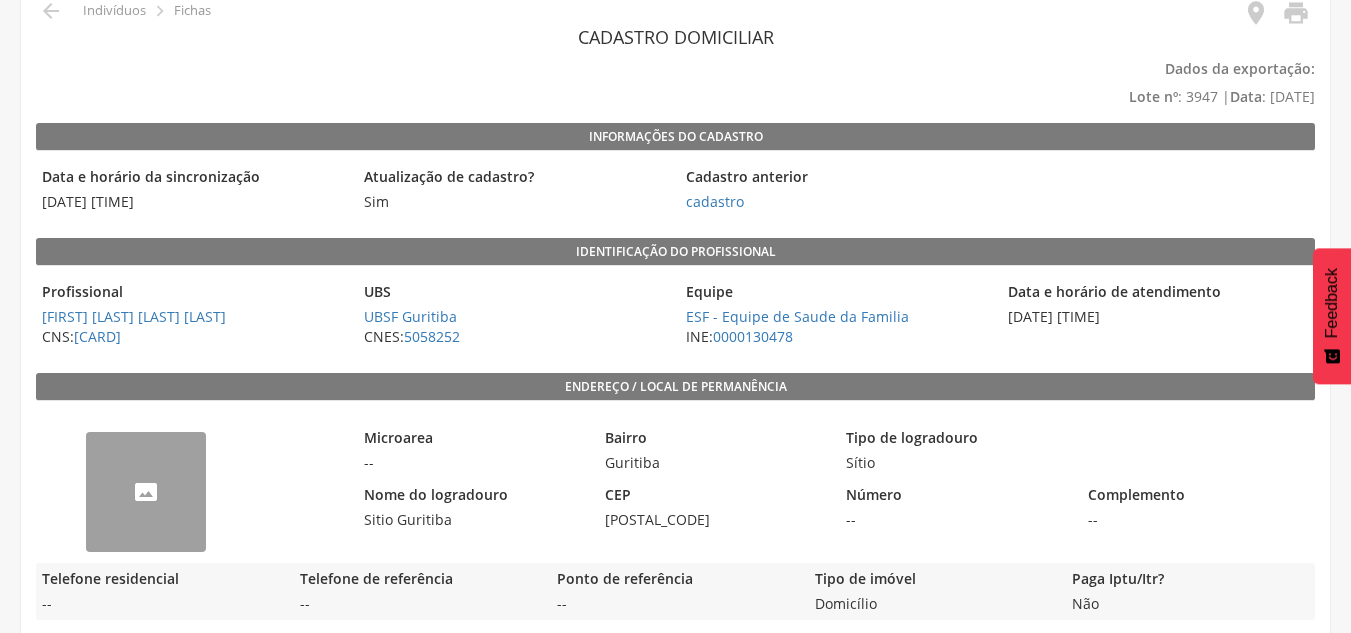 scroll, scrollTop: 0, scrollLeft: 0, axis: both 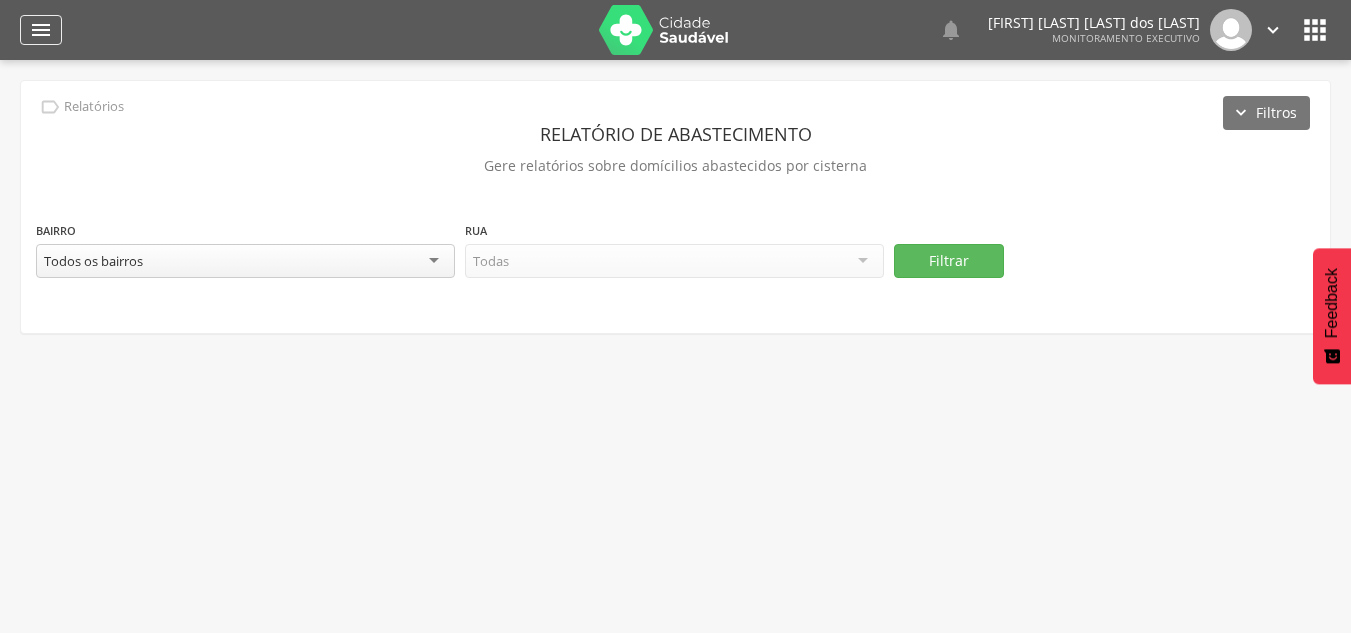 click on "" at bounding box center [41, 30] 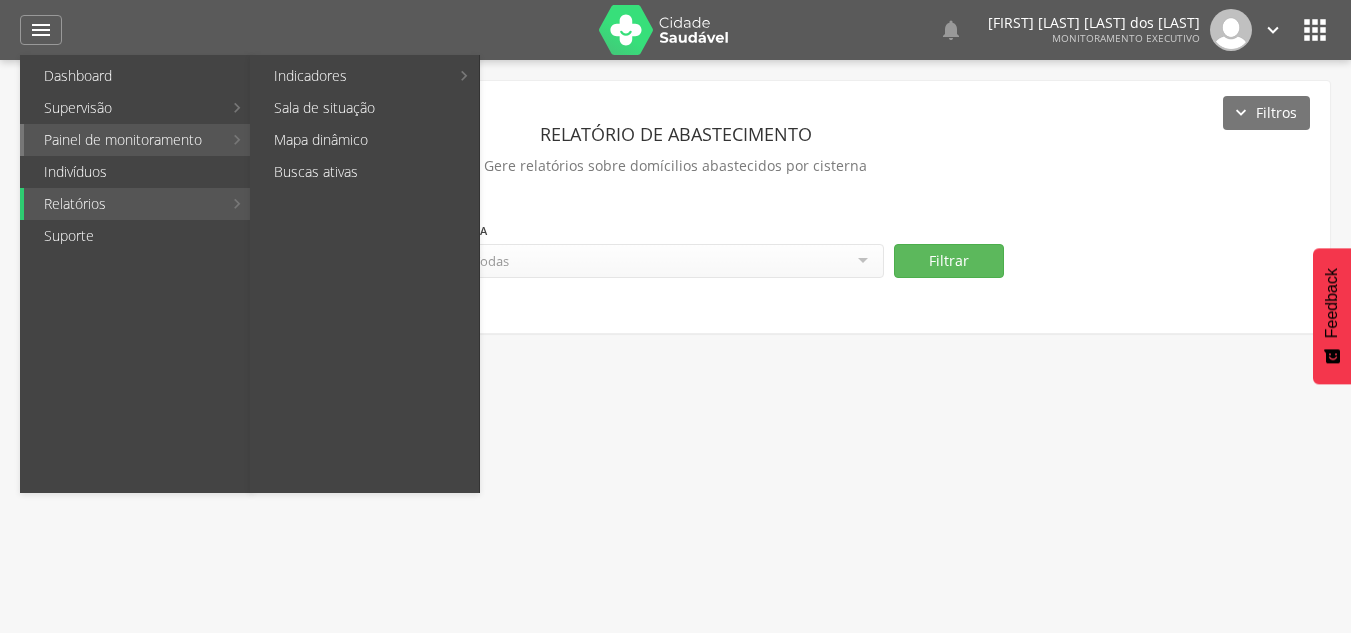 scroll, scrollTop: 60, scrollLeft: 0, axis: vertical 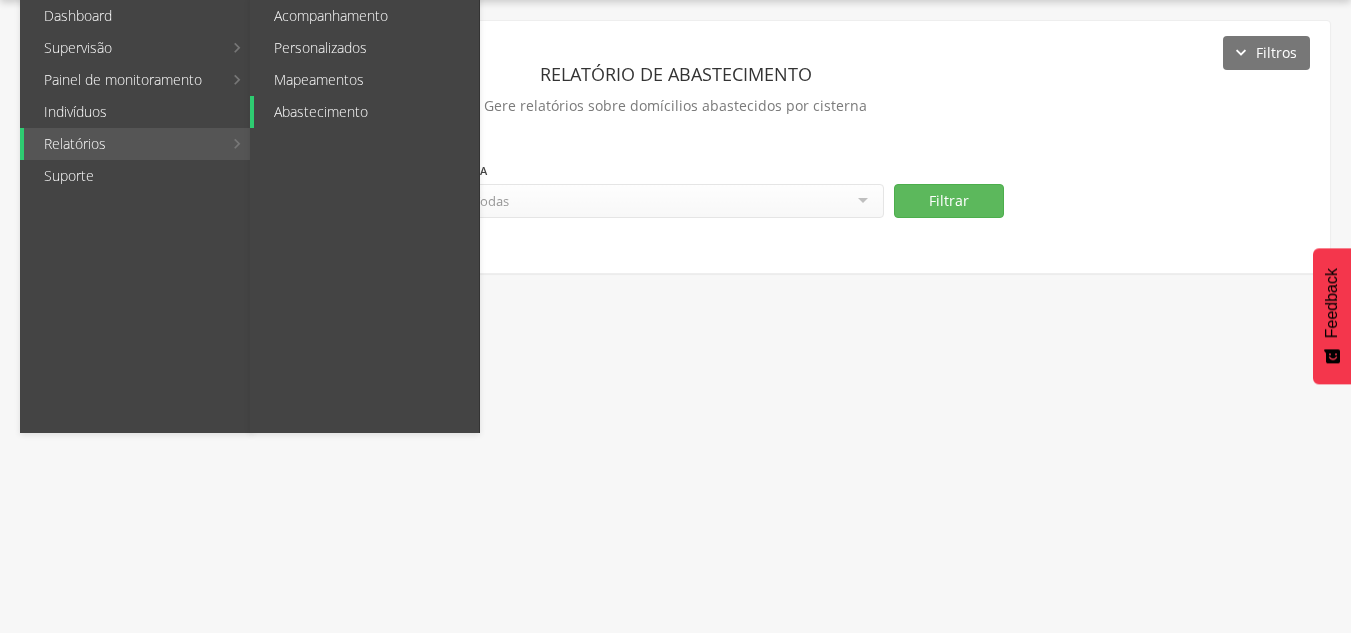 click on "Abastecimento" at bounding box center [366, 112] 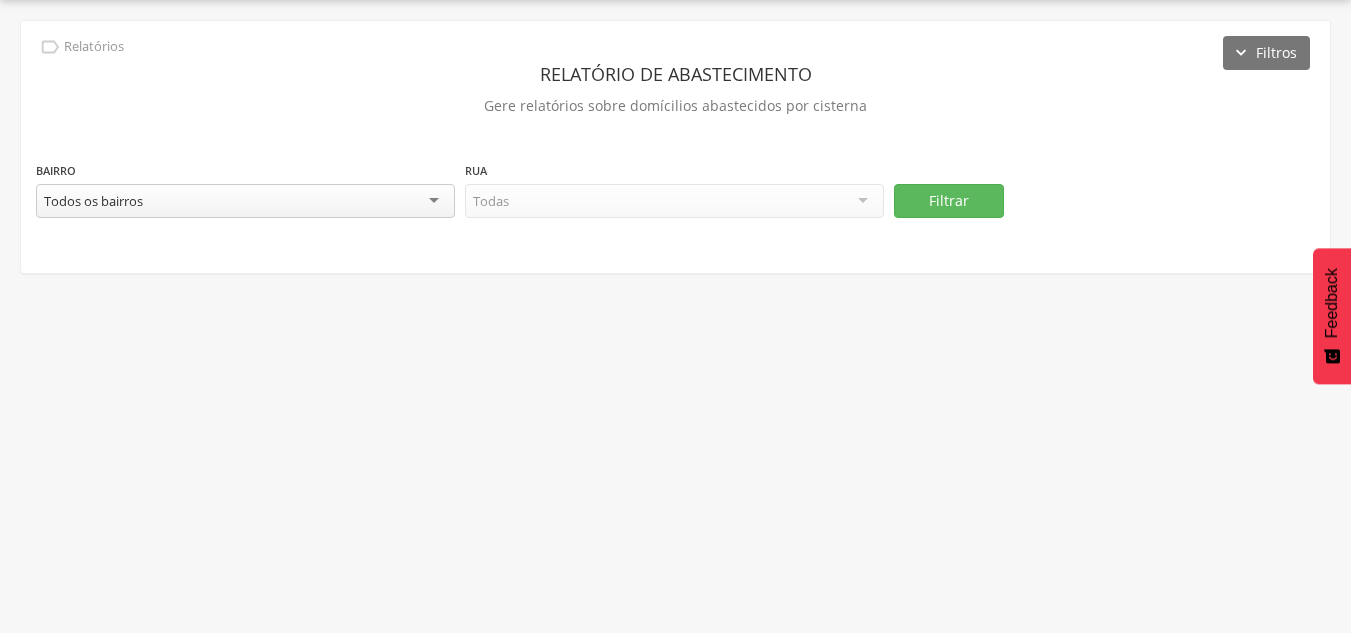 click on "Todos os bairros" at bounding box center (245, 201) 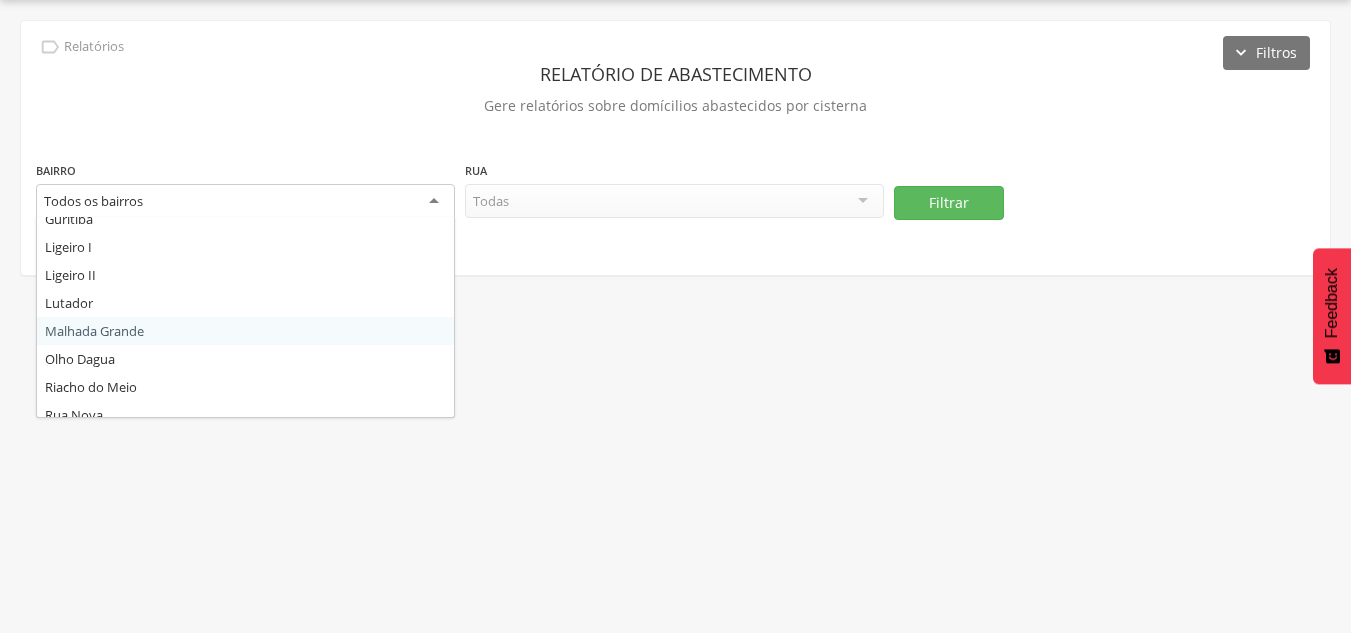 scroll, scrollTop: 200, scrollLeft: 0, axis: vertical 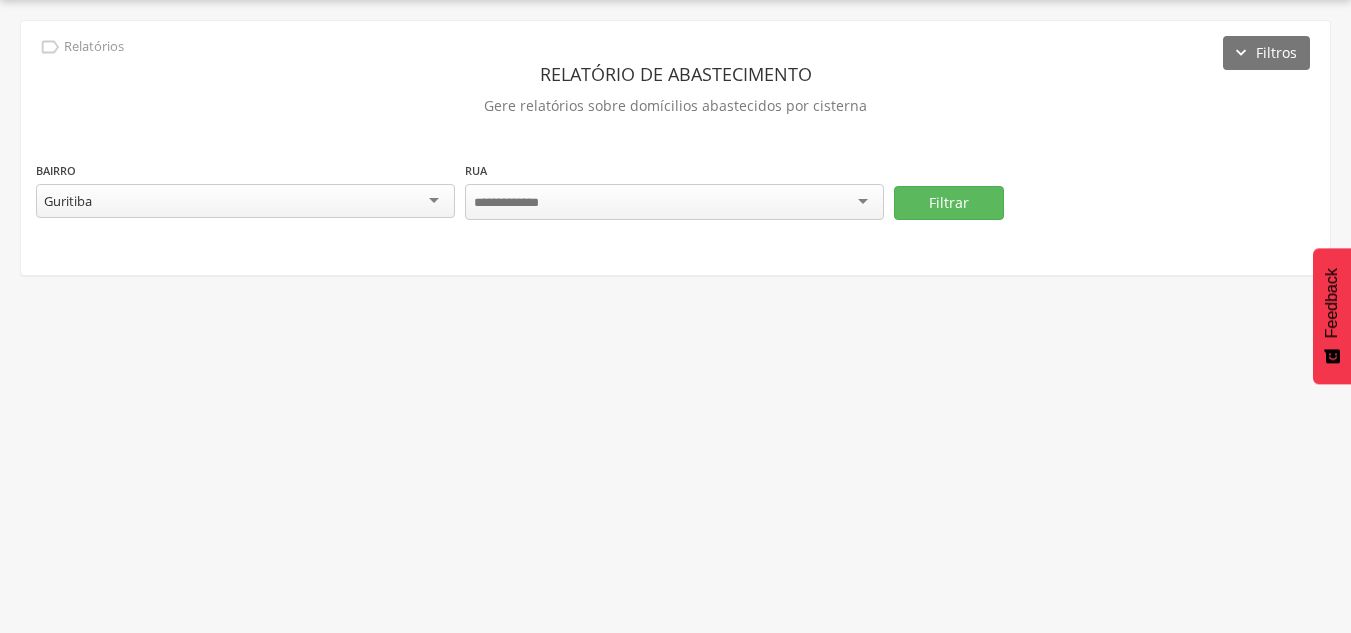 click at bounding box center [674, 202] 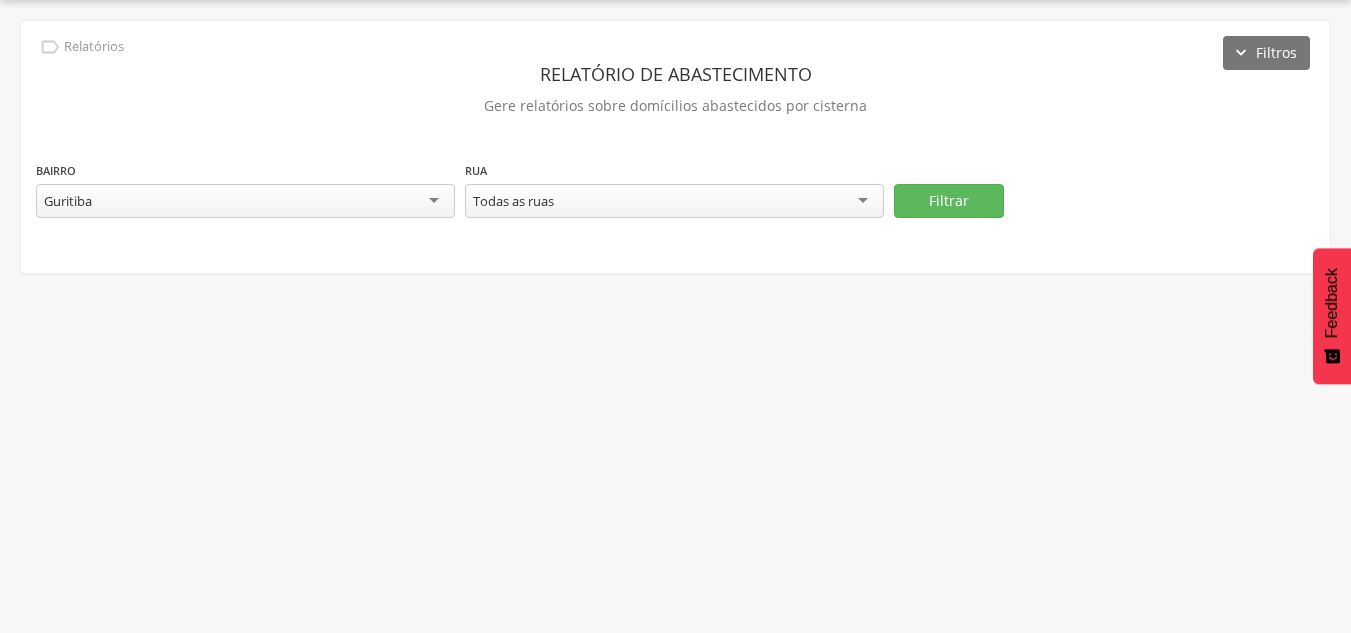 click on "Todas as ruas" at bounding box center [674, 201] 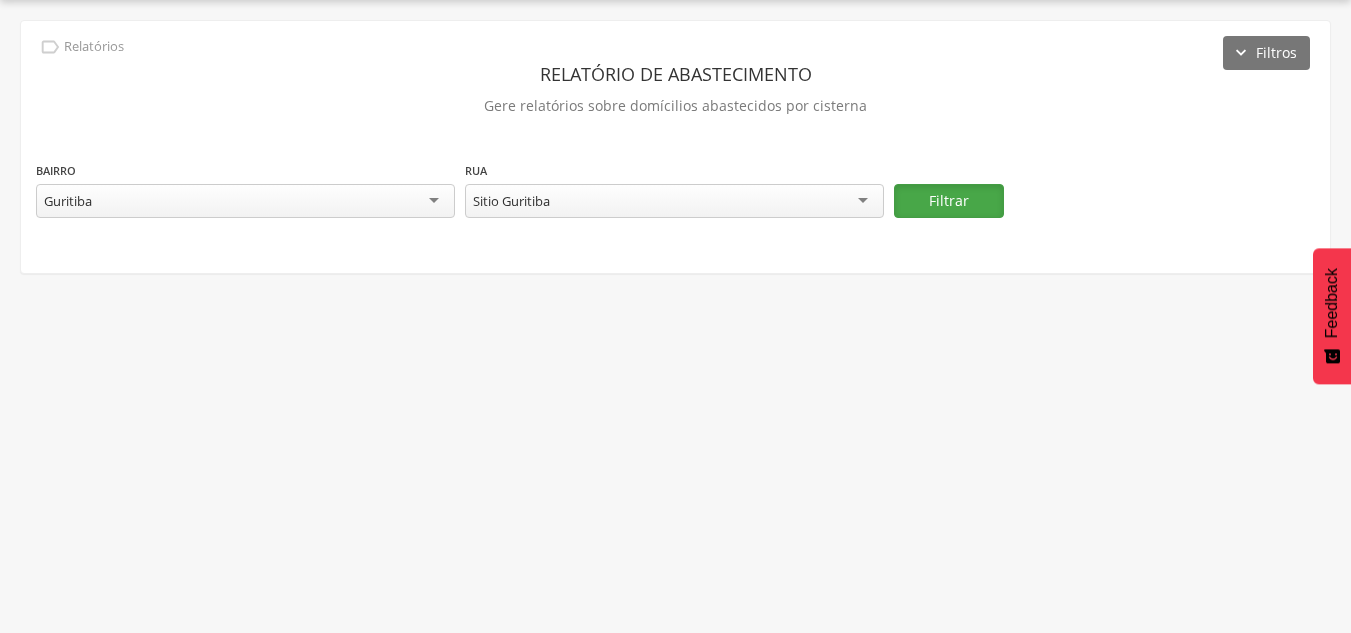 click on "Filtrar" at bounding box center (949, 201) 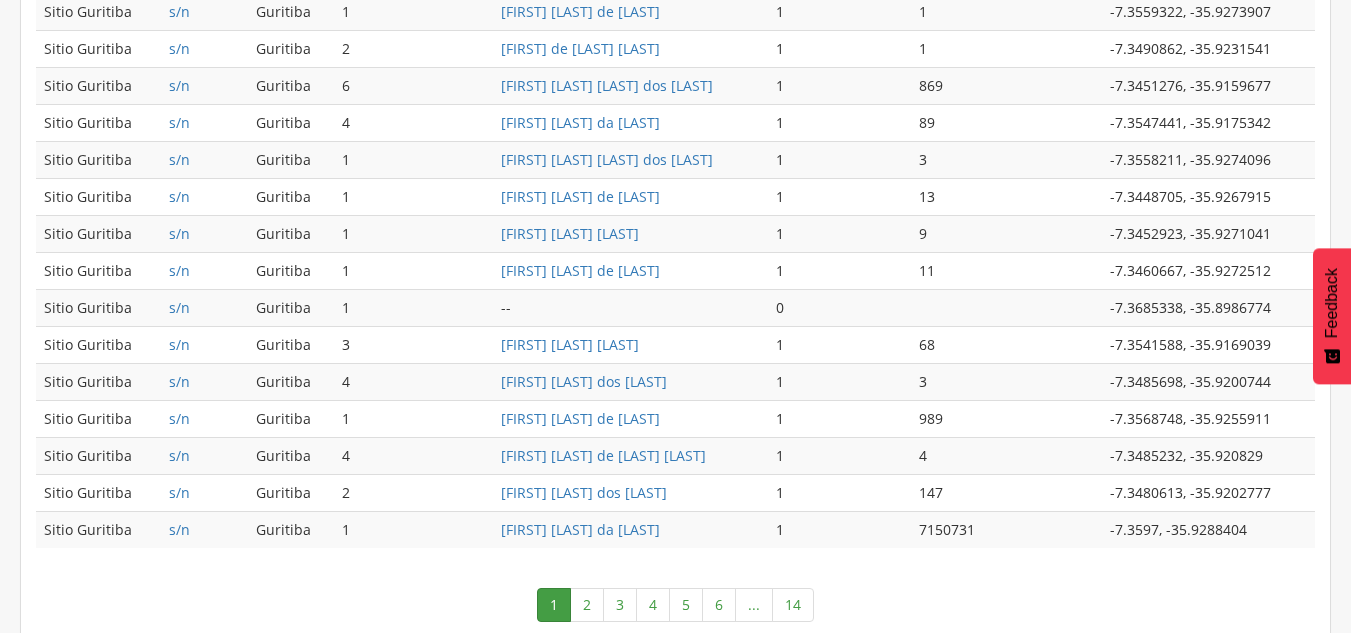 scroll, scrollTop: 1036, scrollLeft: 0, axis: vertical 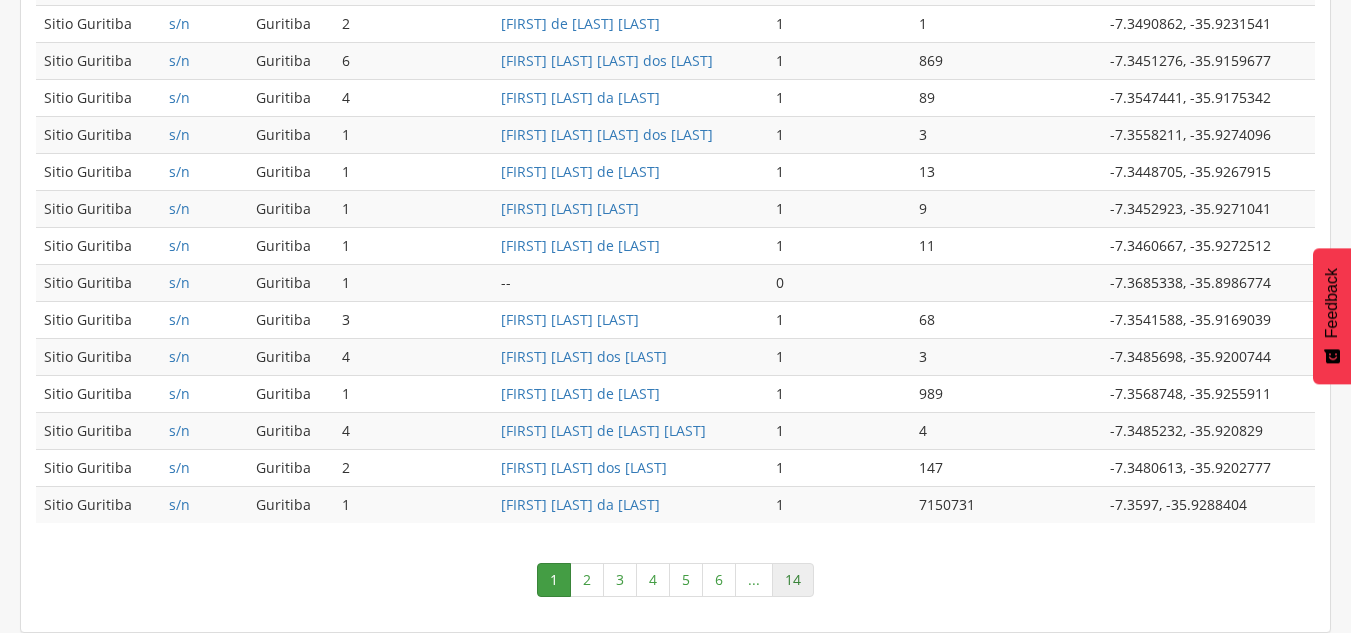click on "14" at bounding box center [793, 580] 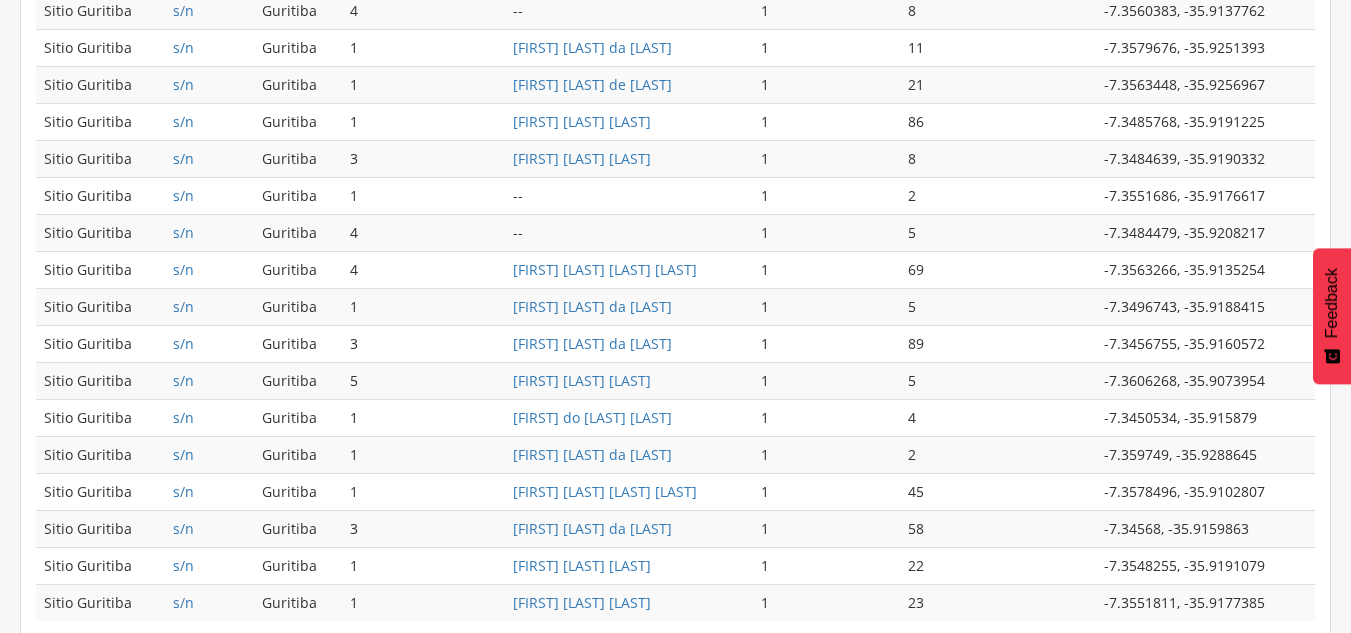 scroll, scrollTop: 1036, scrollLeft: 0, axis: vertical 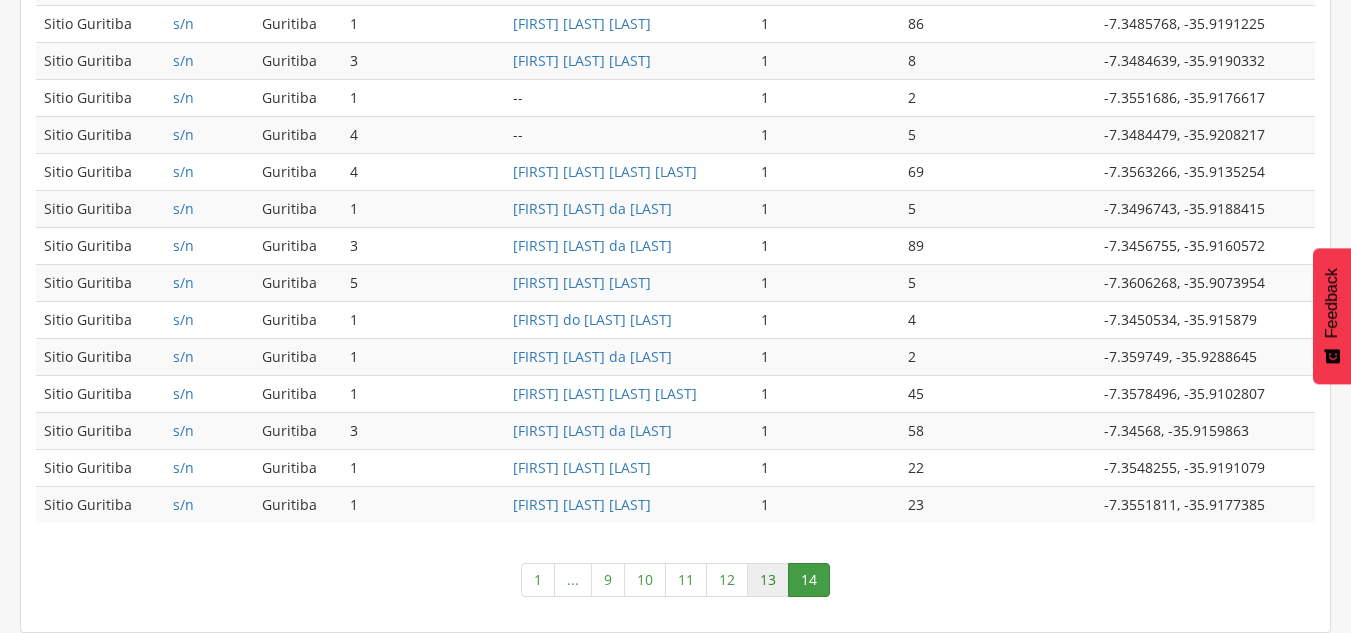 click on "13" at bounding box center [768, 580] 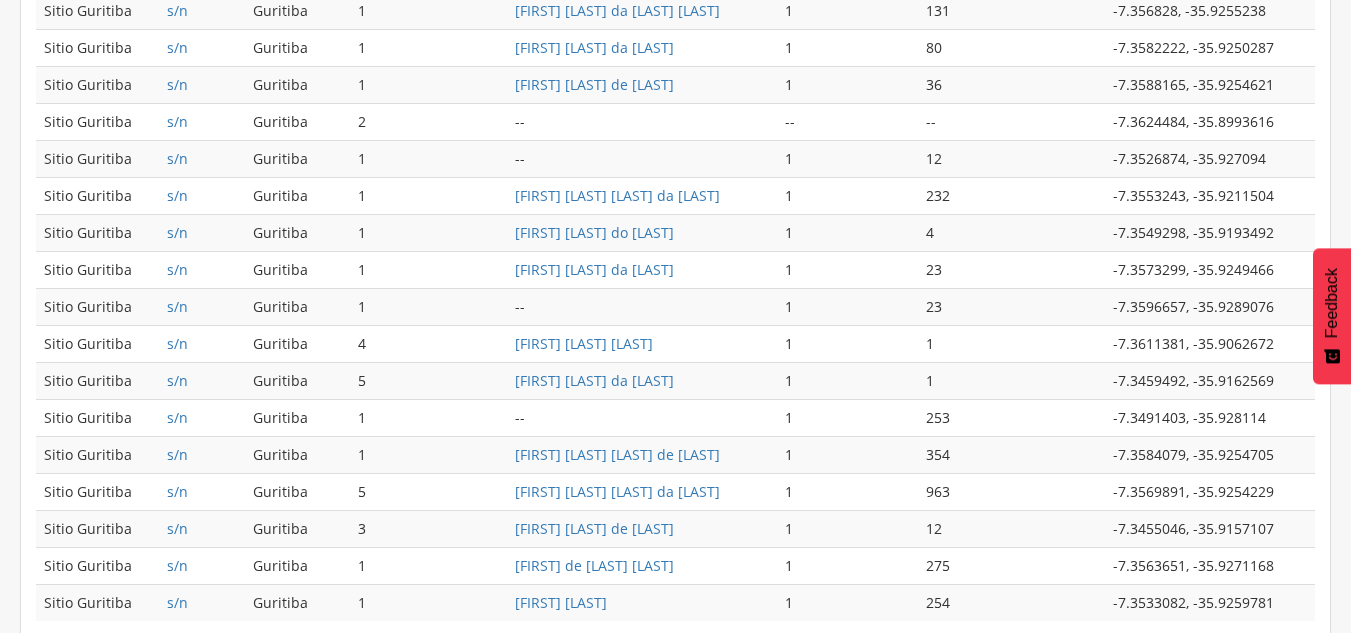 scroll, scrollTop: 1036, scrollLeft: 0, axis: vertical 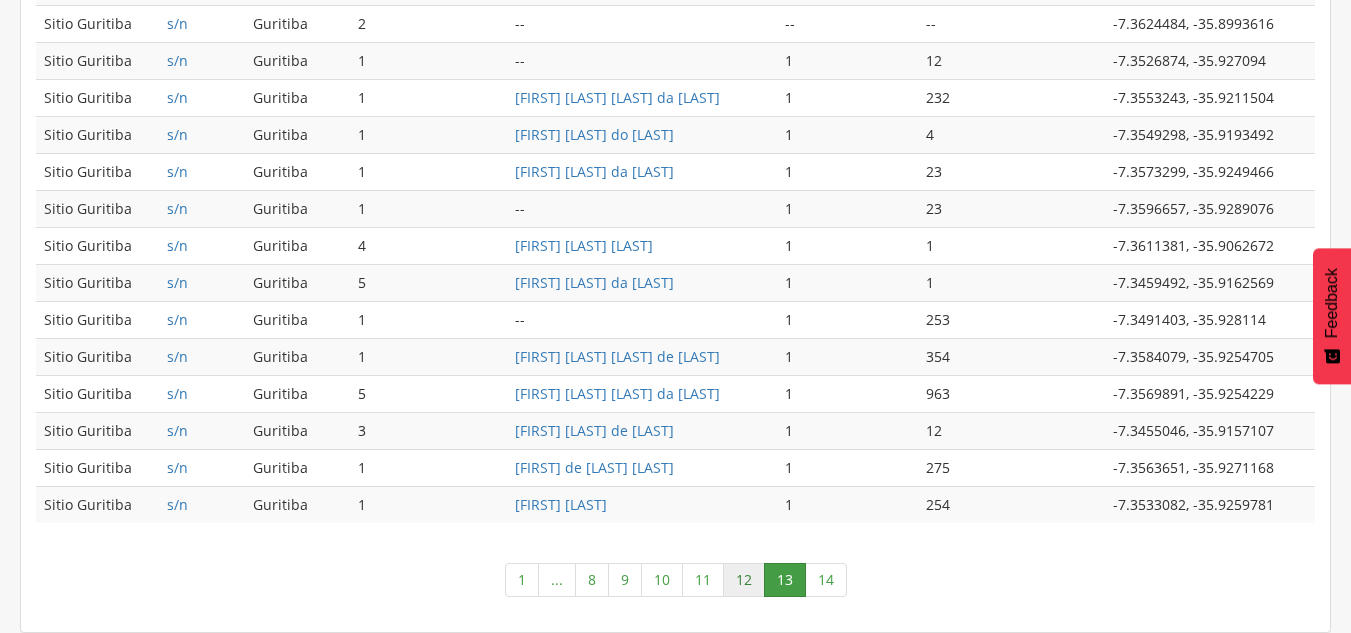click on "12" at bounding box center [744, 580] 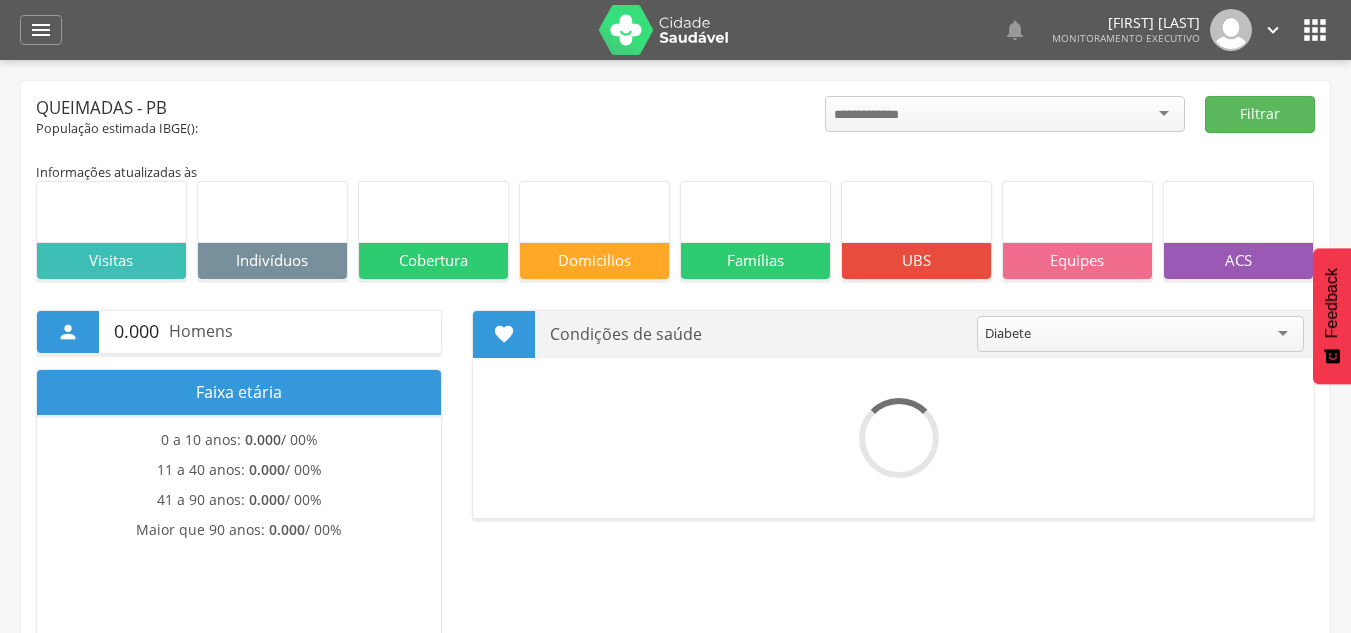 scroll, scrollTop: 0, scrollLeft: 0, axis: both 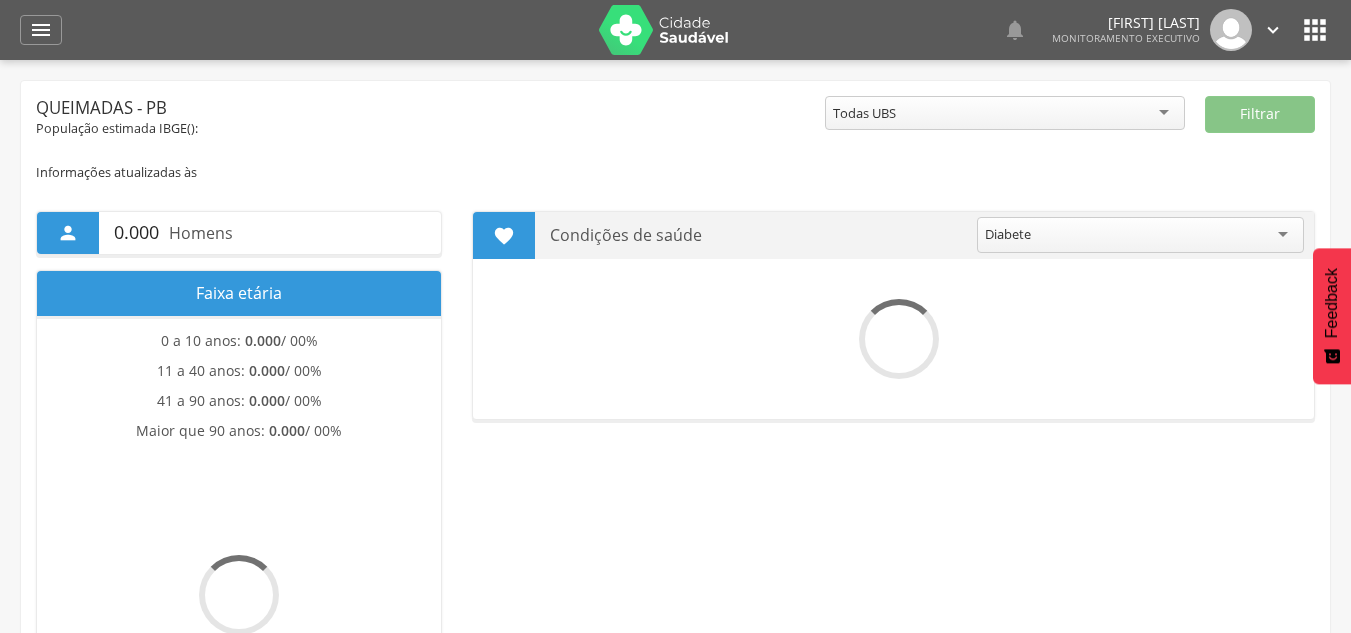 click on "" at bounding box center [41, 30] 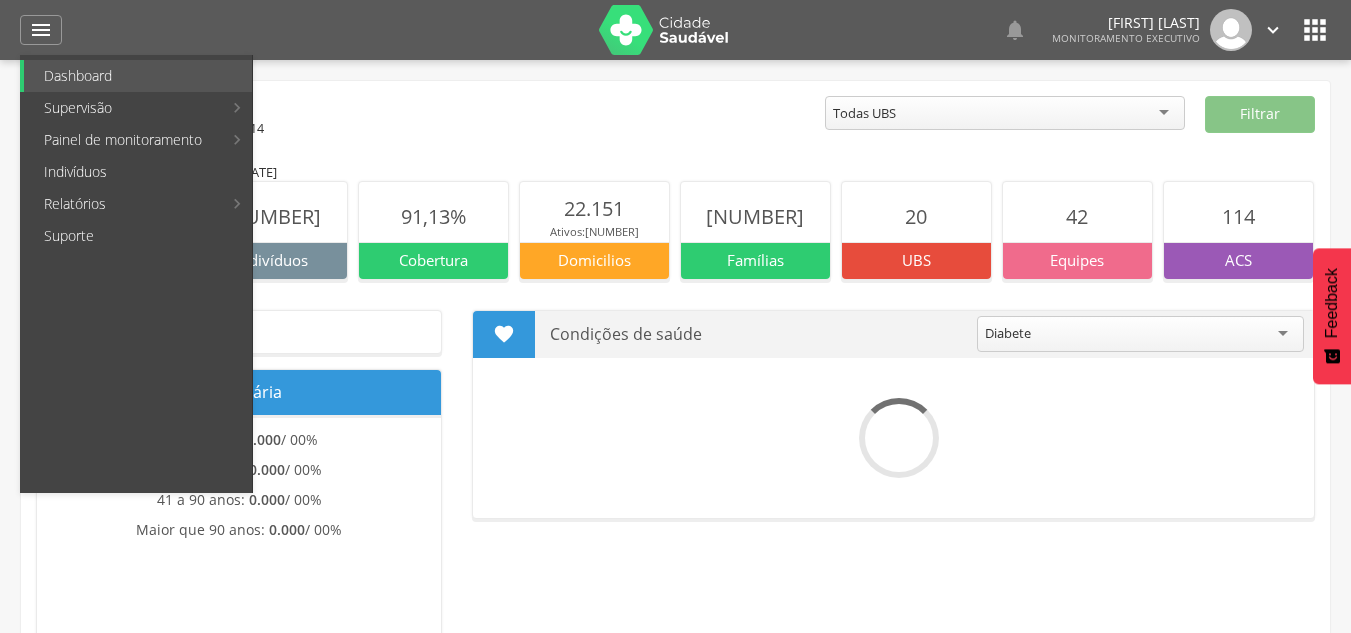 click on "Abastecimento" at bounding box center [366, 172] 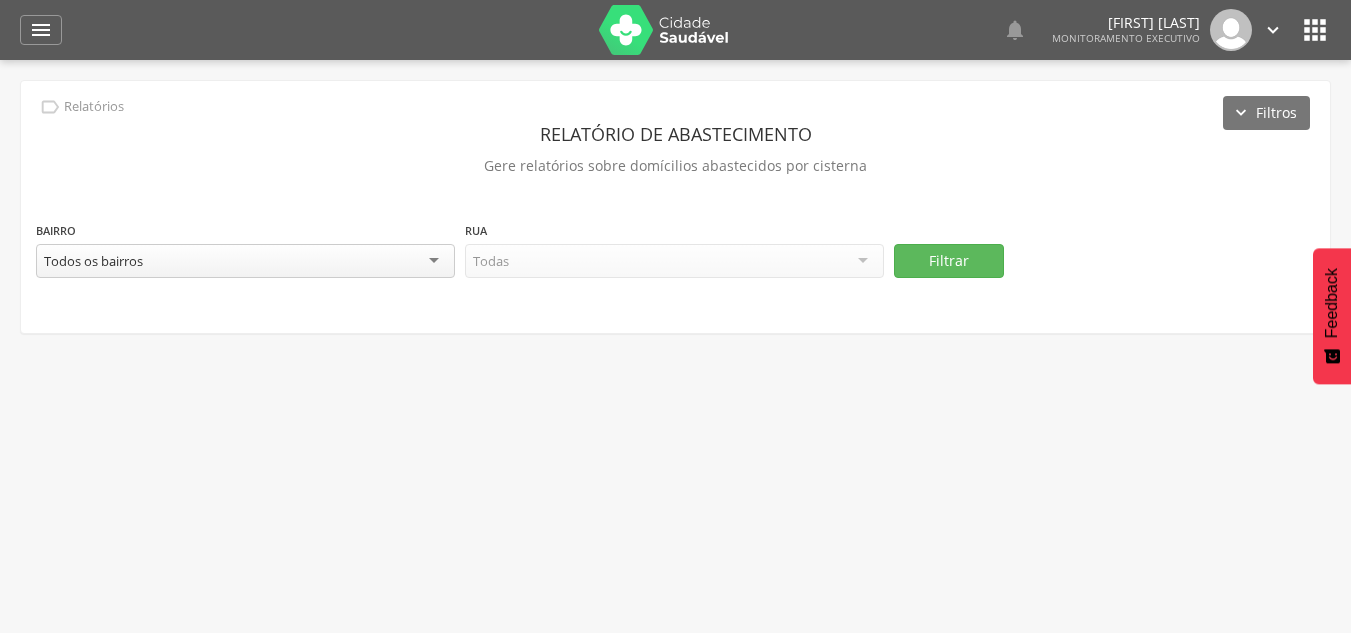 click on "Todos os bairros" at bounding box center (245, 261) 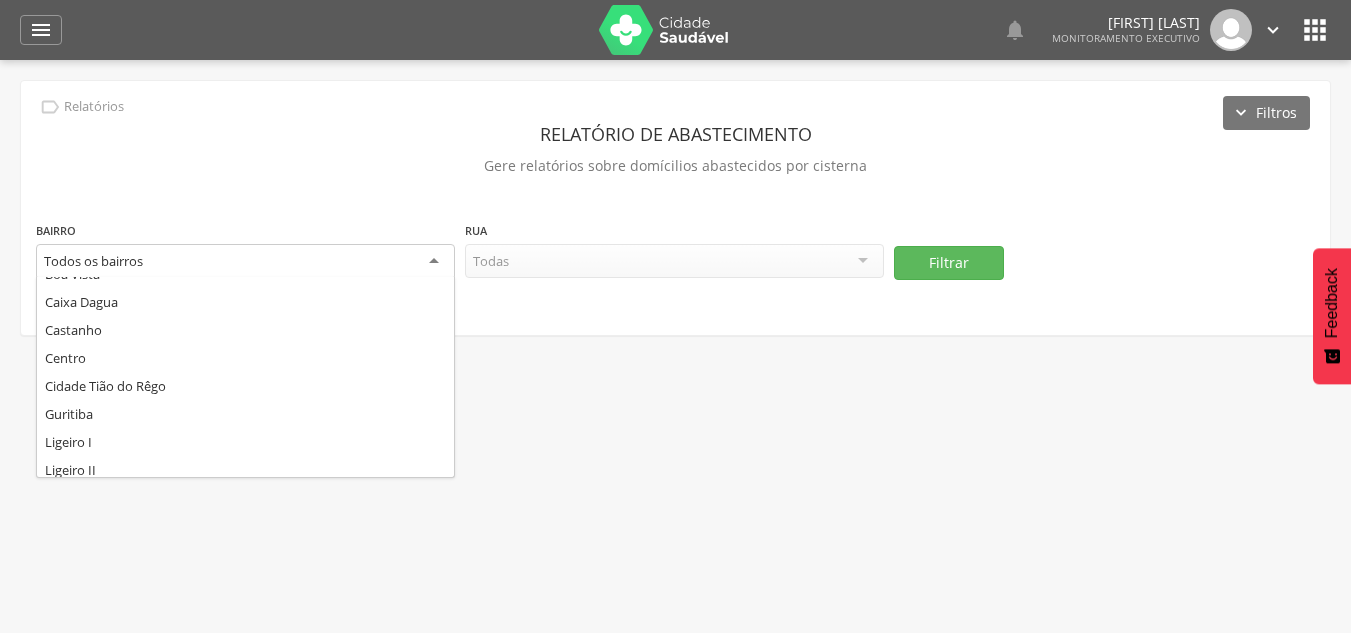 scroll, scrollTop: 100, scrollLeft: 0, axis: vertical 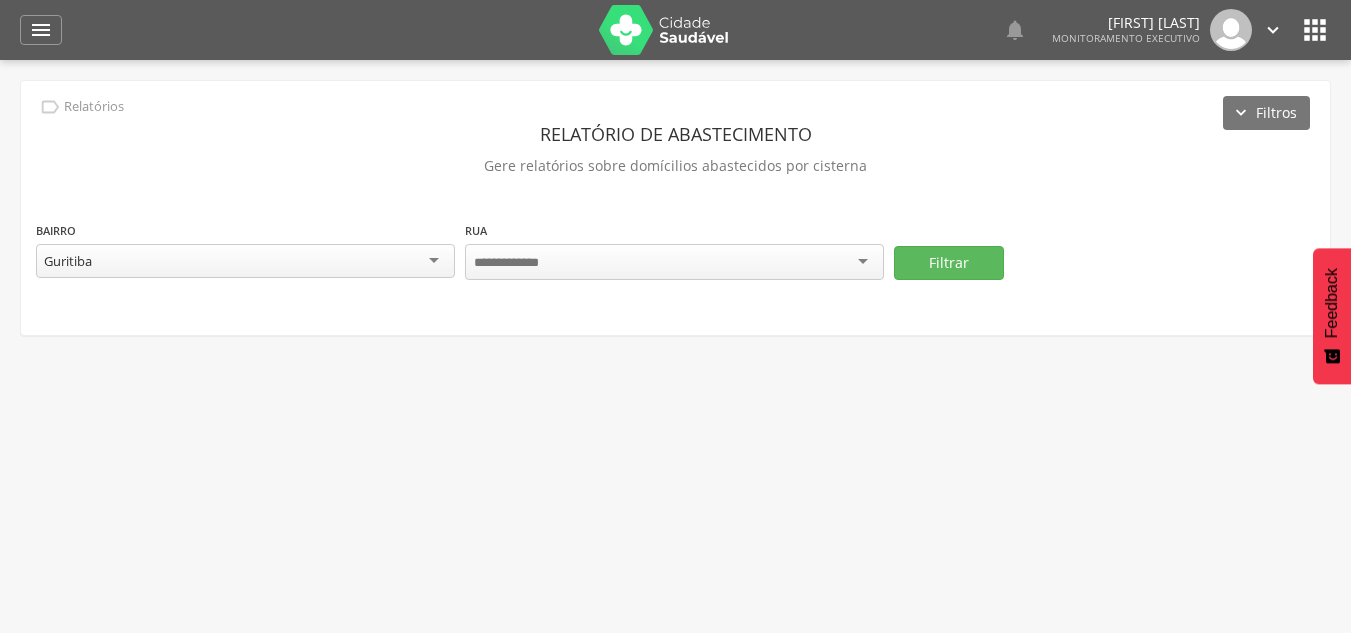 click at bounding box center (674, 262) 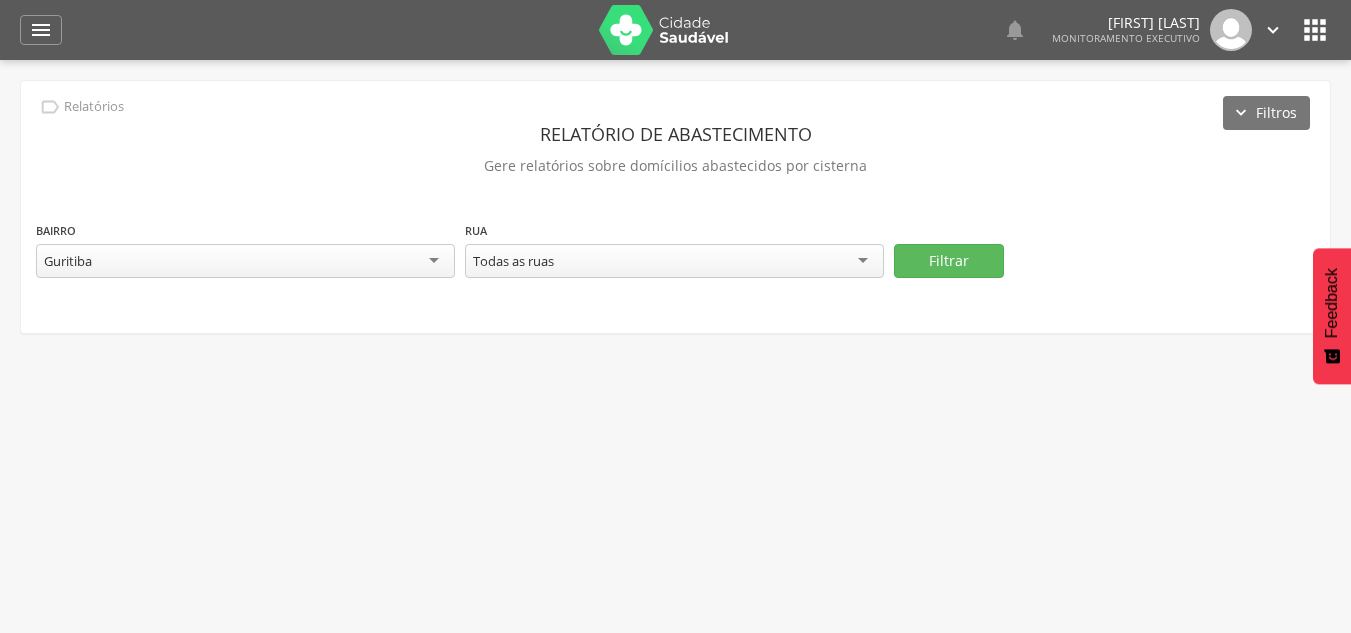 click on "Todas as ruas" at bounding box center (674, 261) 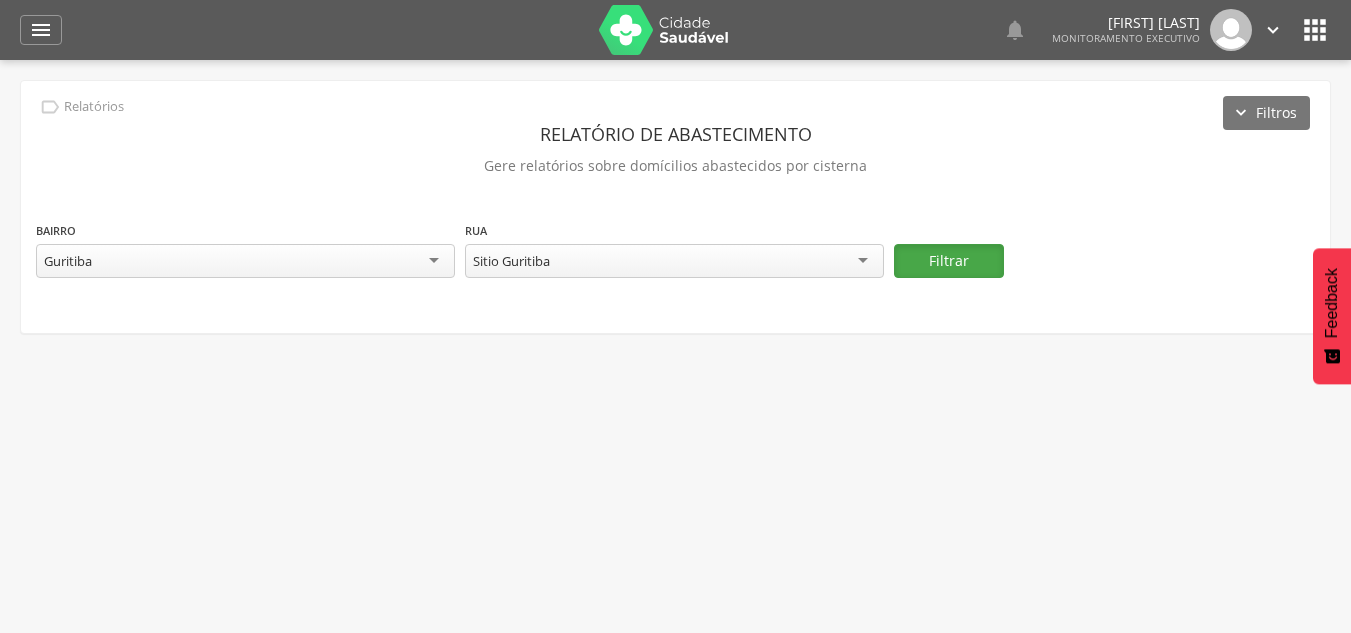 click on "Filtrar" at bounding box center (949, 261) 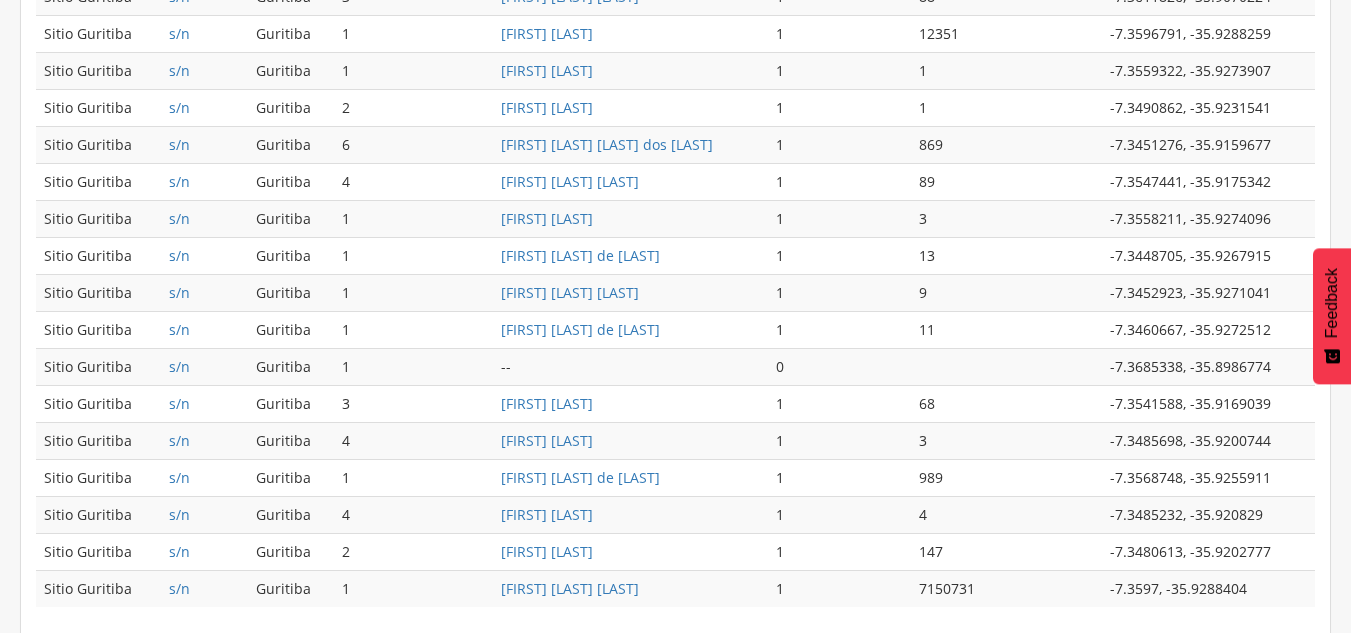 scroll, scrollTop: 1036, scrollLeft: 0, axis: vertical 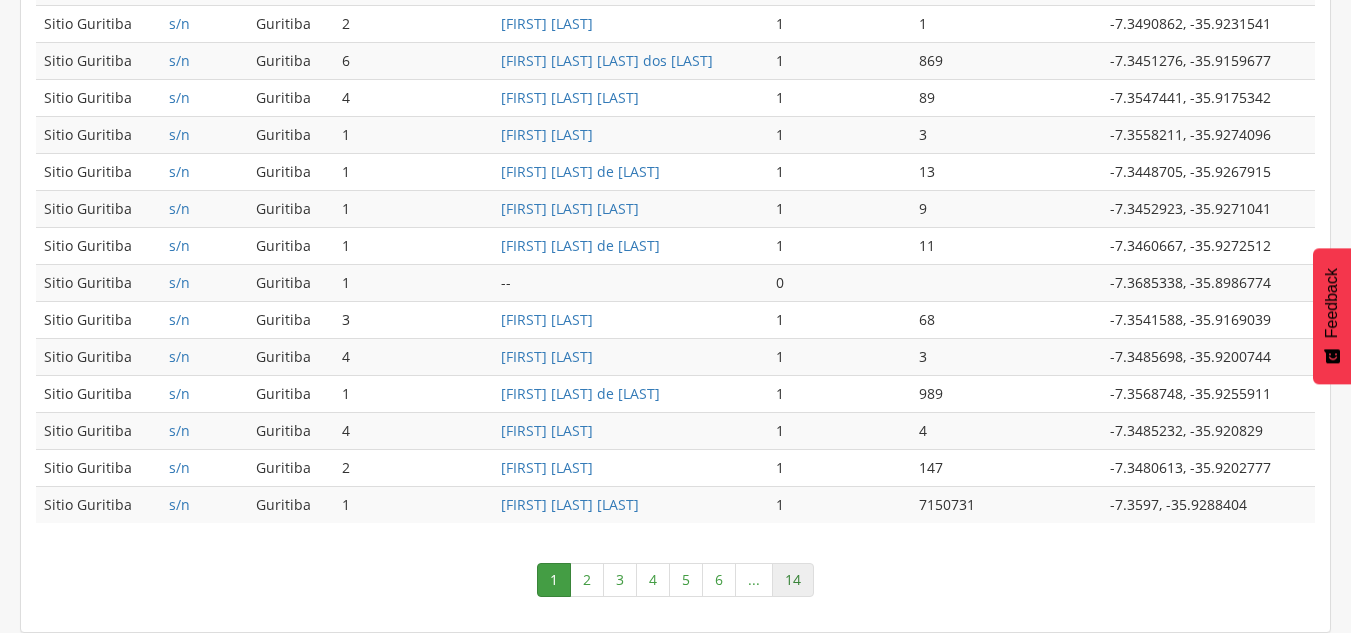 click on "14" at bounding box center (793, 580) 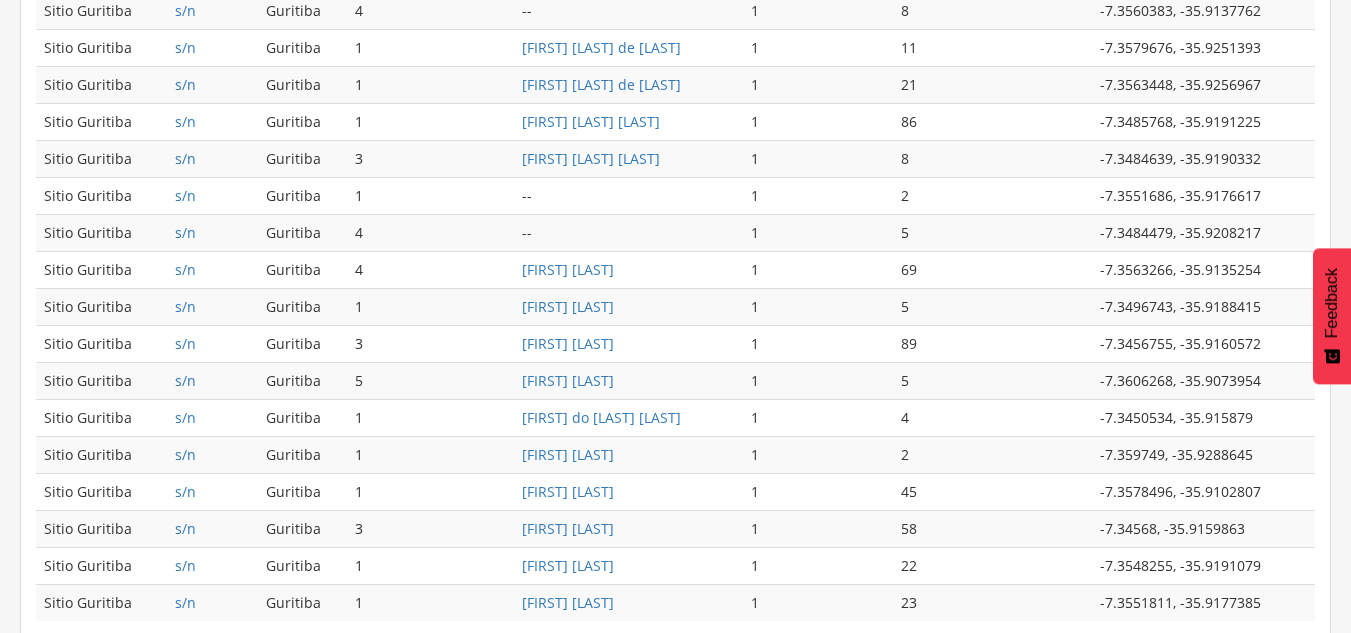 scroll, scrollTop: 1036, scrollLeft: 0, axis: vertical 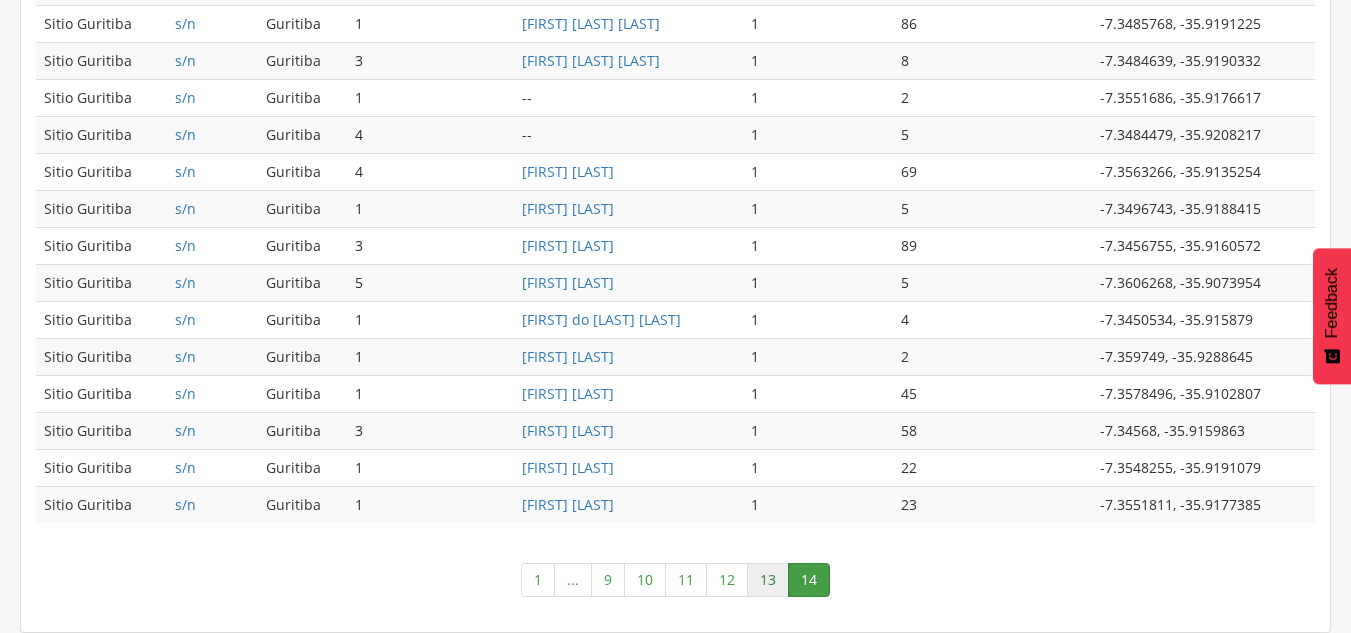 click on "13" at bounding box center [768, 580] 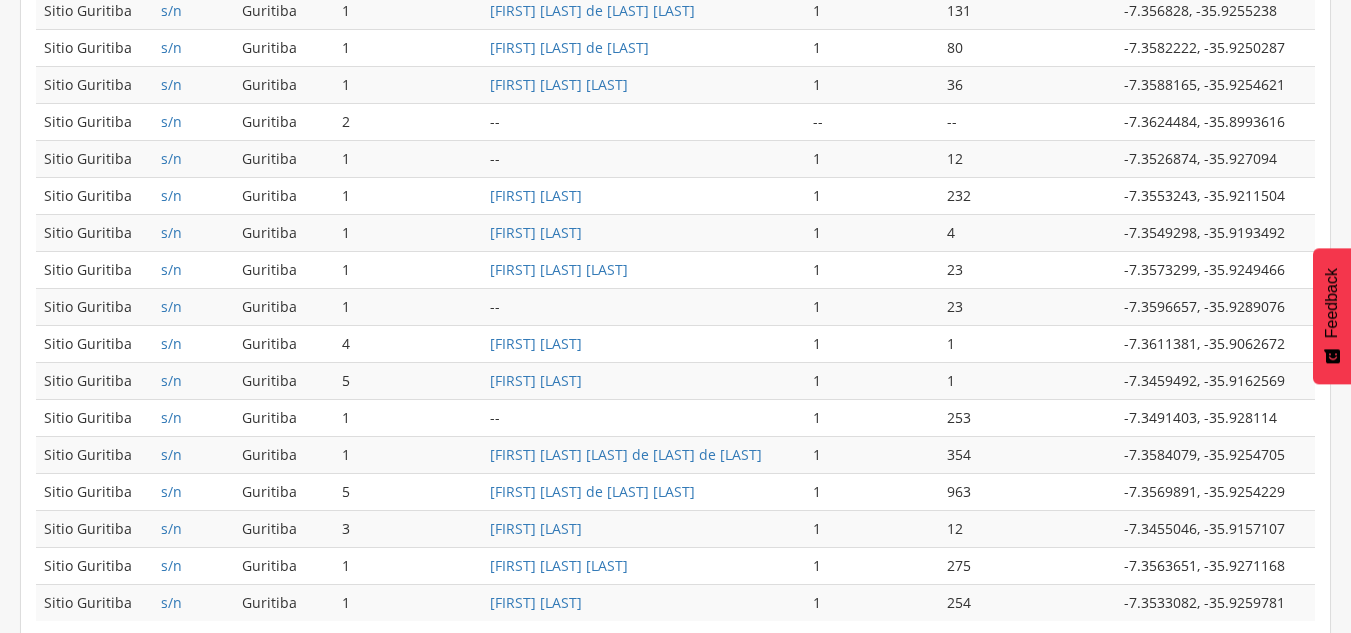 scroll, scrollTop: 1036, scrollLeft: 0, axis: vertical 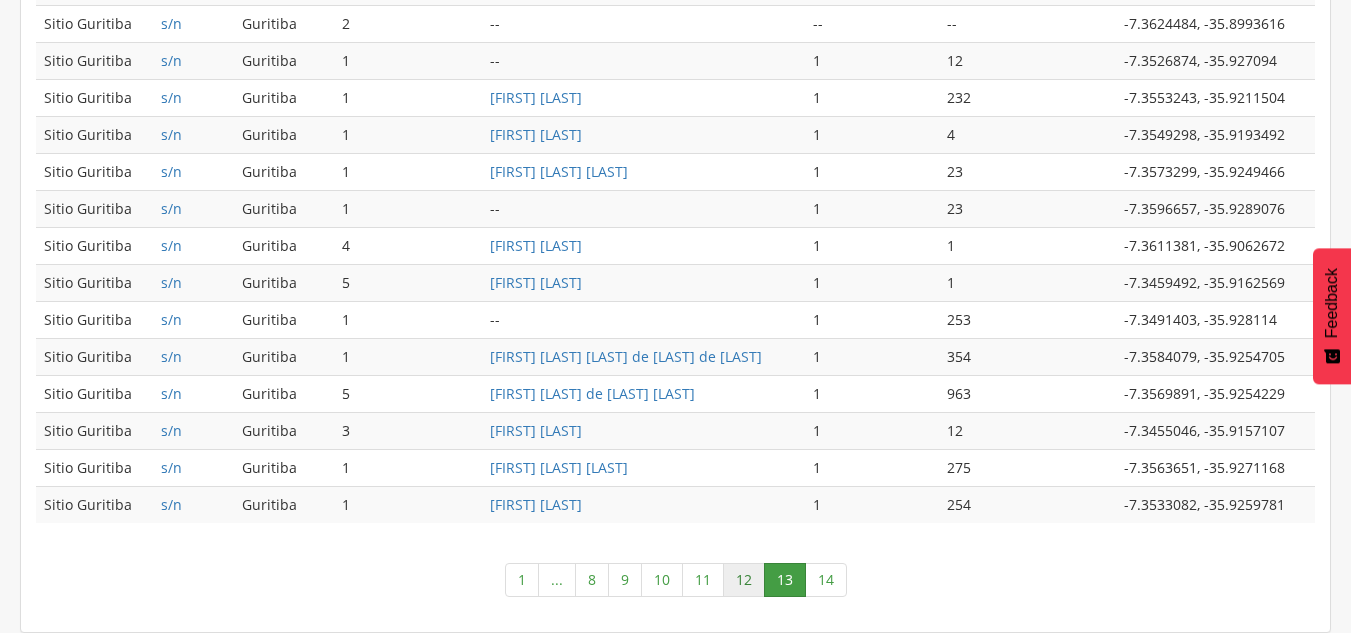 click on "12" at bounding box center (744, 580) 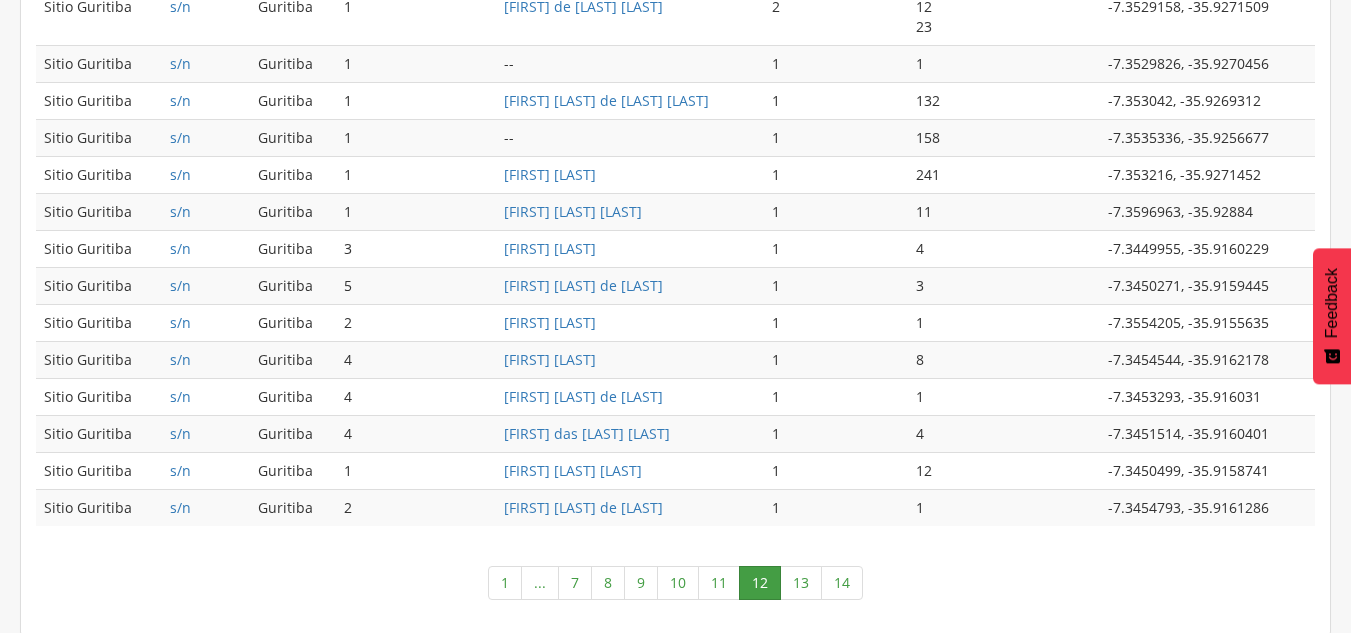 scroll, scrollTop: 1056, scrollLeft: 0, axis: vertical 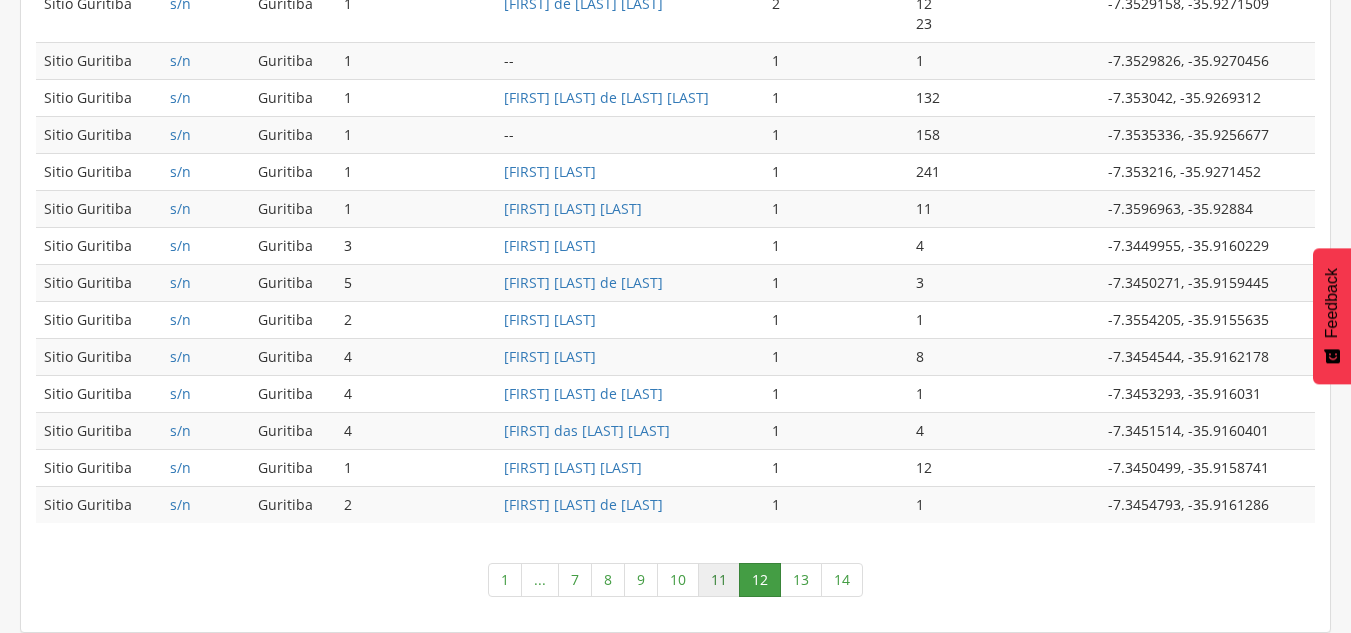 drag, startPoint x: 716, startPoint y: 576, endPoint x: 722, endPoint y: 567, distance: 10.816654 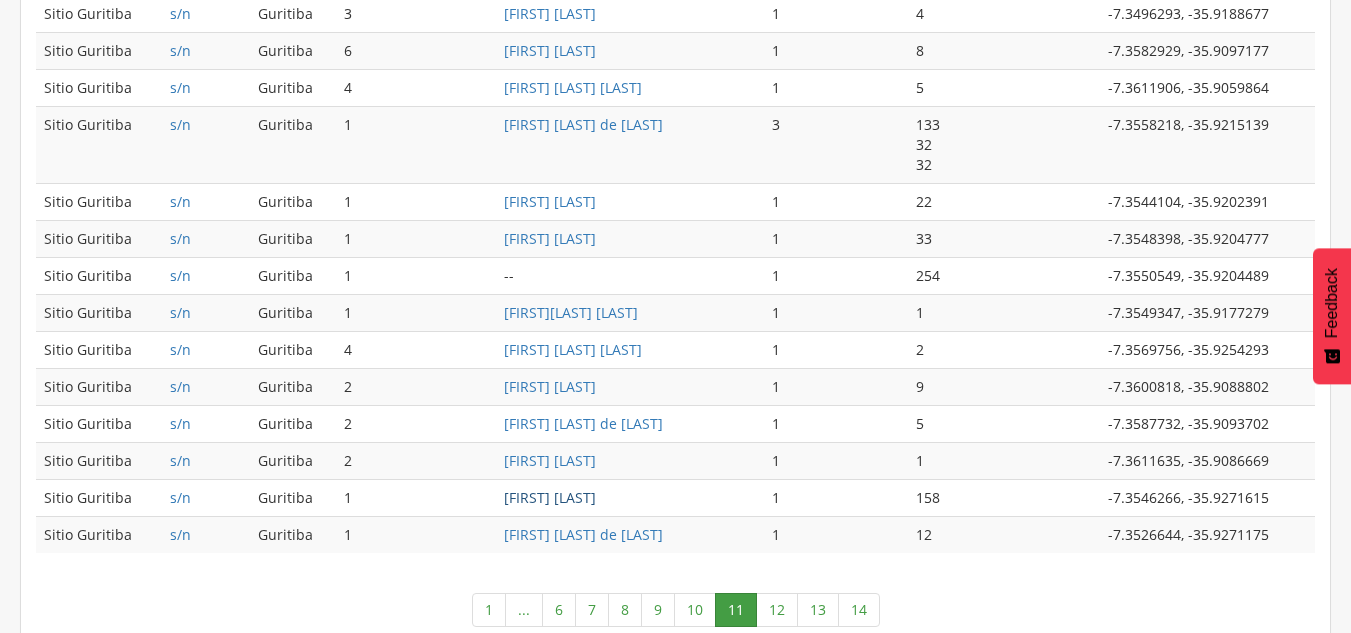 scroll, scrollTop: 1136, scrollLeft: 0, axis: vertical 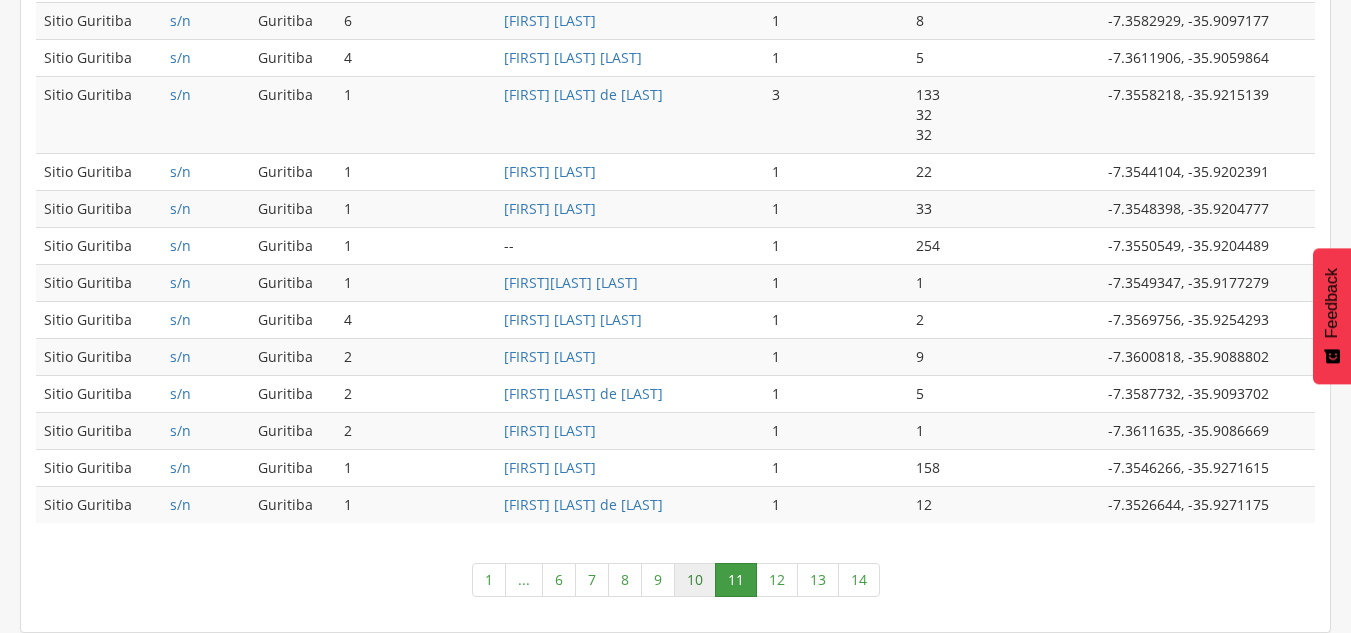 click on "10" at bounding box center (695, 580) 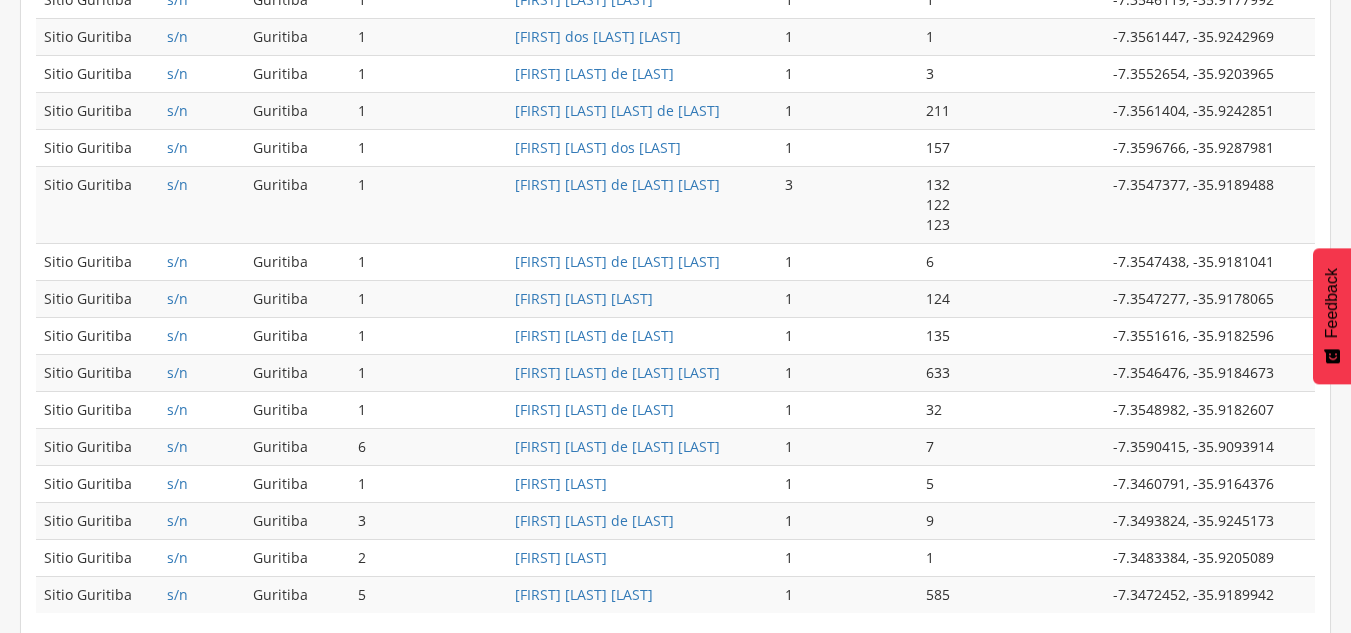 scroll, scrollTop: 1096, scrollLeft: 0, axis: vertical 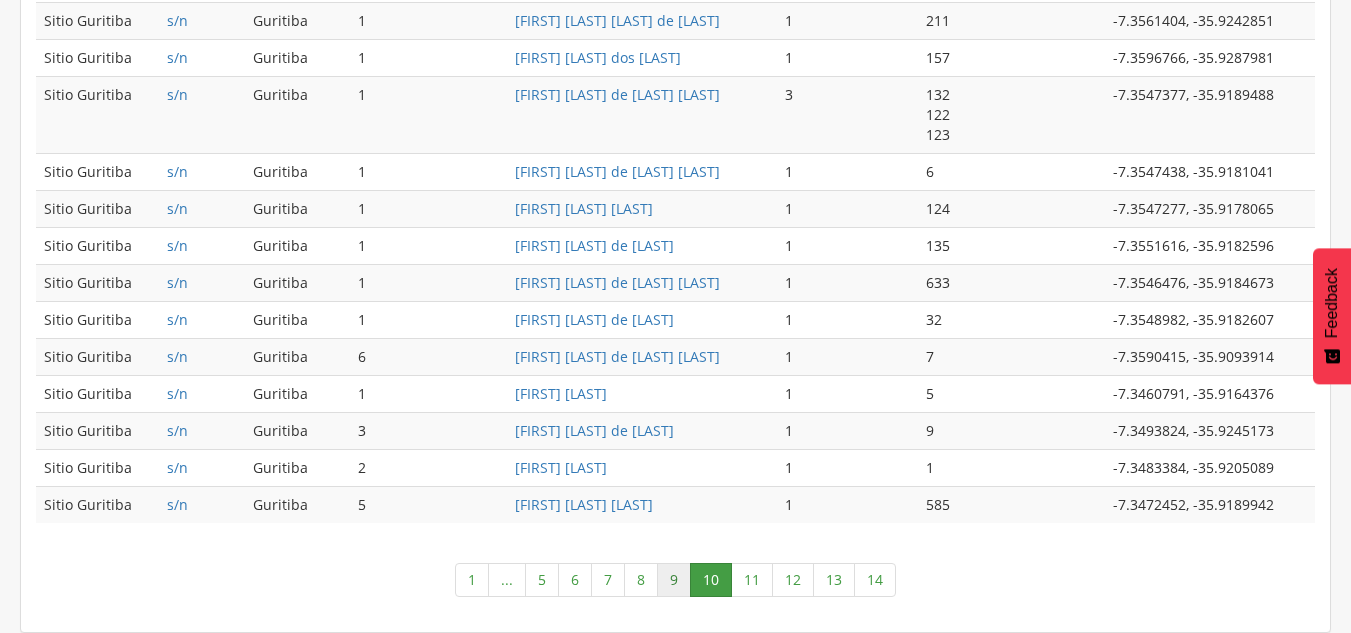click on "9" at bounding box center [674, 580] 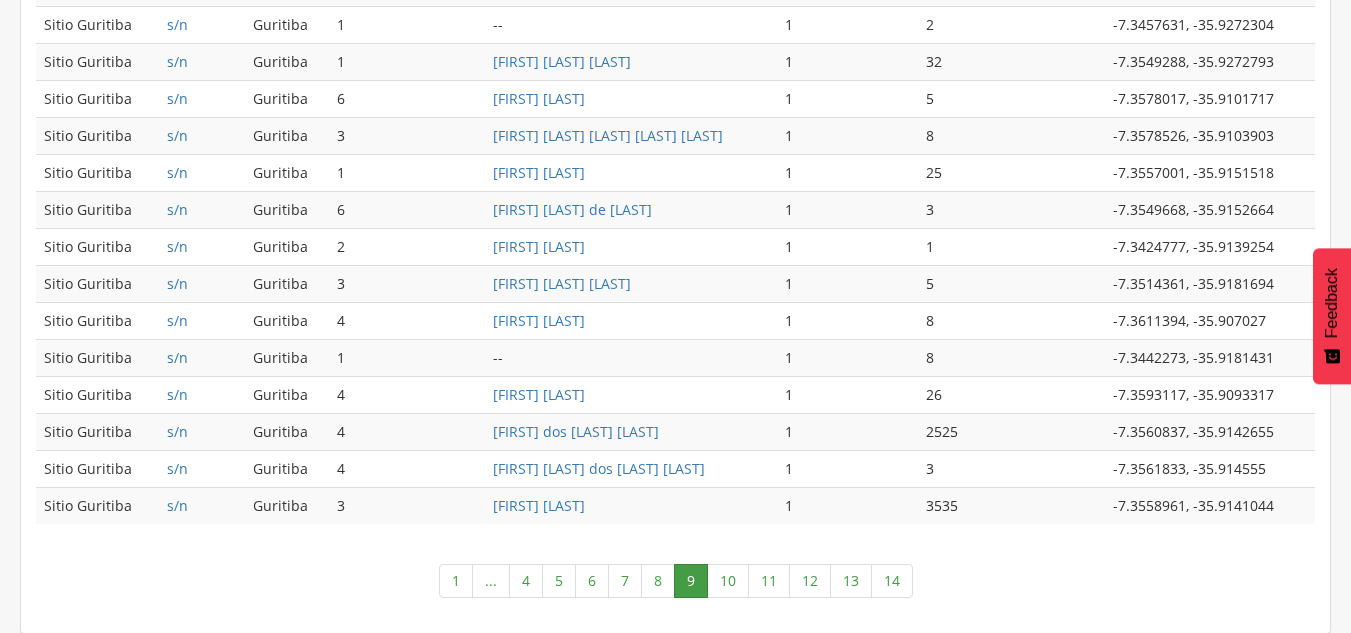 scroll, scrollTop: 1036, scrollLeft: 0, axis: vertical 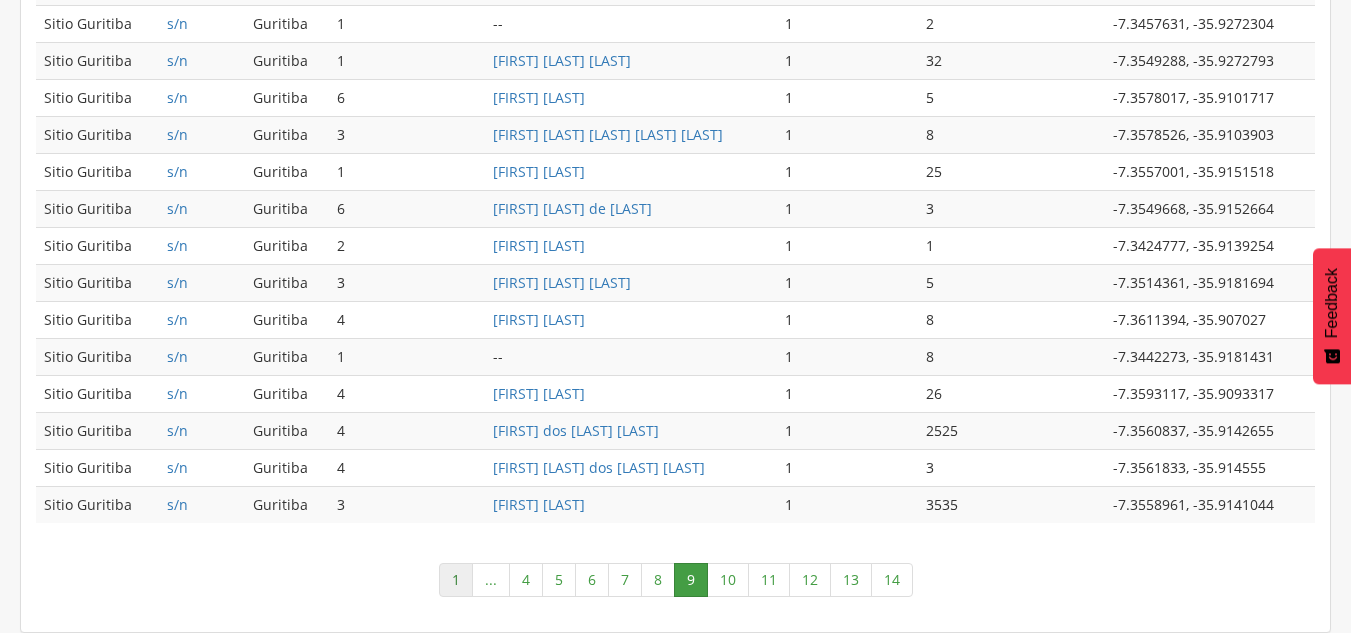 click on "1" at bounding box center (456, 580) 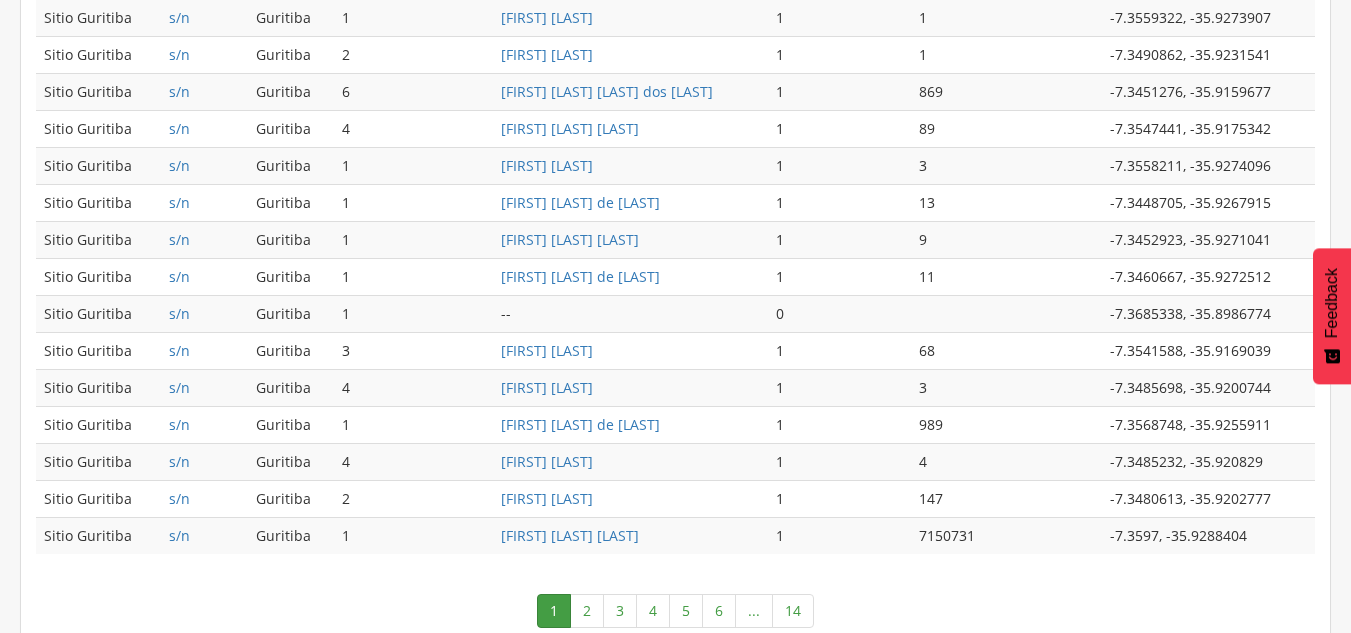 scroll, scrollTop: 1036, scrollLeft: 0, axis: vertical 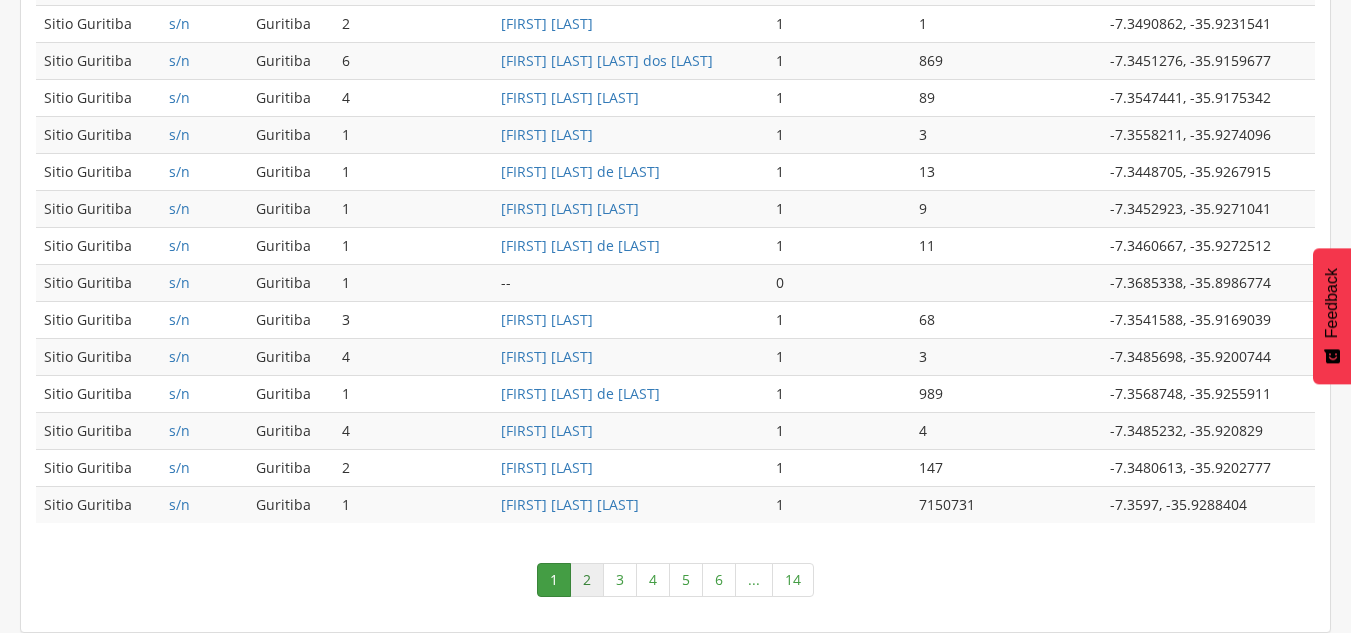 click on "2" at bounding box center (587, 580) 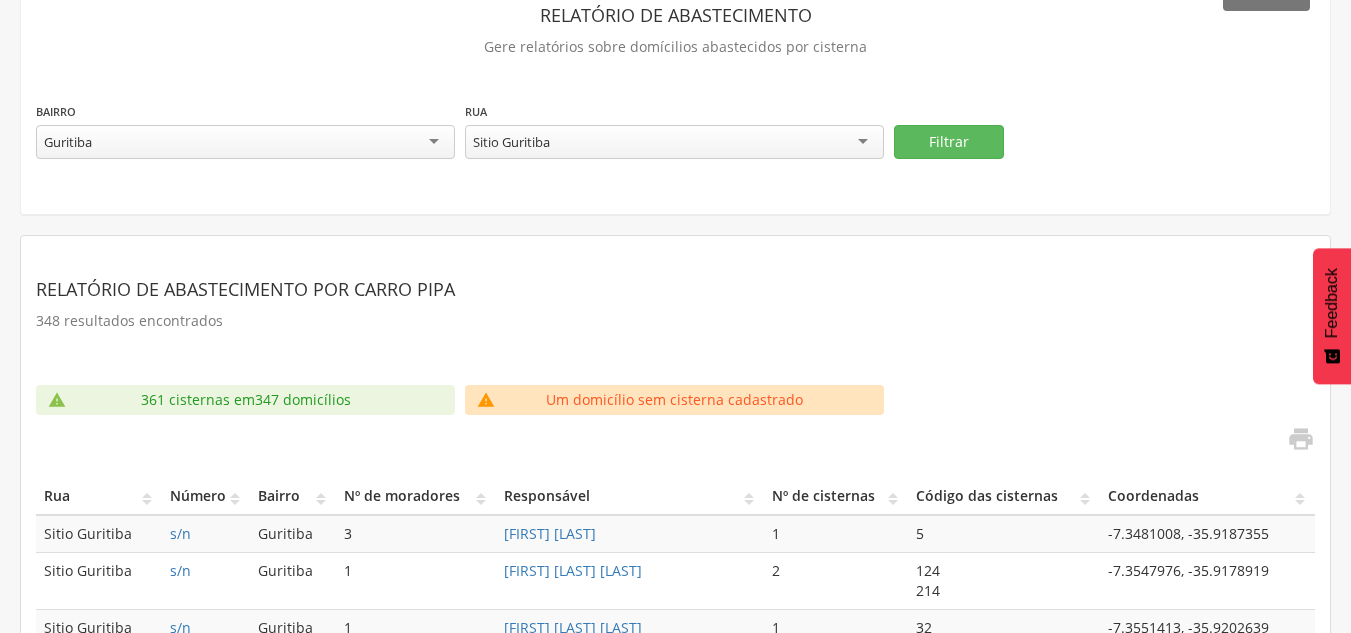 scroll, scrollTop: 0, scrollLeft: 0, axis: both 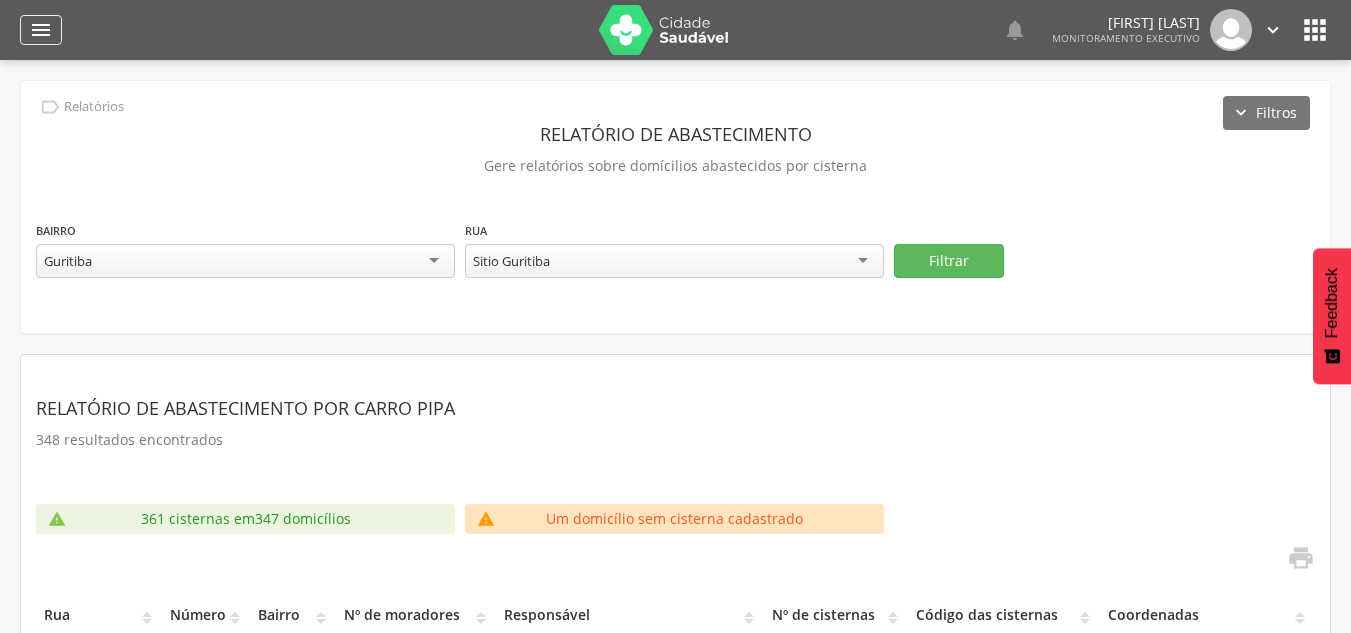 click on "" at bounding box center [41, 30] 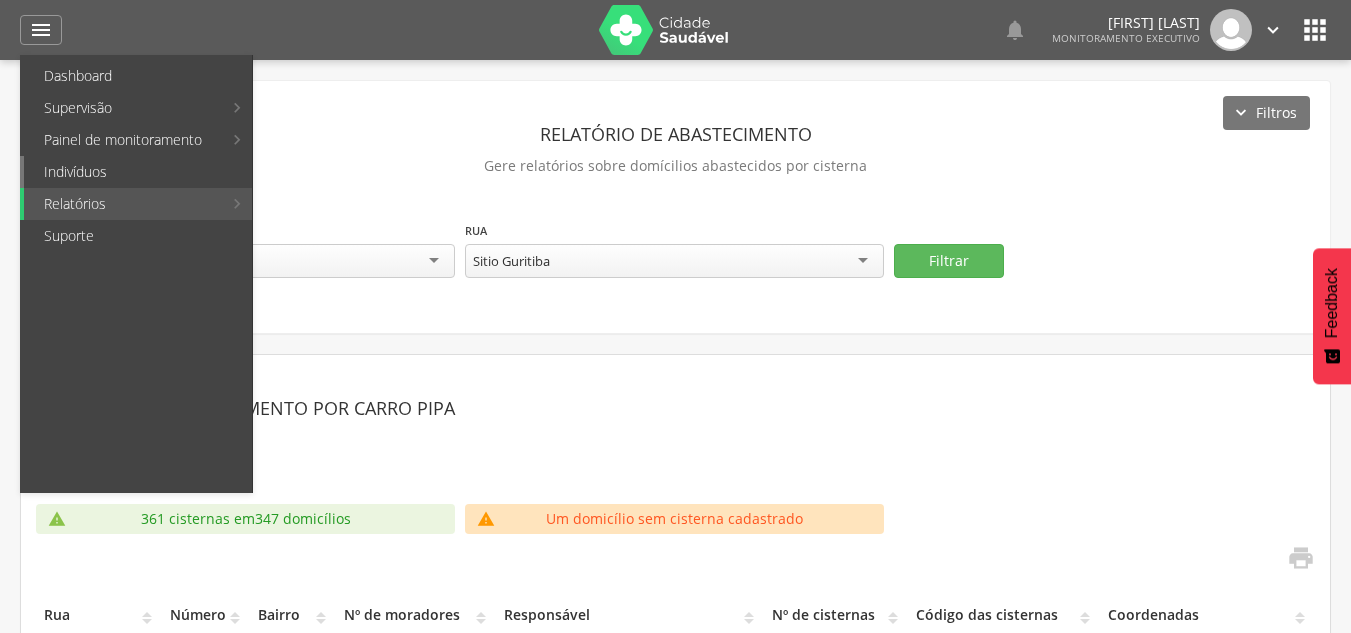 click on "Indivíduos" at bounding box center [138, 172] 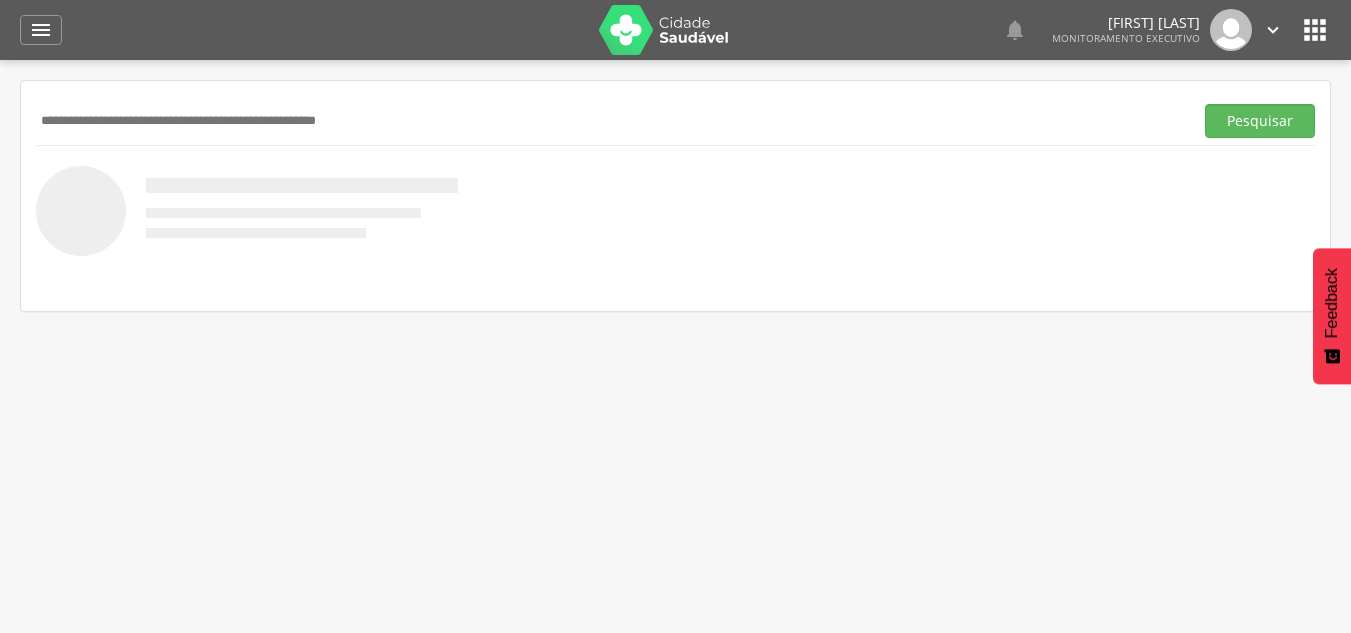 click at bounding box center [610, 121] 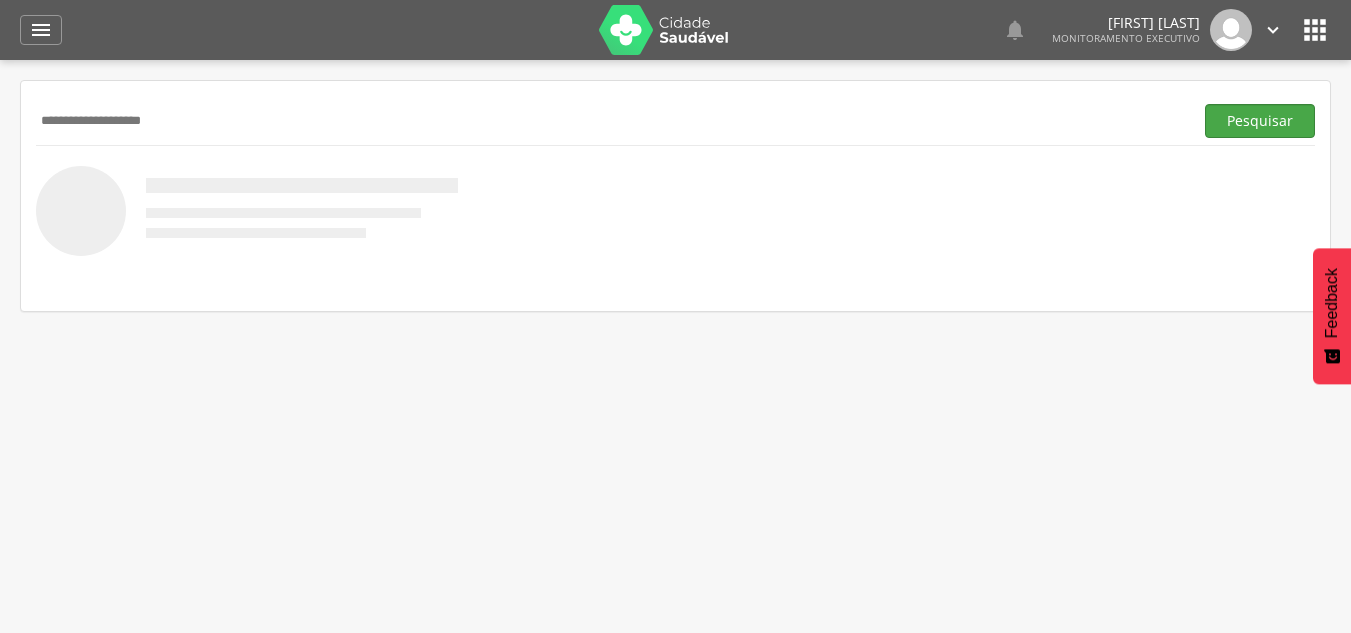type on "**********" 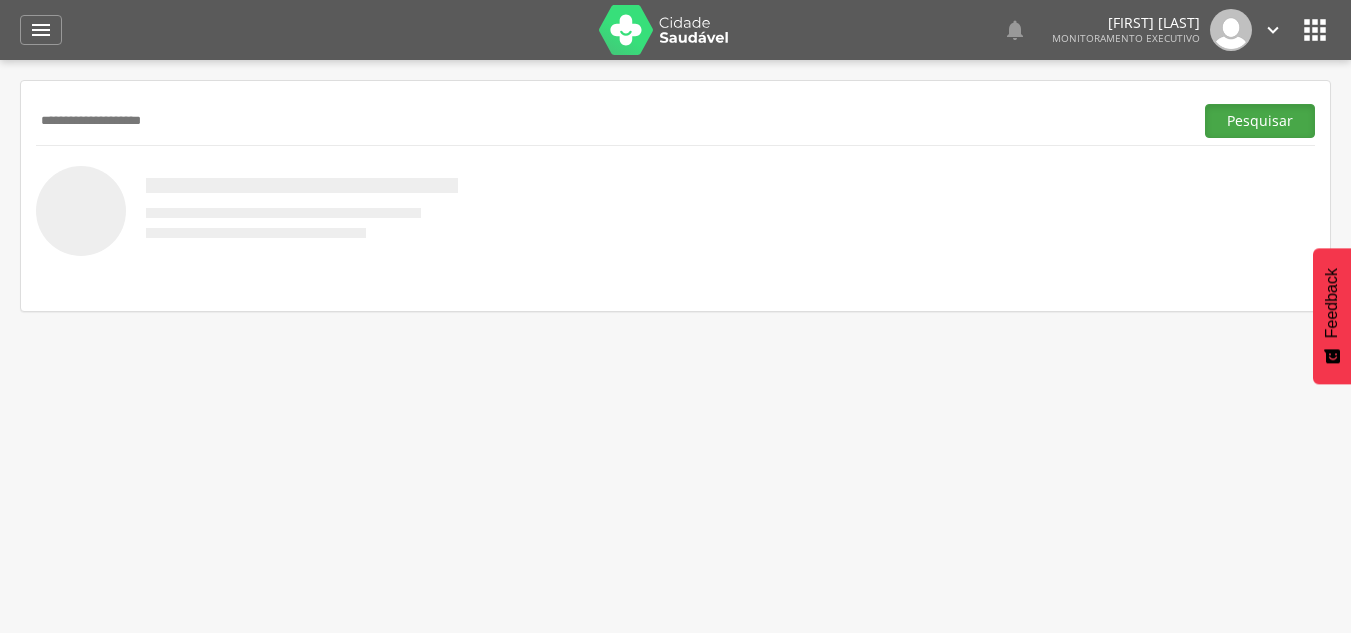 click on "Pesquisar" at bounding box center (1260, 121) 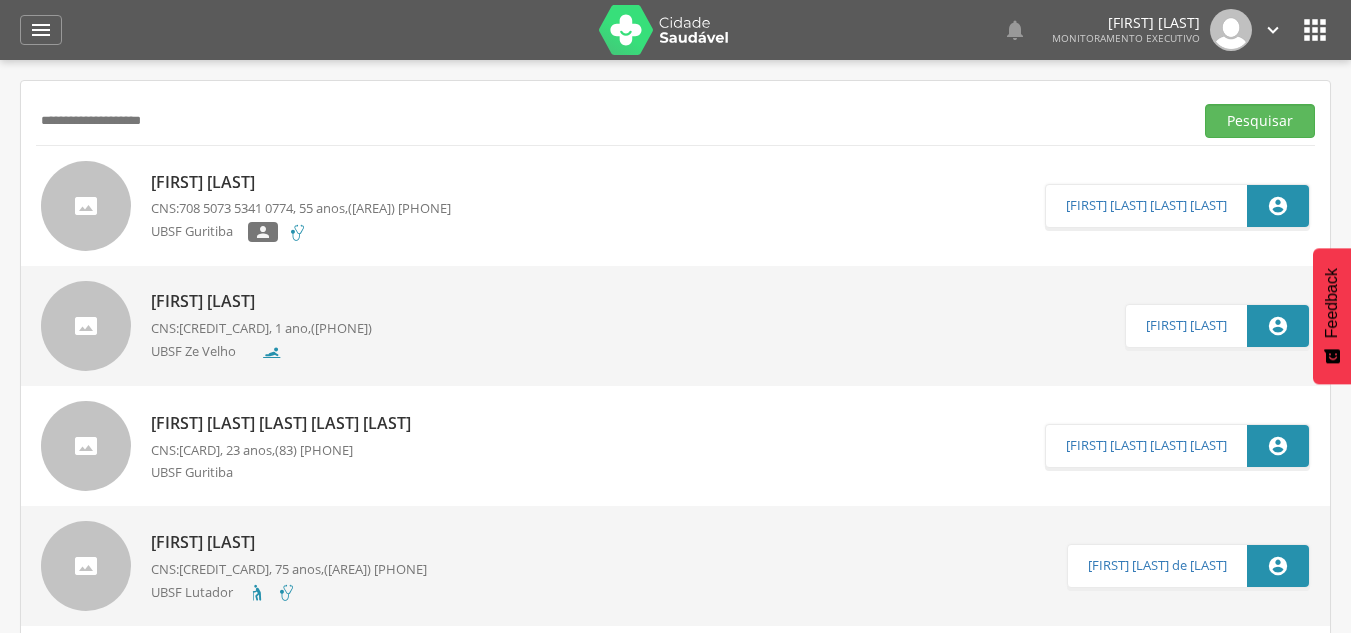 click on "[FIRST] [LAST]" at bounding box center [301, 182] 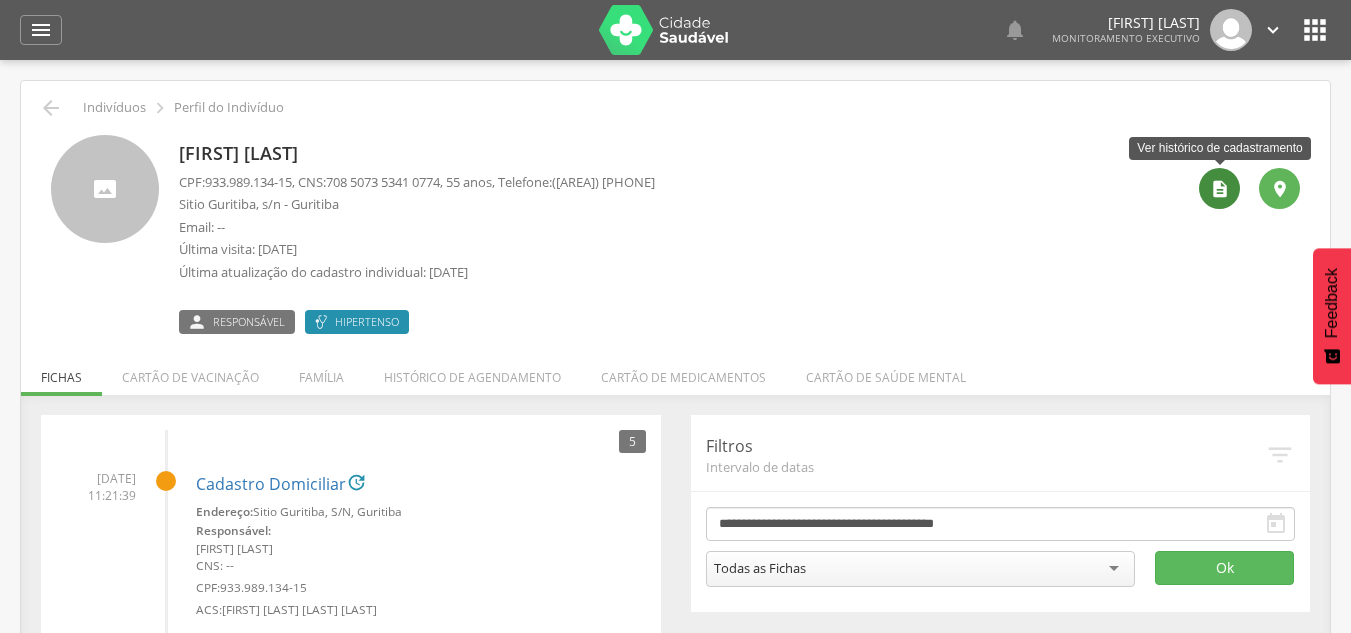 click on "" at bounding box center (1220, 189) 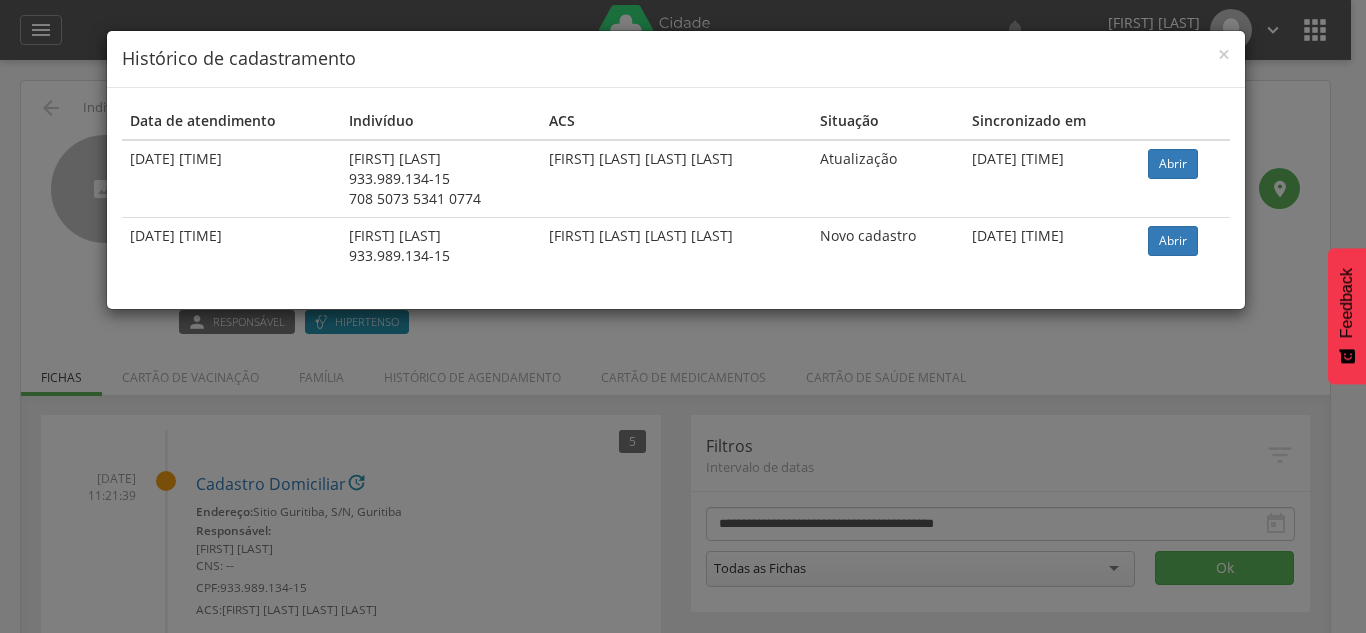 click on "Abrir" at bounding box center [1184, 179] 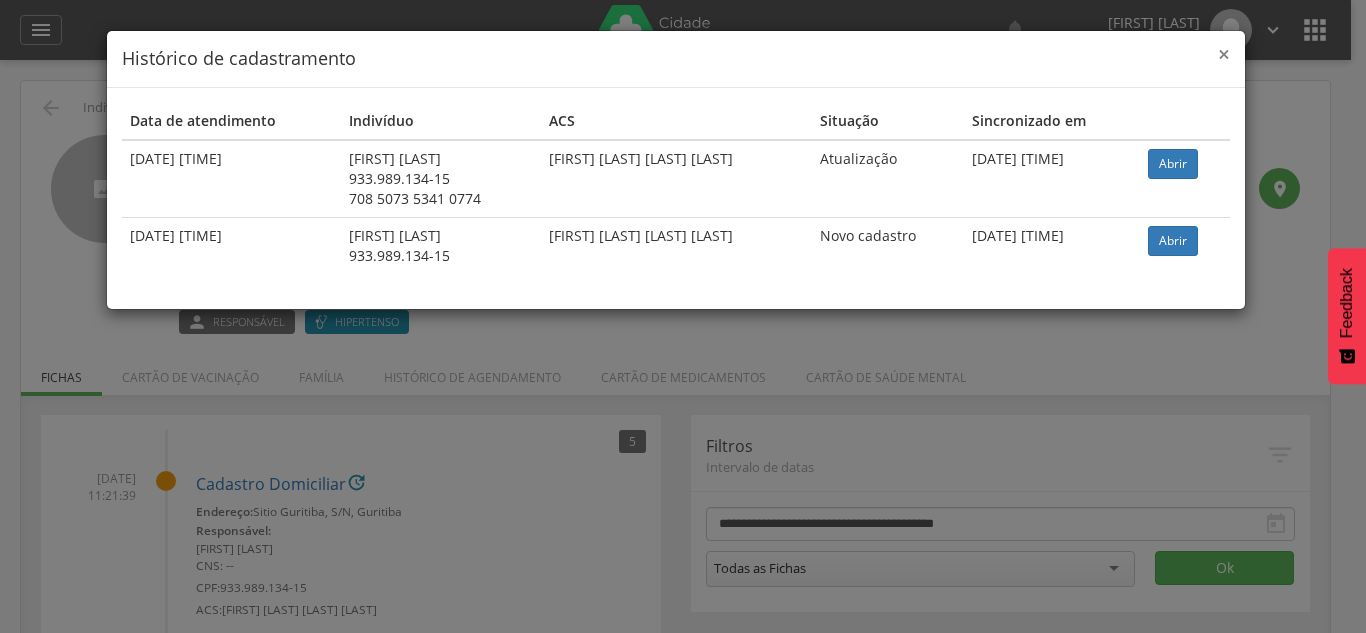 click on "×" at bounding box center [1224, 54] 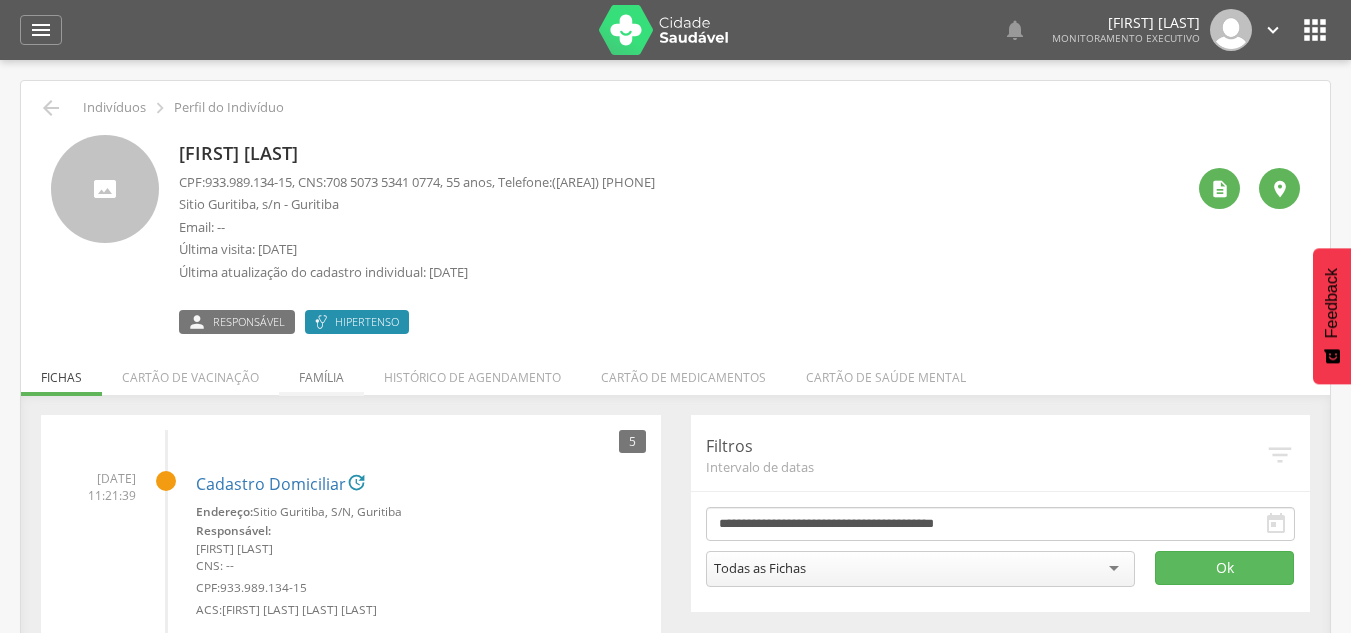 click on "Família" at bounding box center [321, 372] 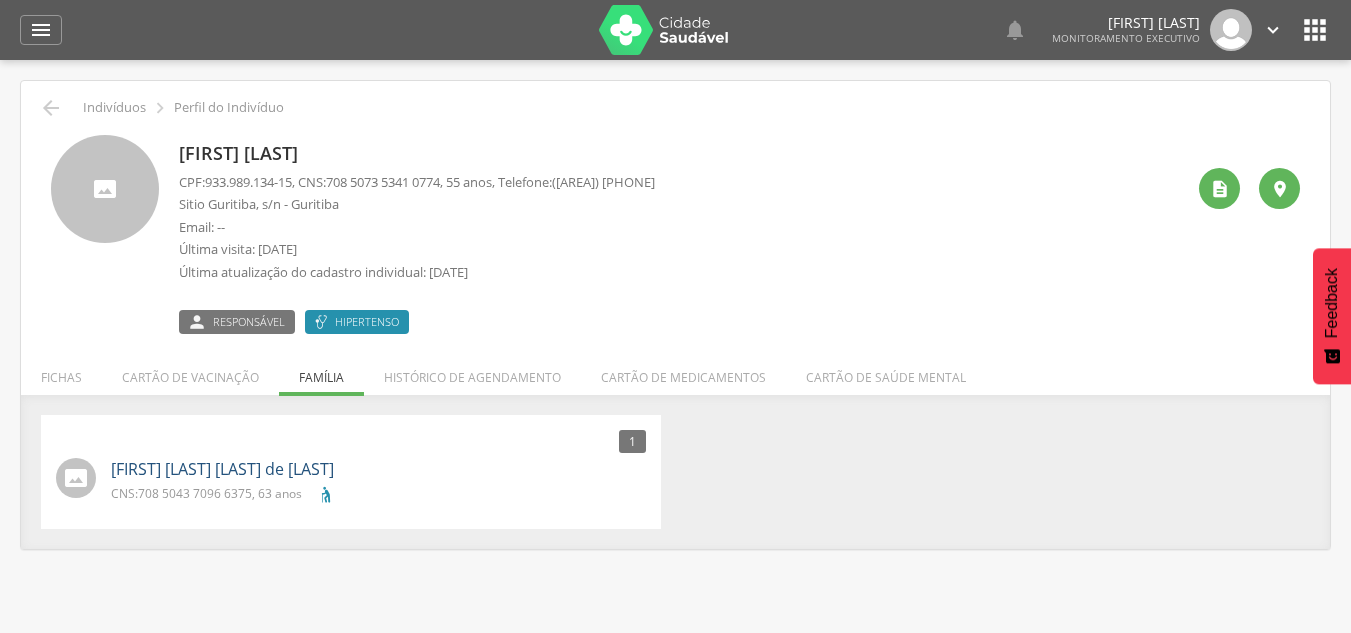 click on "[FIRST] [LAST] [LAST] de [LAST]" at bounding box center (222, 469) 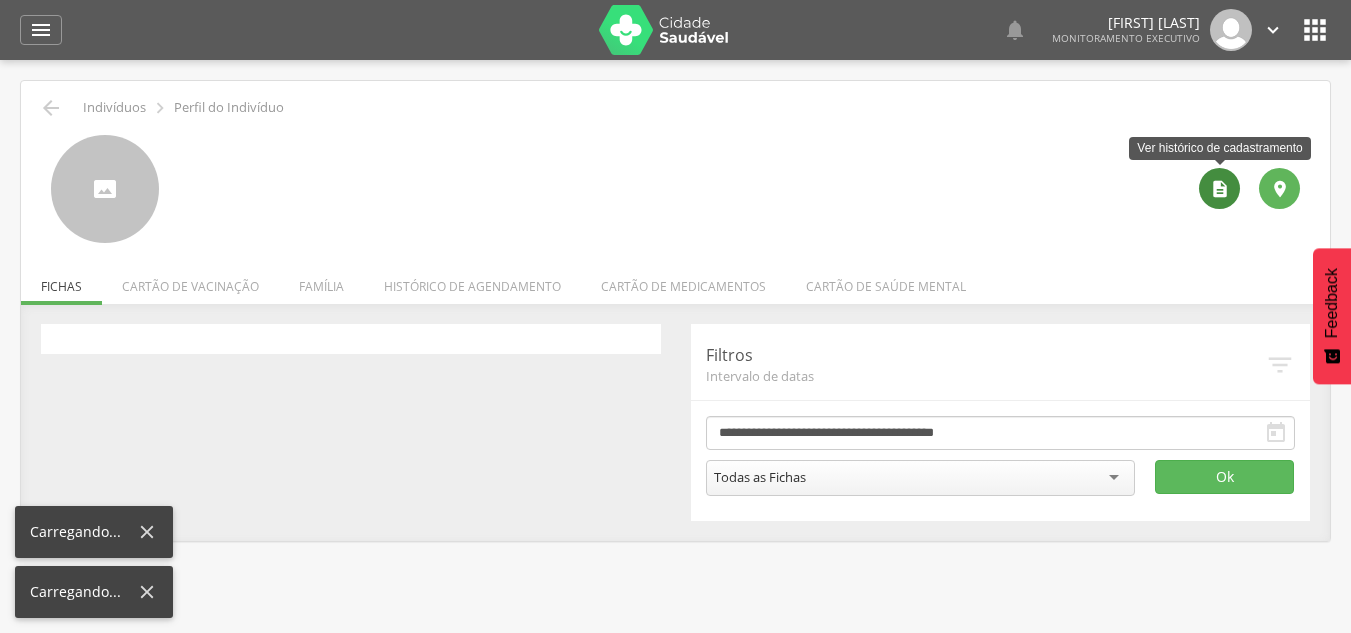 click on "" at bounding box center (1220, 189) 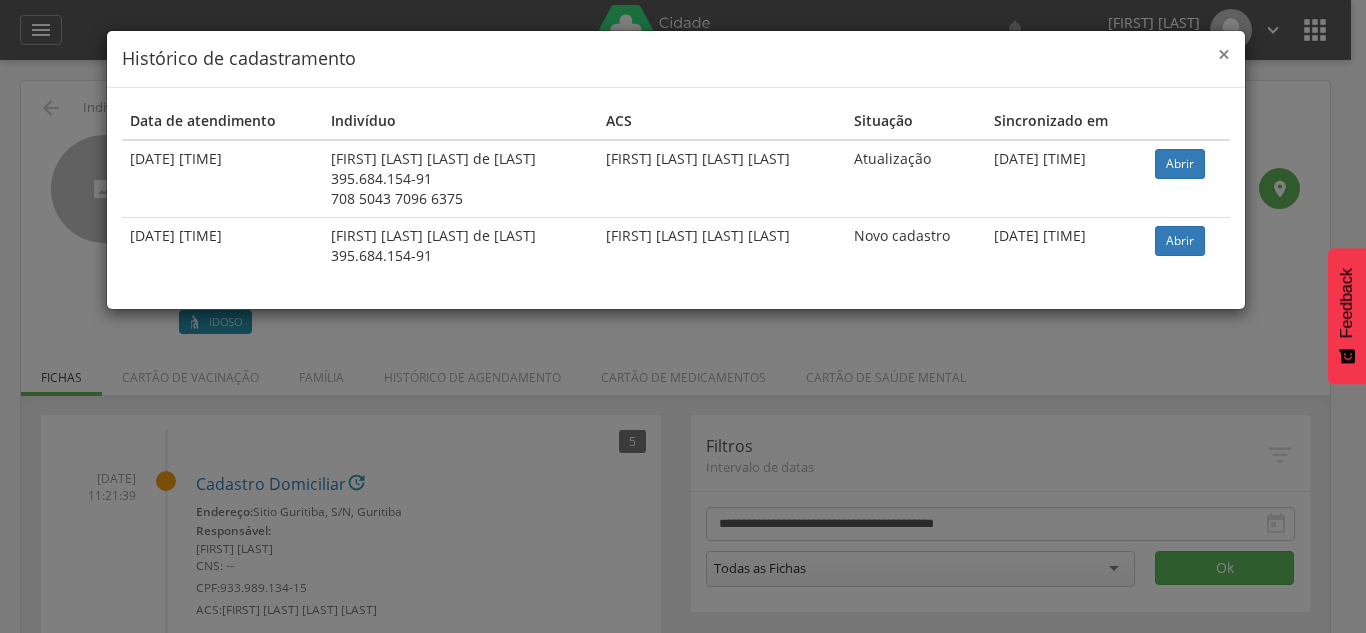 click on "×" at bounding box center [1224, 54] 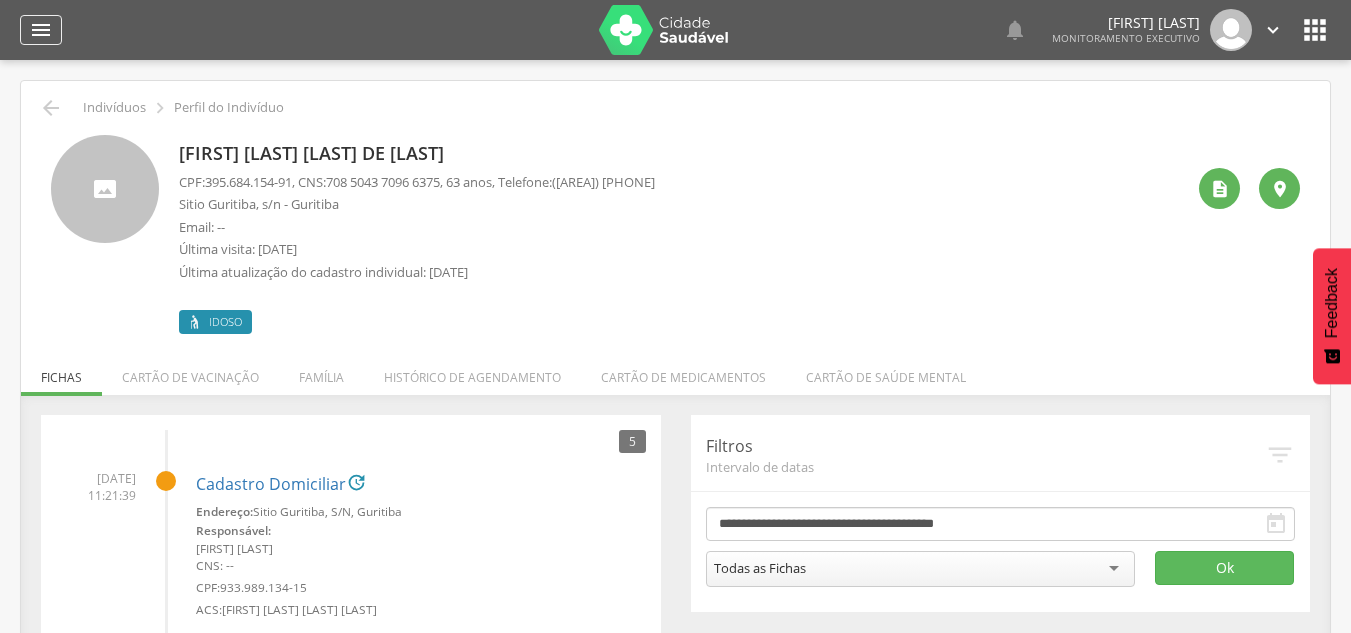 click on "" at bounding box center (41, 30) 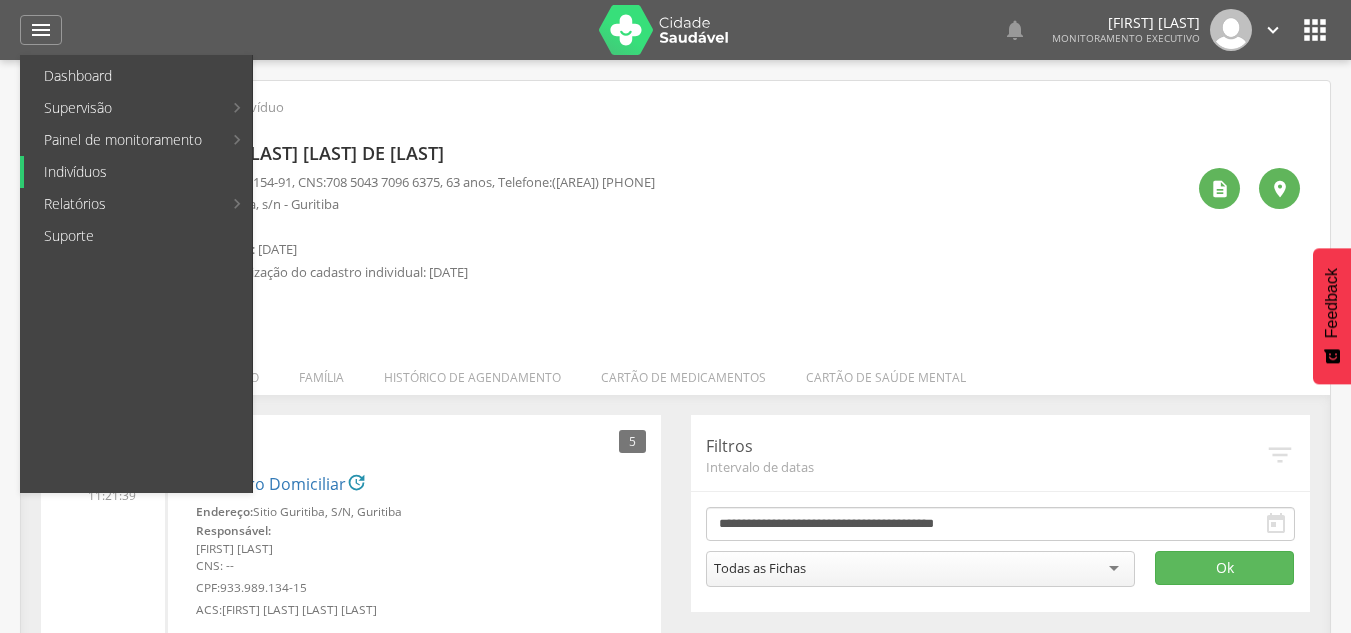 click on "Indivíduos" at bounding box center [138, 172] 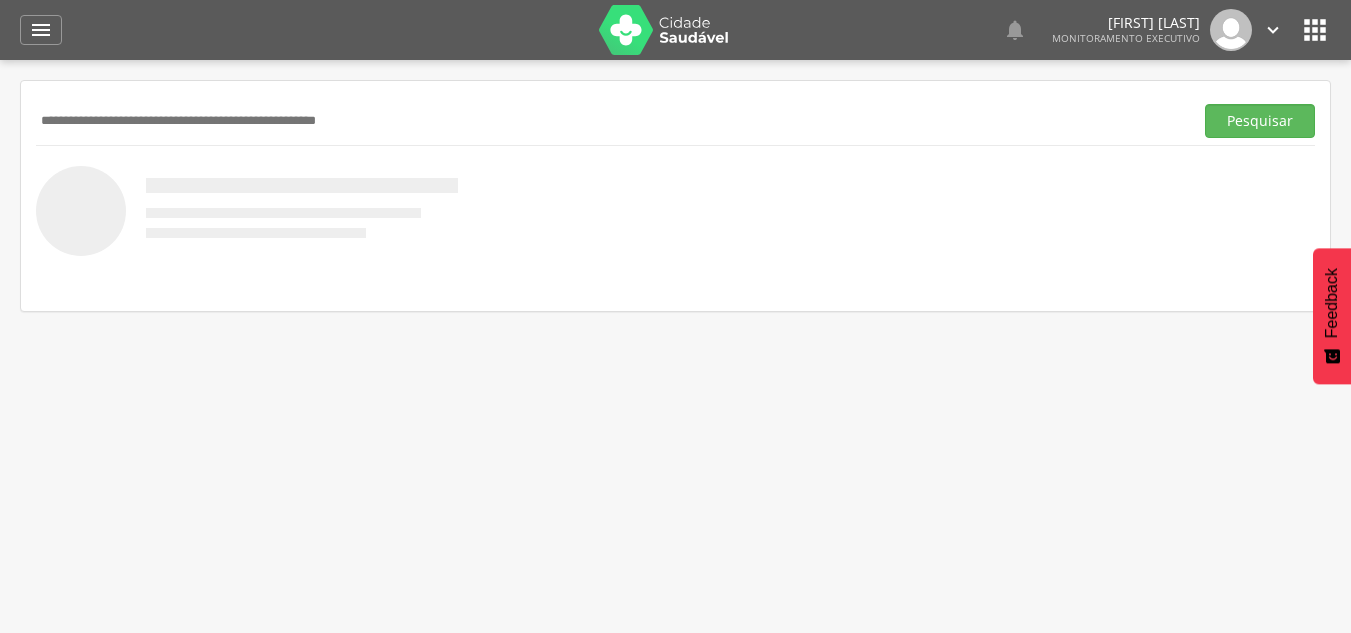 click on "Pesquisar" at bounding box center (675, 120) 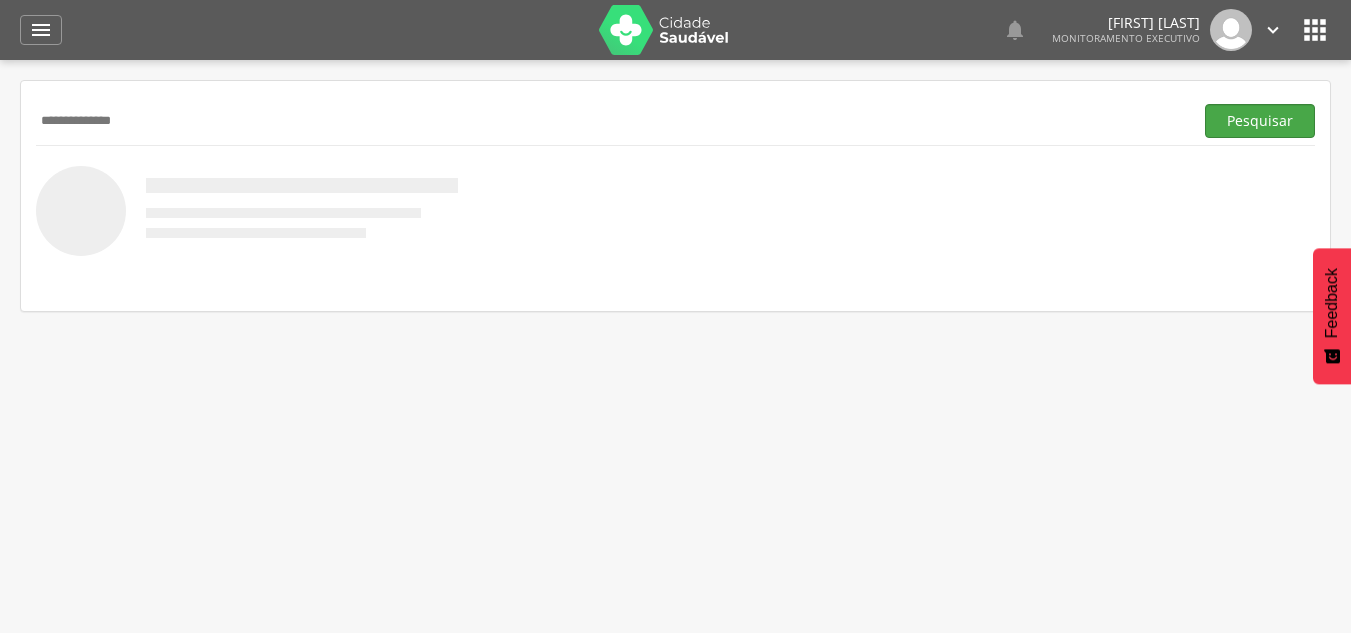 type on "**********" 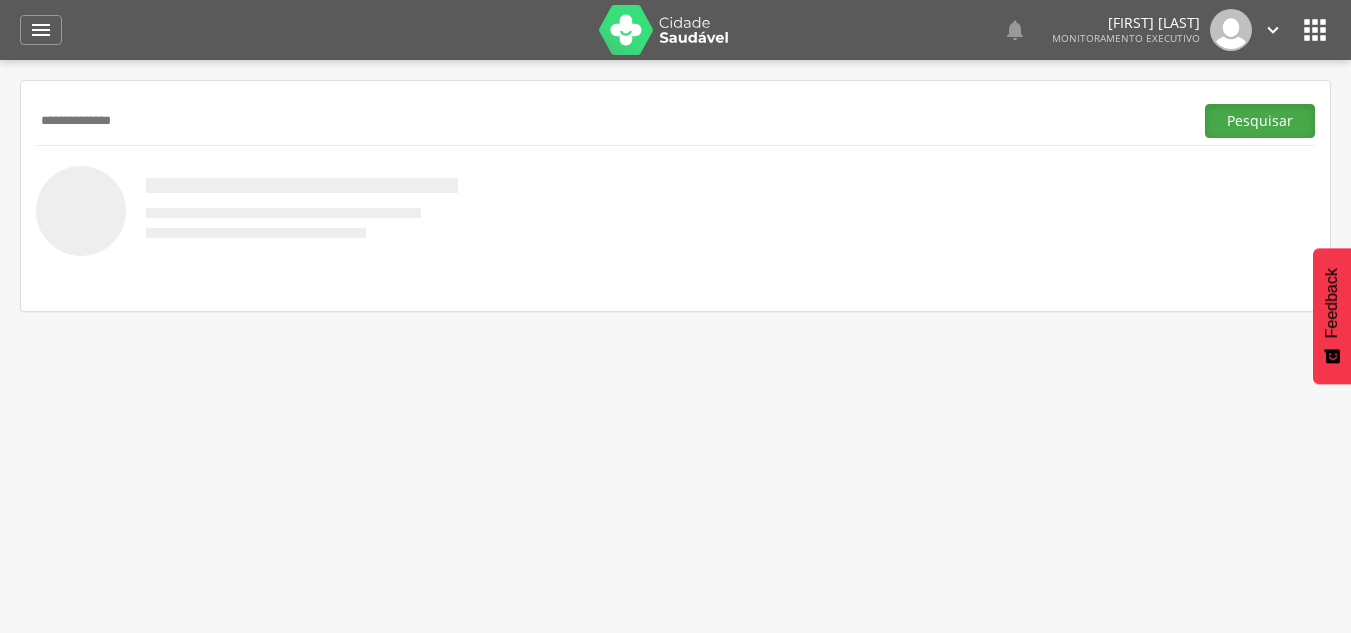 click on "Pesquisar" at bounding box center [1260, 121] 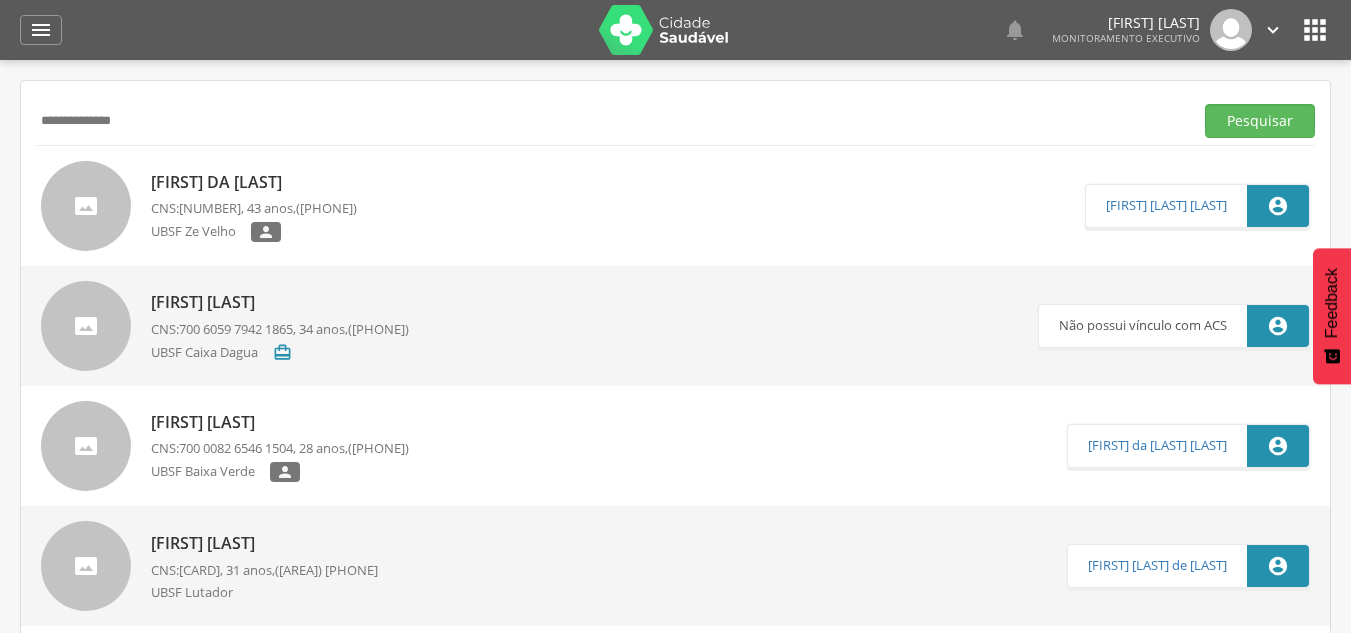 click on "[FIRST] da [LAST]" at bounding box center [254, 182] 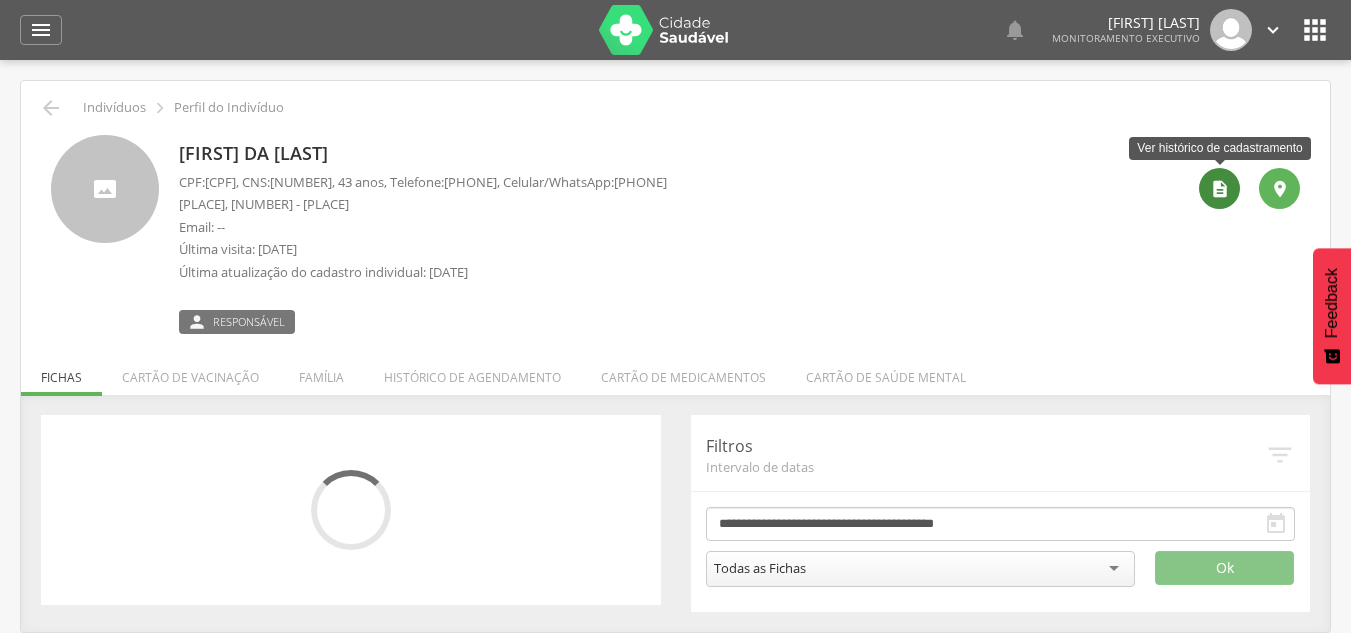 click on "" at bounding box center [1220, 189] 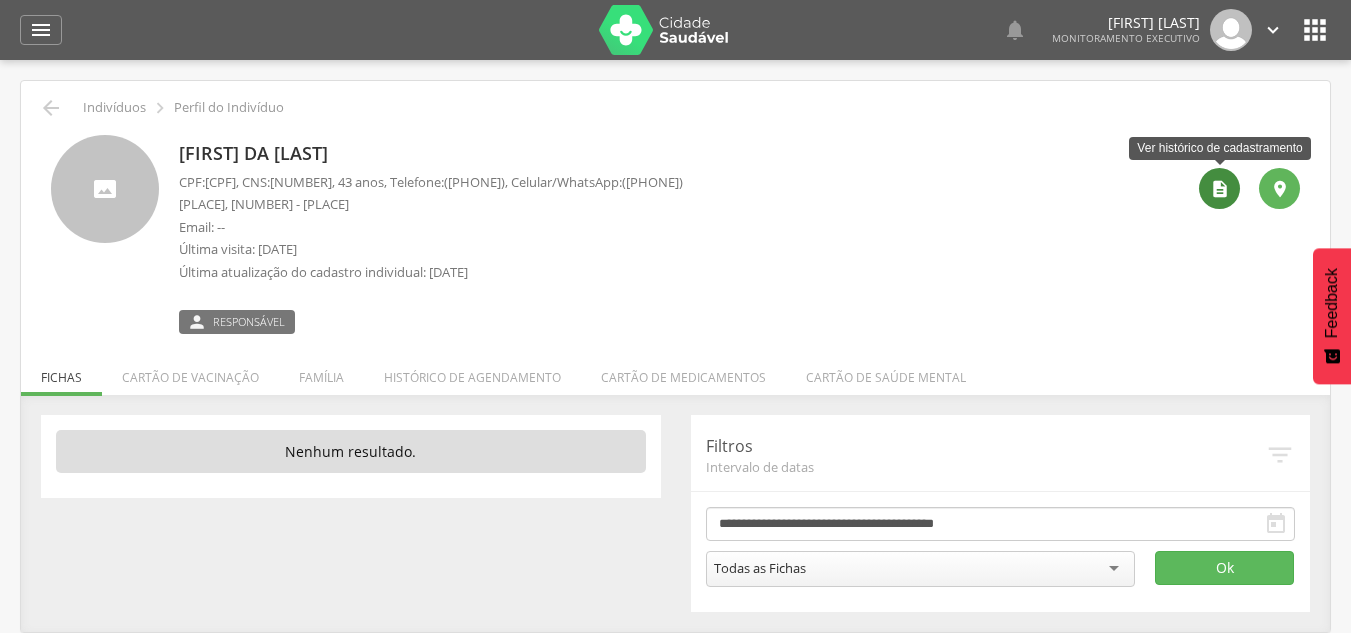 click on "" at bounding box center [1220, 189] 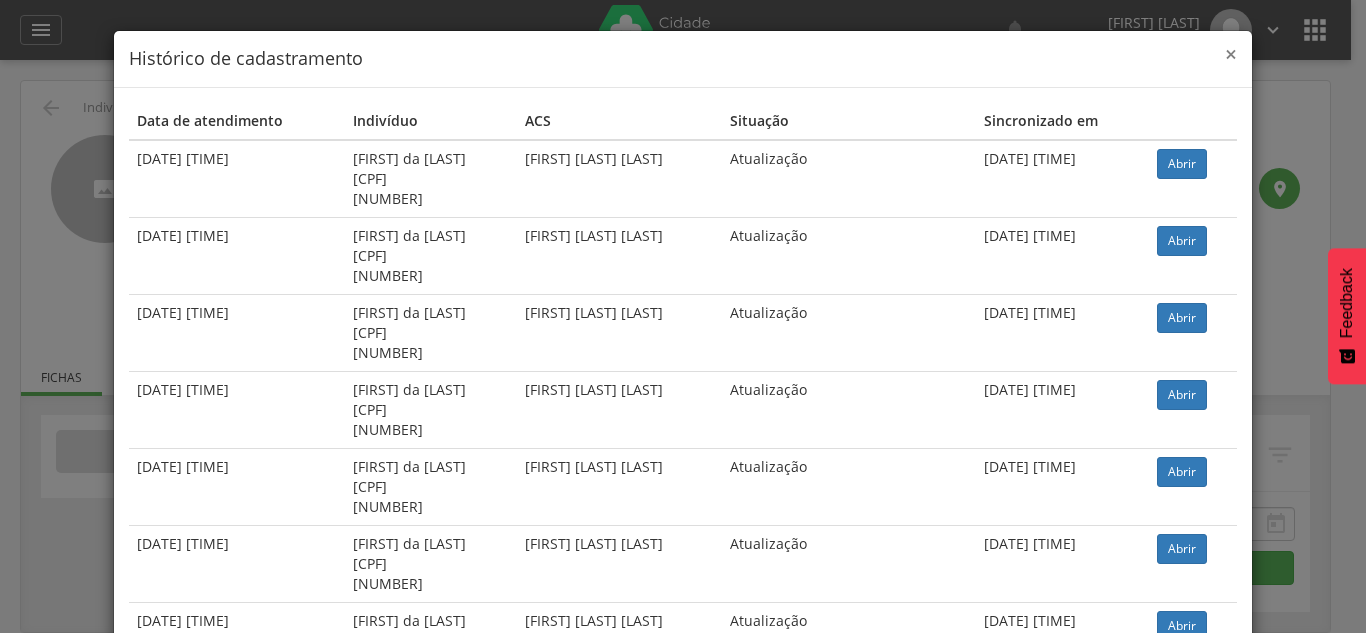 click on "×" at bounding box center [1231, 54] 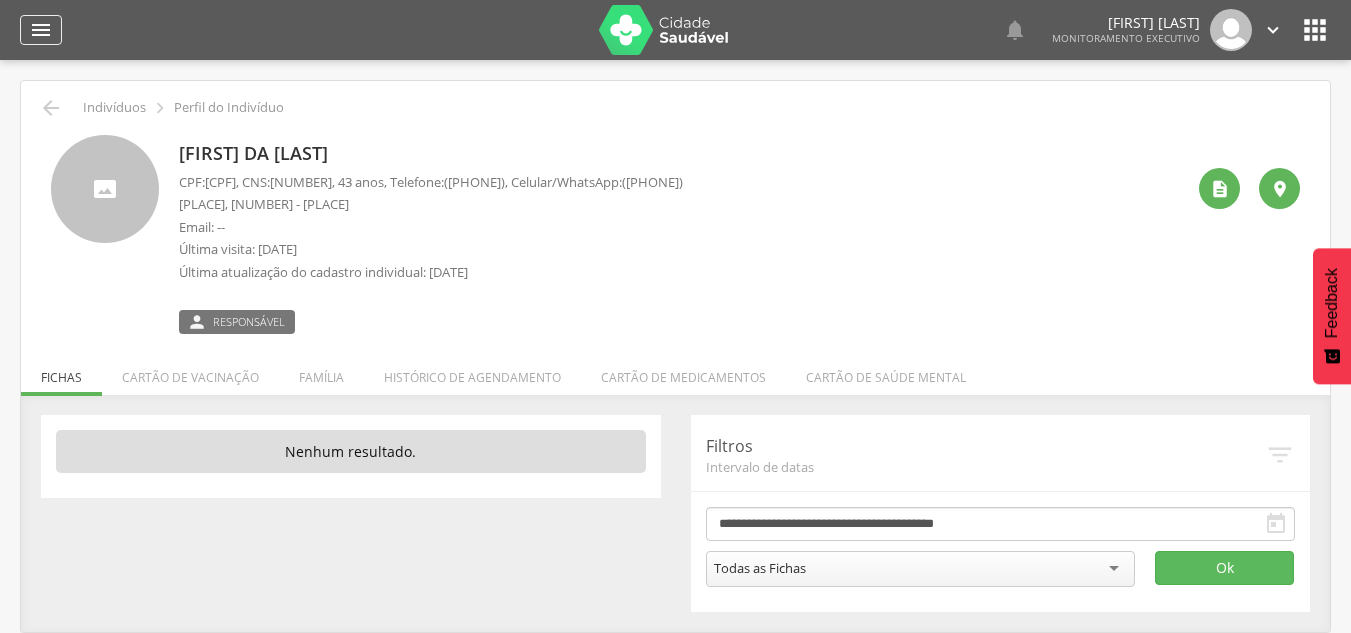 click on "" at bounding box center [41, 30] 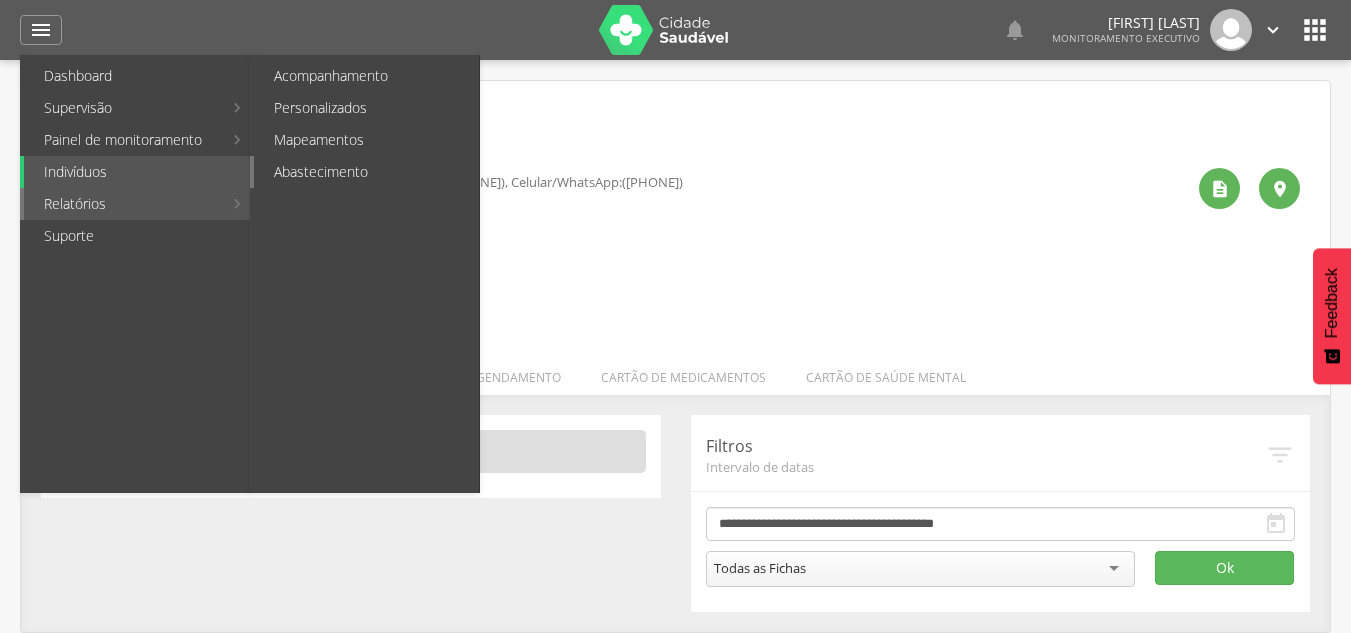click on "Abastecimento" at bounding box center (366, 172) 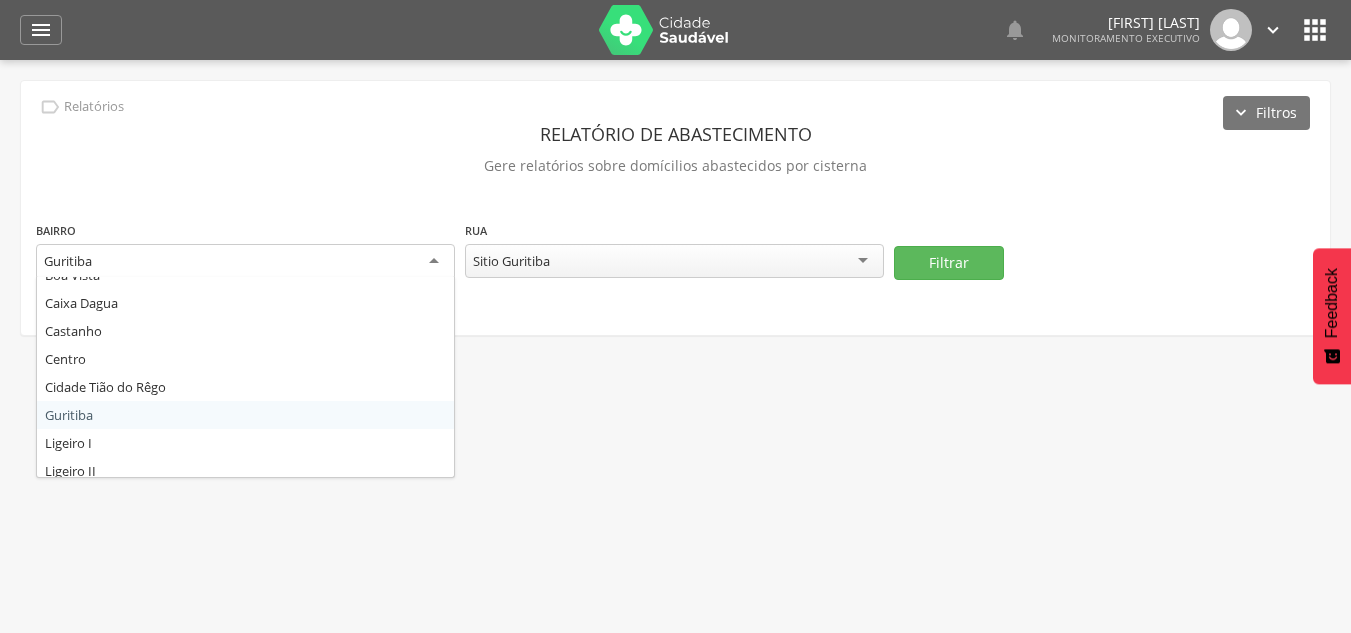 click on "Guritiba" at bounding box center (245, 262) 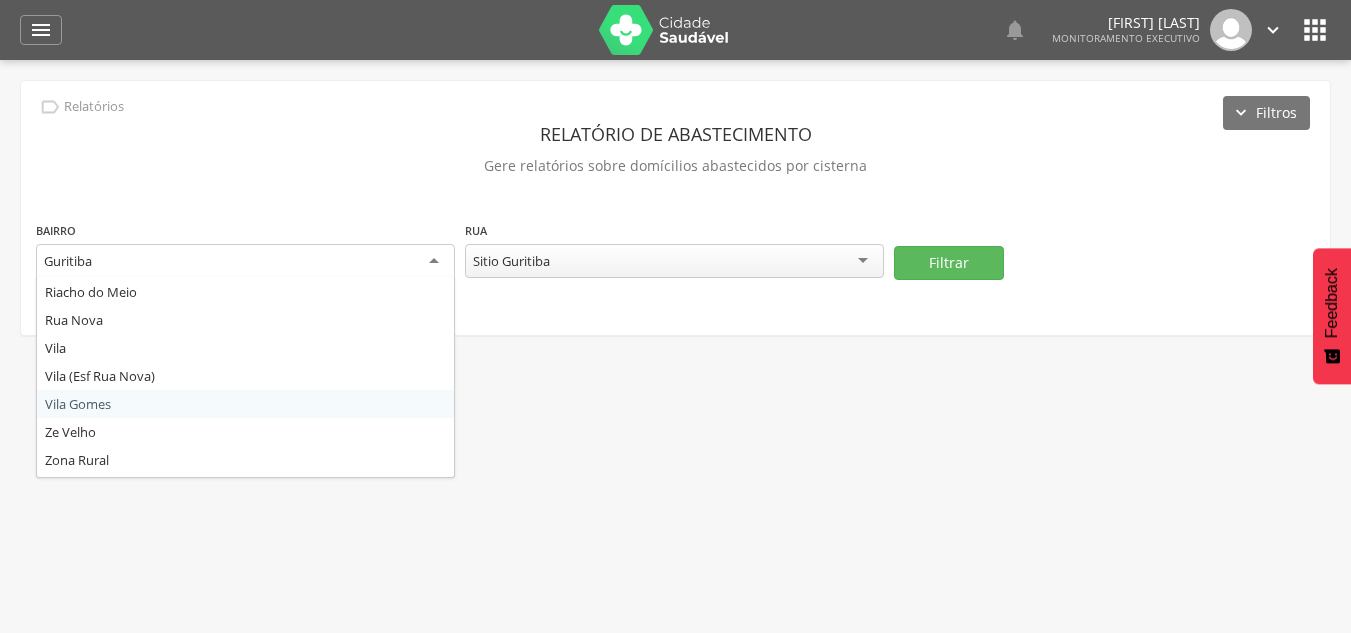 scroll, scrollTop: 416, scrollLeft: 0, axis: vertical 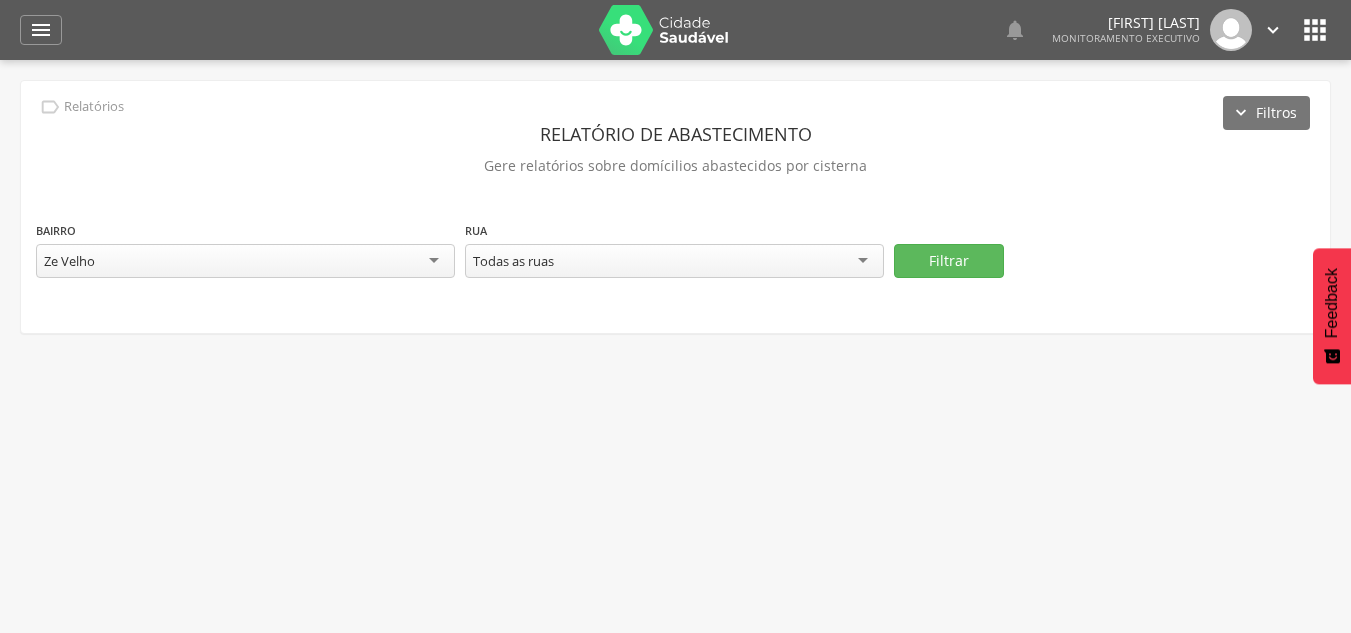 click on "Todas as ruas" at bounding box center (674, 261) 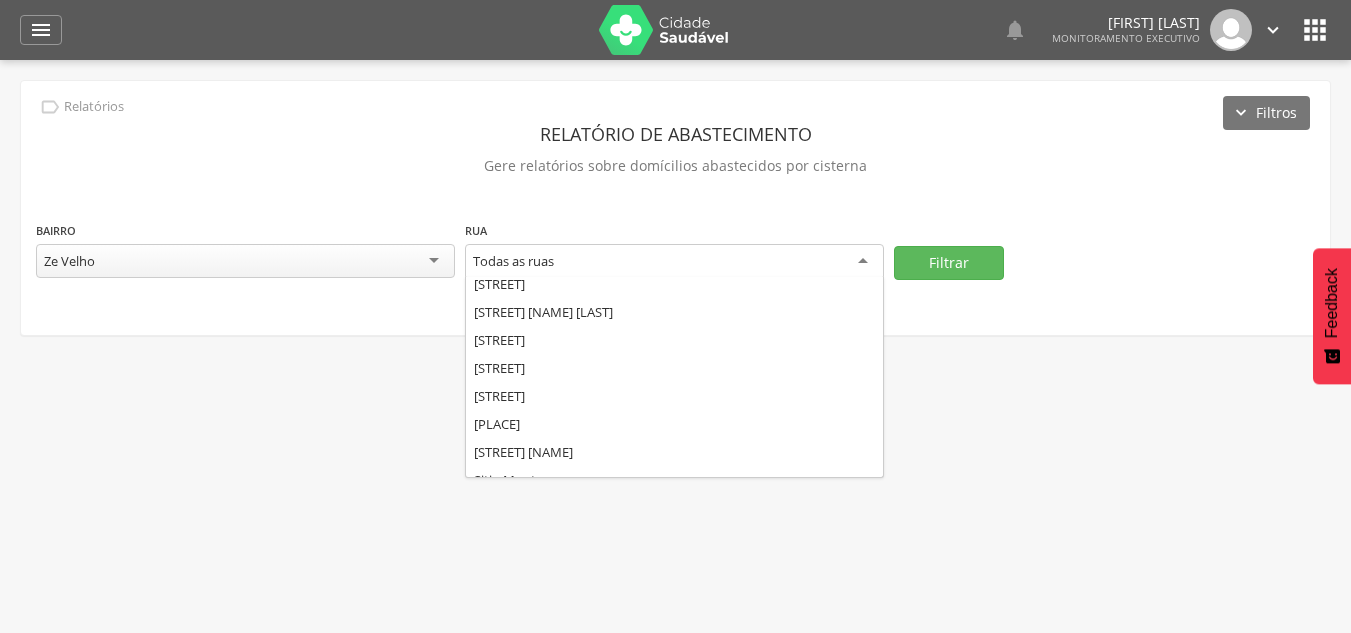 scroll, scrollTop: 600, scrollLeft: 0, axis: vertical 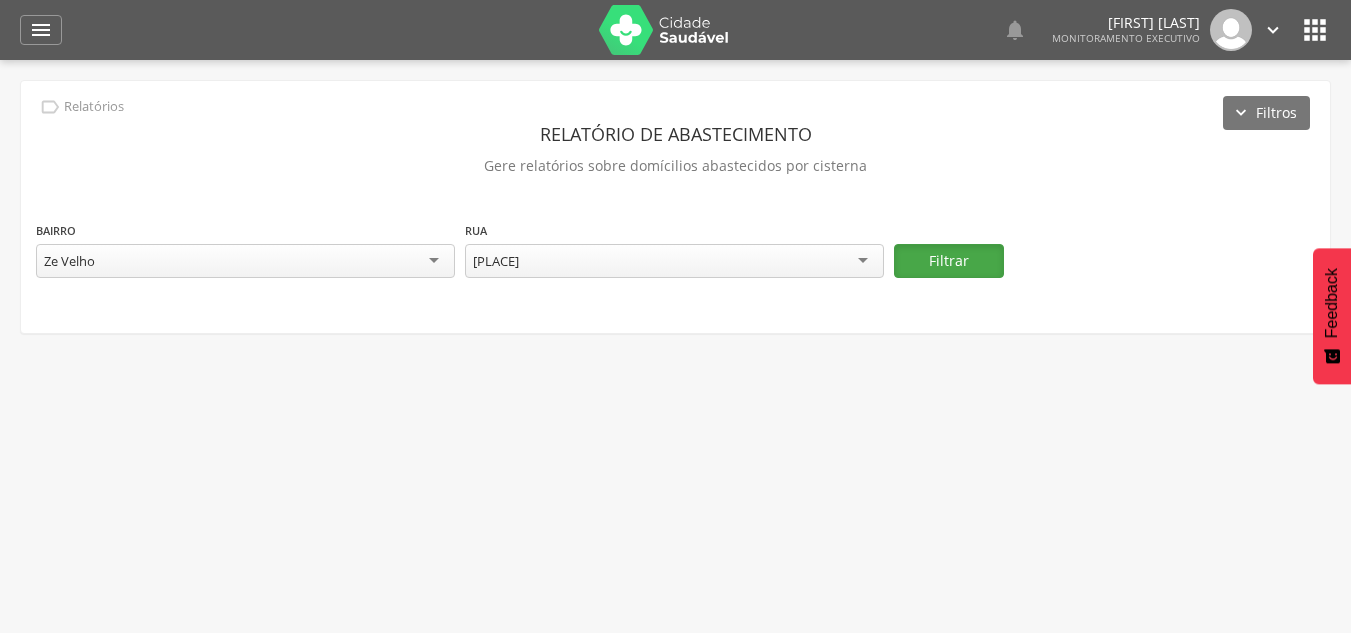 click on "Filtrar" at bounding box center (949, 261) 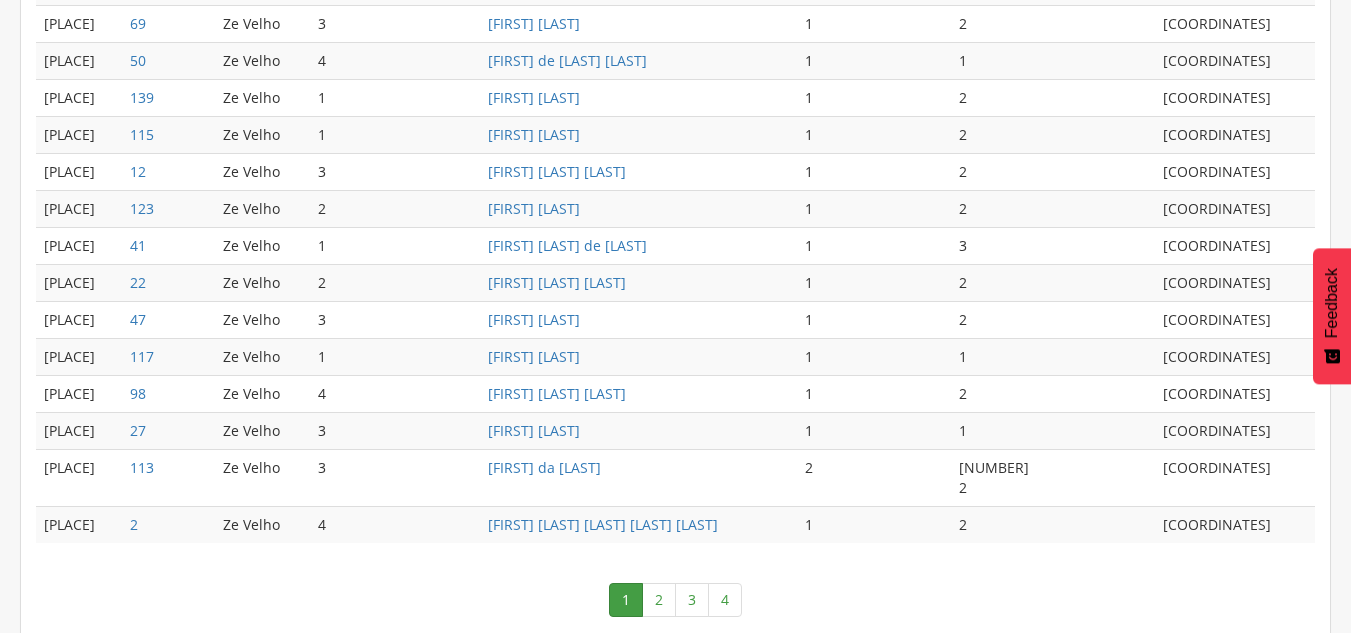 scroll, scrollTop: 1056, scrollLeft: 0, axis: vertical 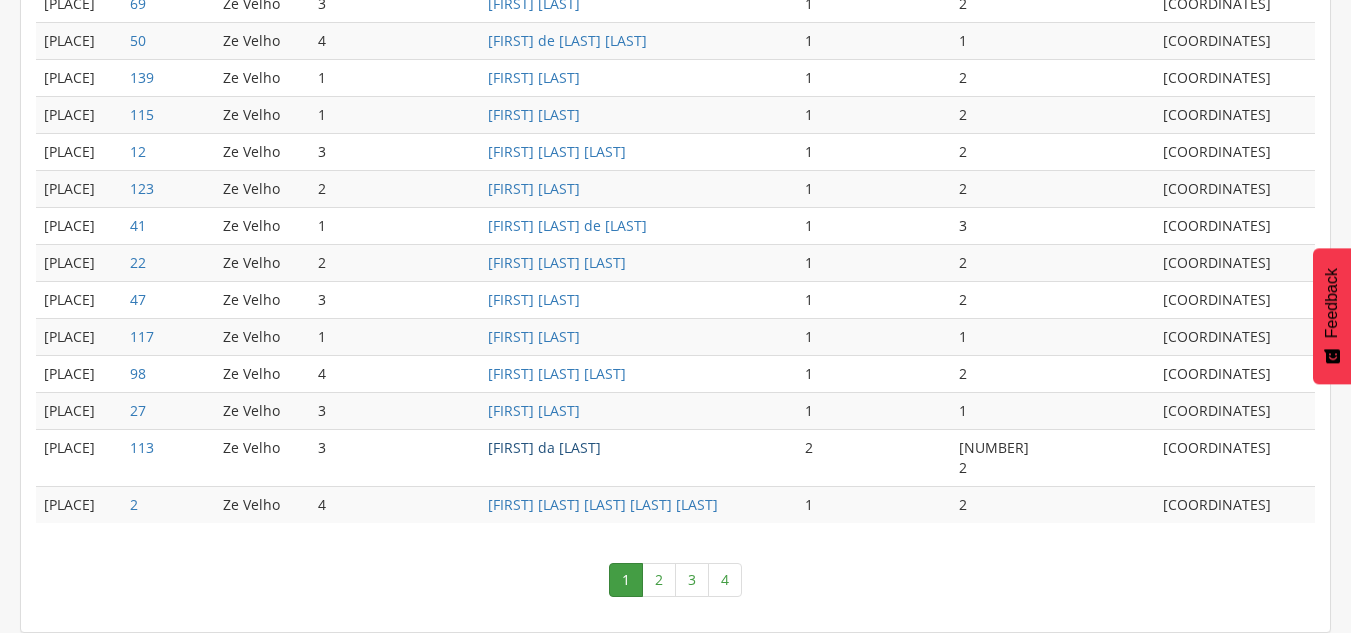 click on "[FIRST] da [LAST]" at bounding box center [544, 447] 